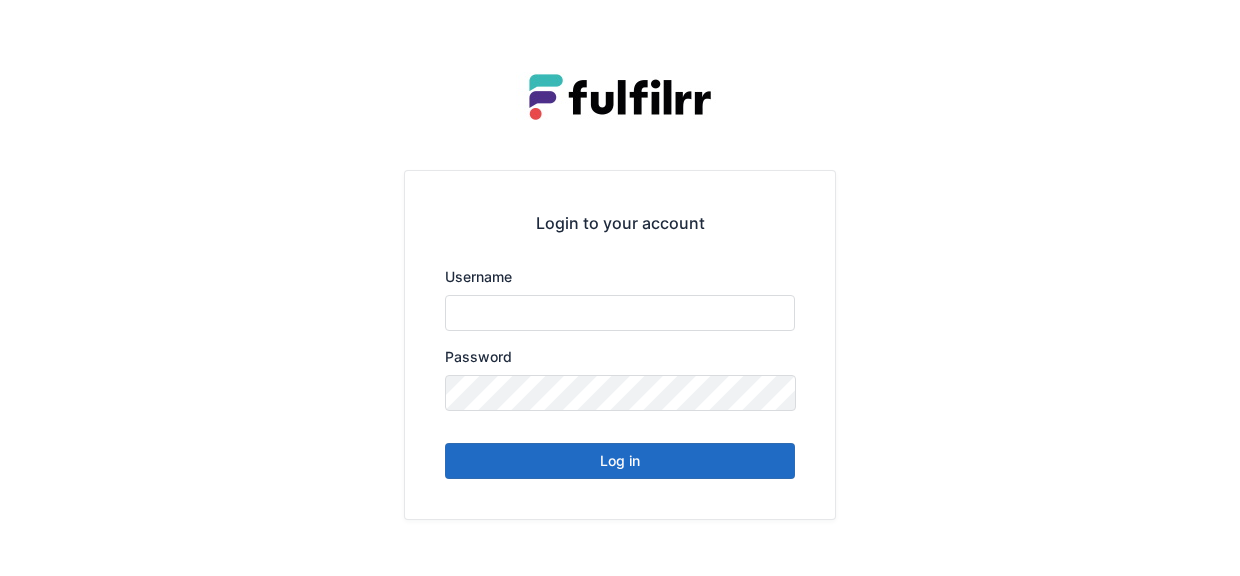scroll, scrollTop: 0, scrollLeft: 0, axis: both 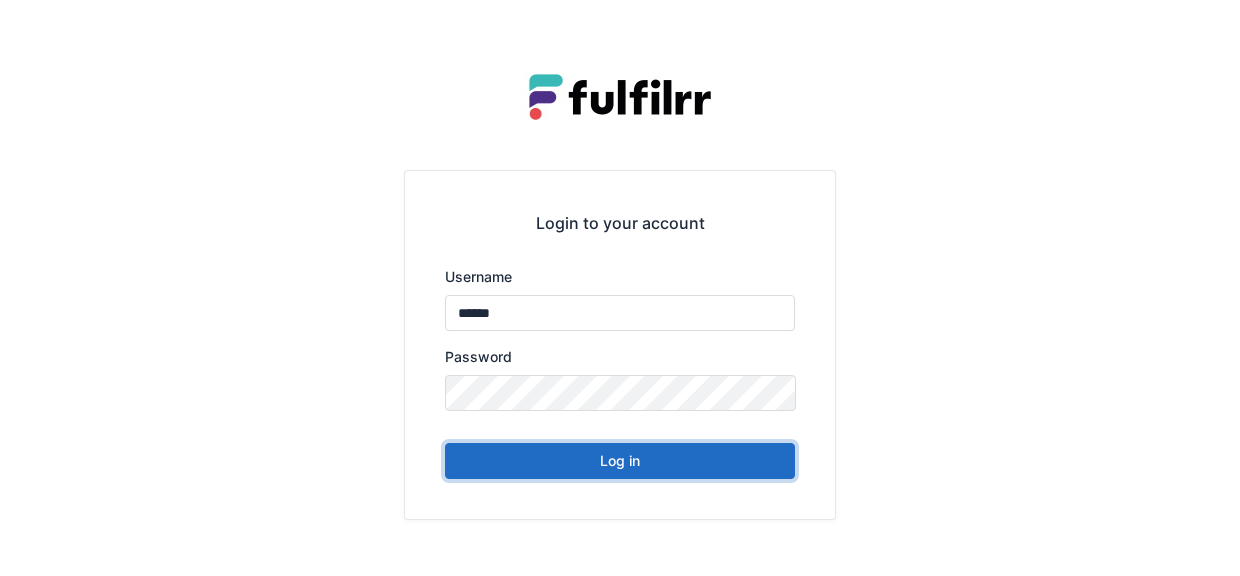 click on "Log in" at bounding box center [620, 461] 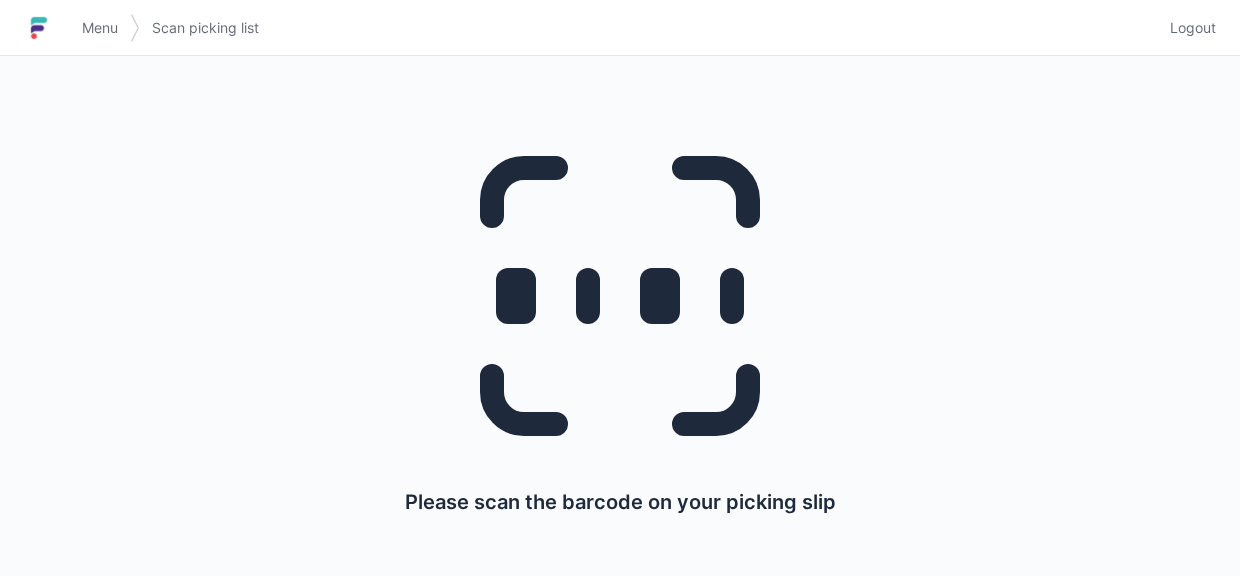 scroll, scrollTop: 0, scrollLeft: 0, axis: both 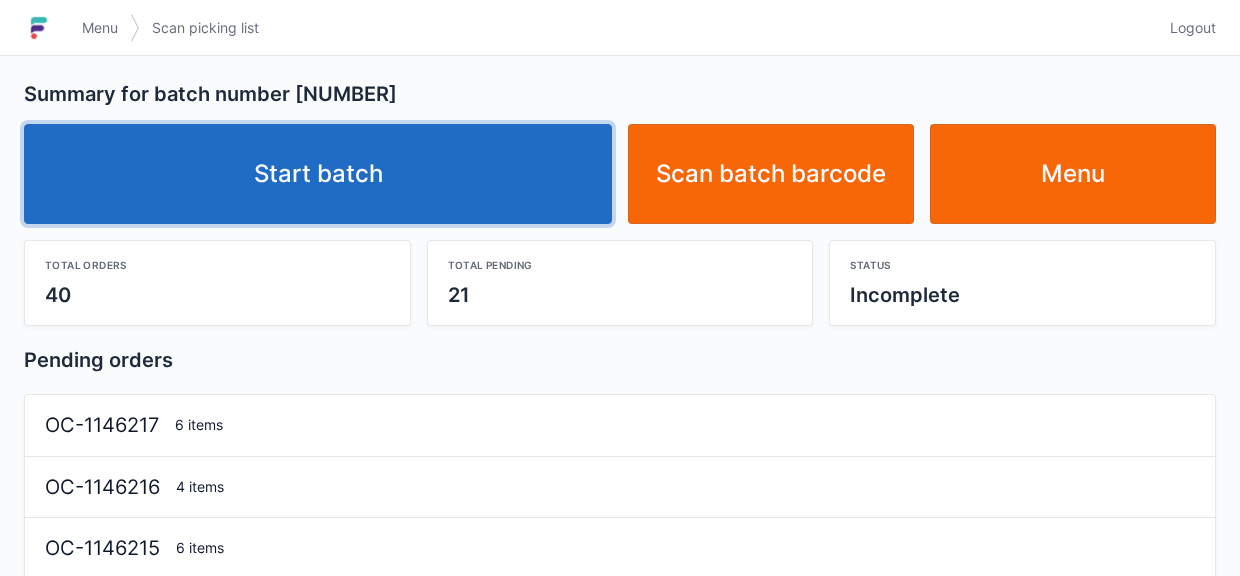 click on "Start batch" at bounding box center (318, 174) 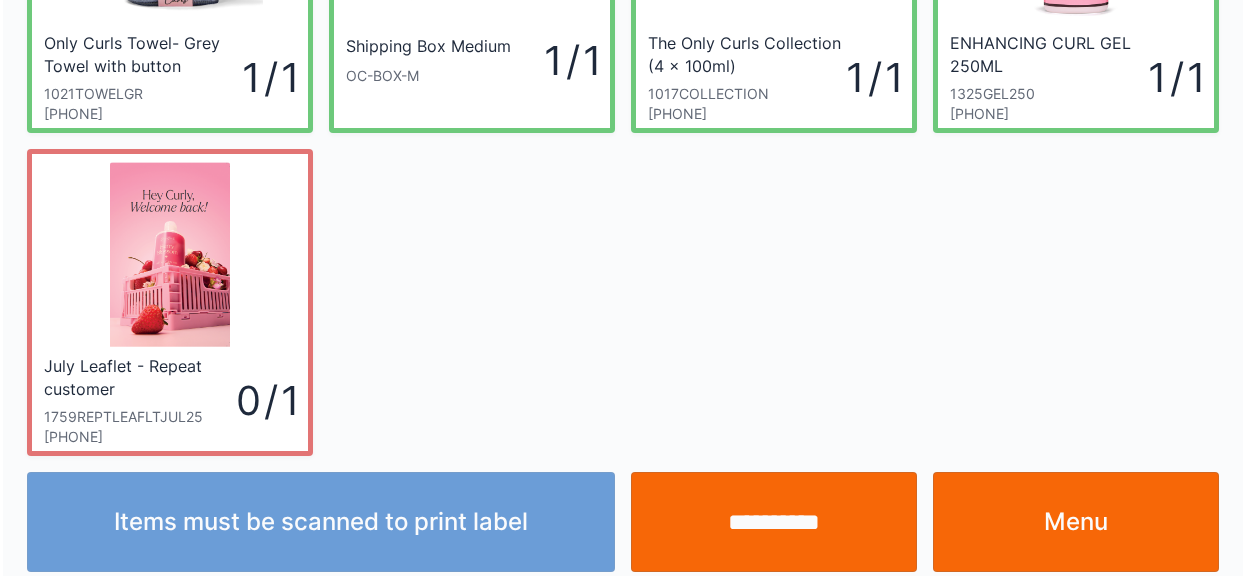 scroll, scrollTop: 256, scrollLeft: 0, axis: vertical 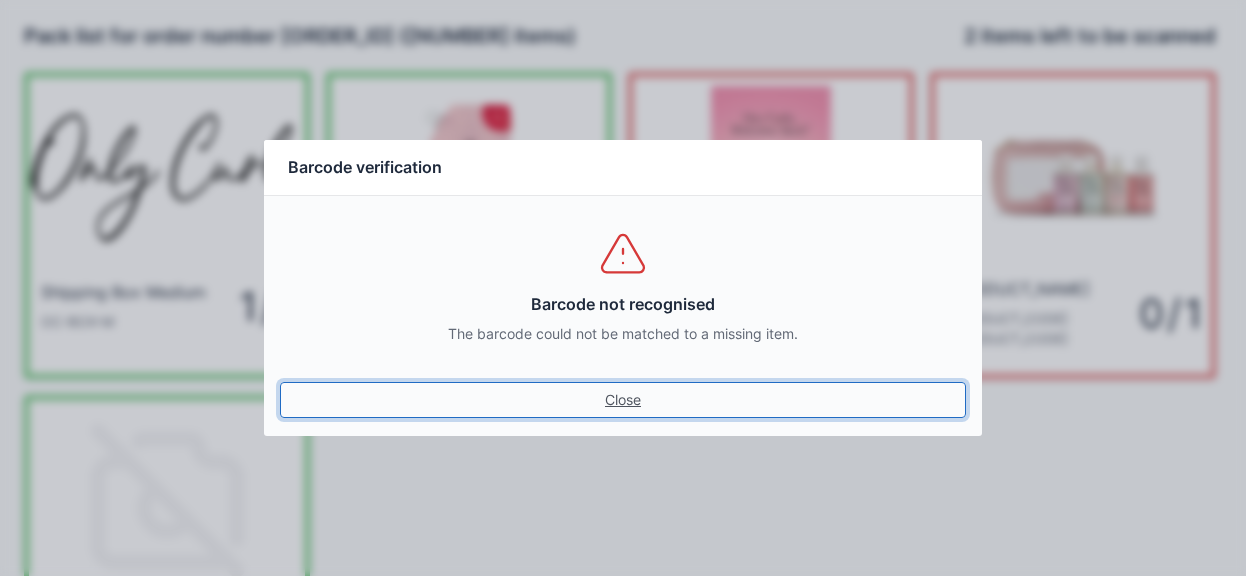 click on "Close" at bounding box center [623, 400] 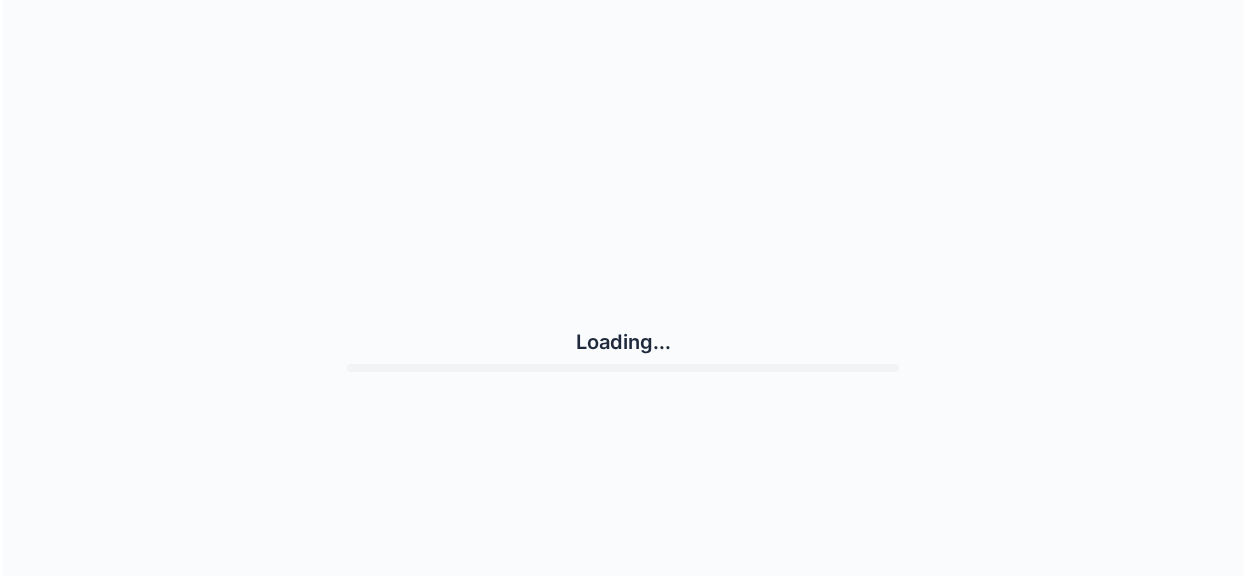 scroll, scrollTop: 0, scrollLeft: 0, axis: both 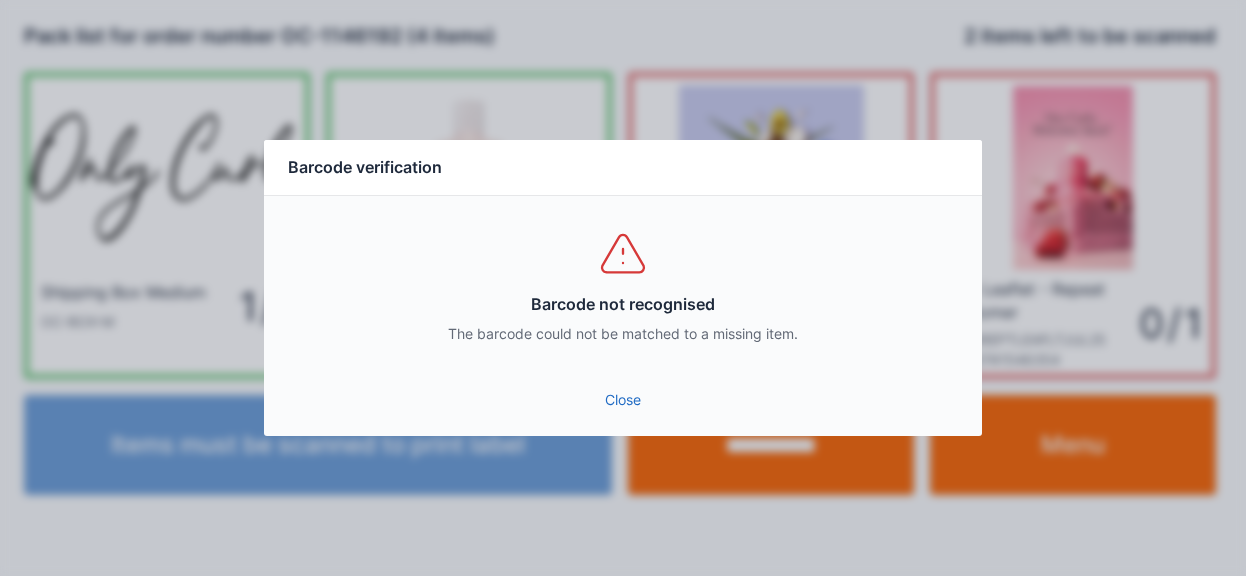click on "Close" at bounding box center [623, 400] 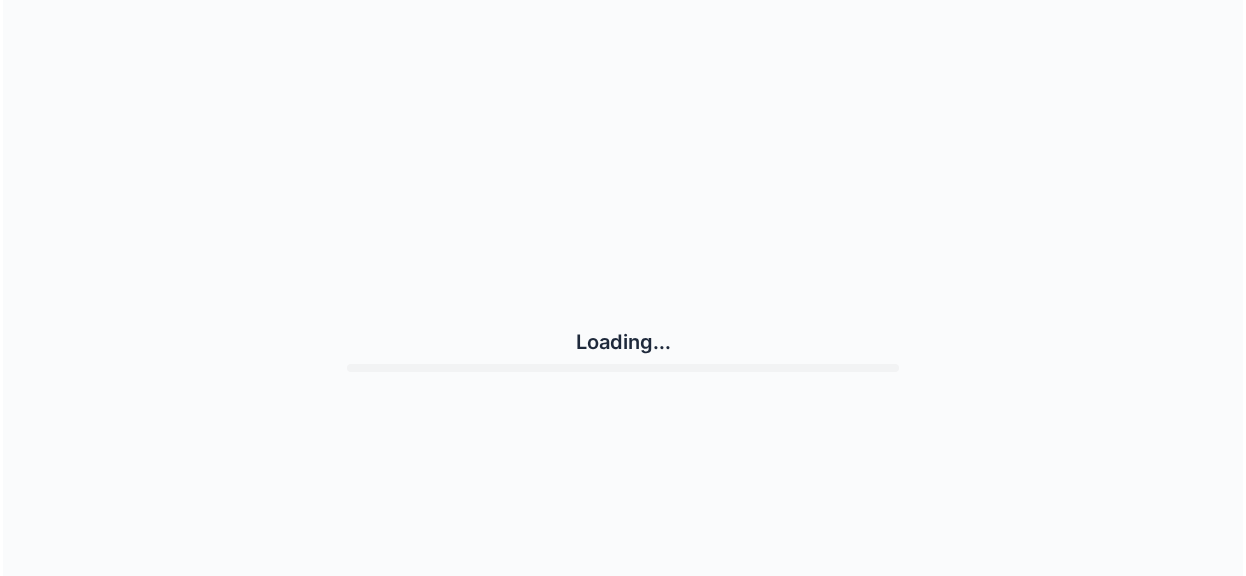 scroll, scrollTop: 0, scrollLeft: 0, axis: both 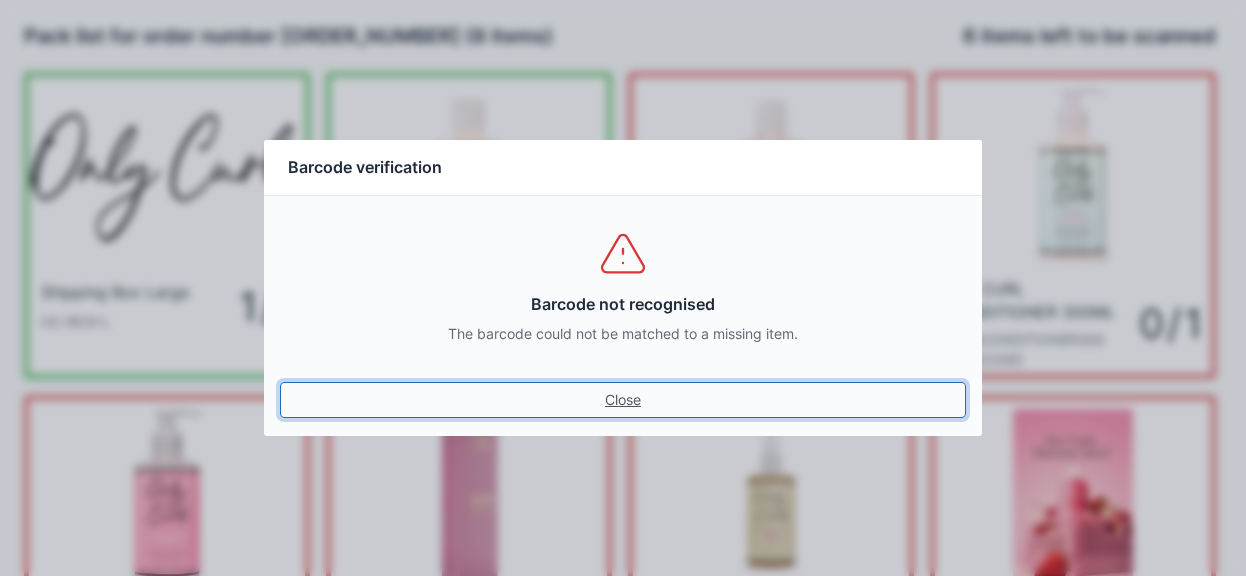 click on "Close" at bounding box center (623, 400) 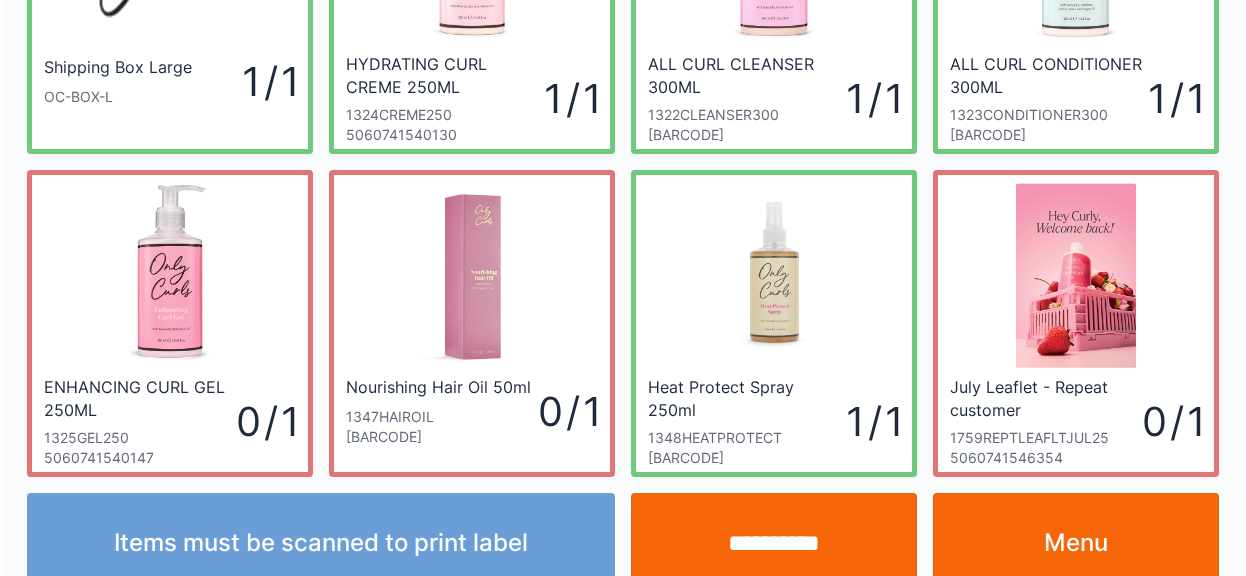 scroll, scrollTop: 260, scrollLeft: 0, axis: vertical 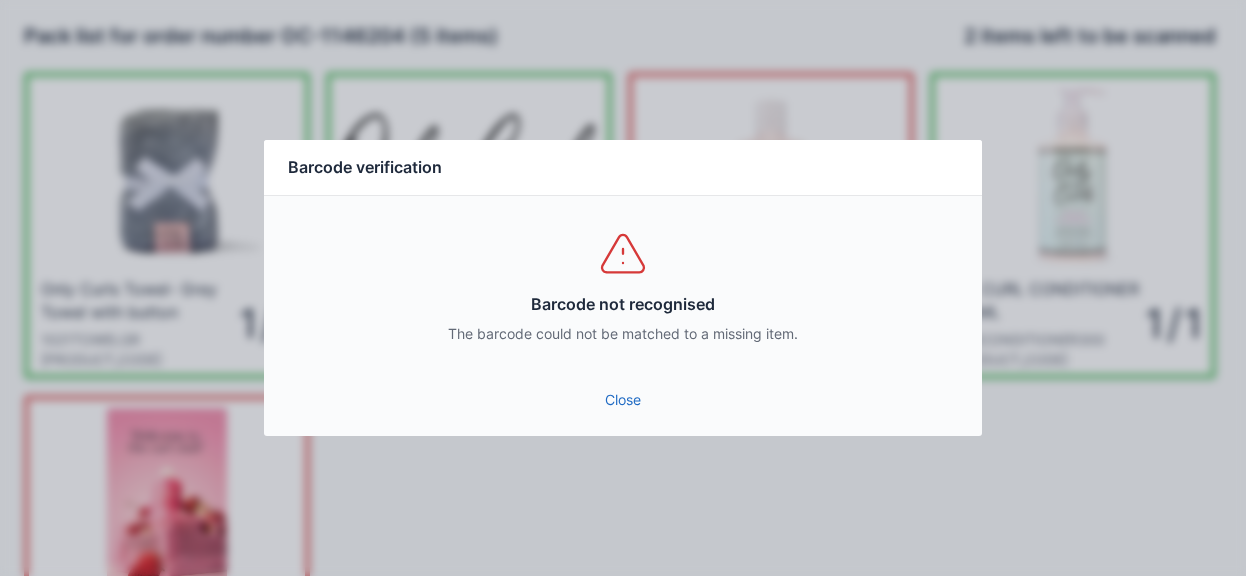 click on "Close" at bounding box center [623, 400] 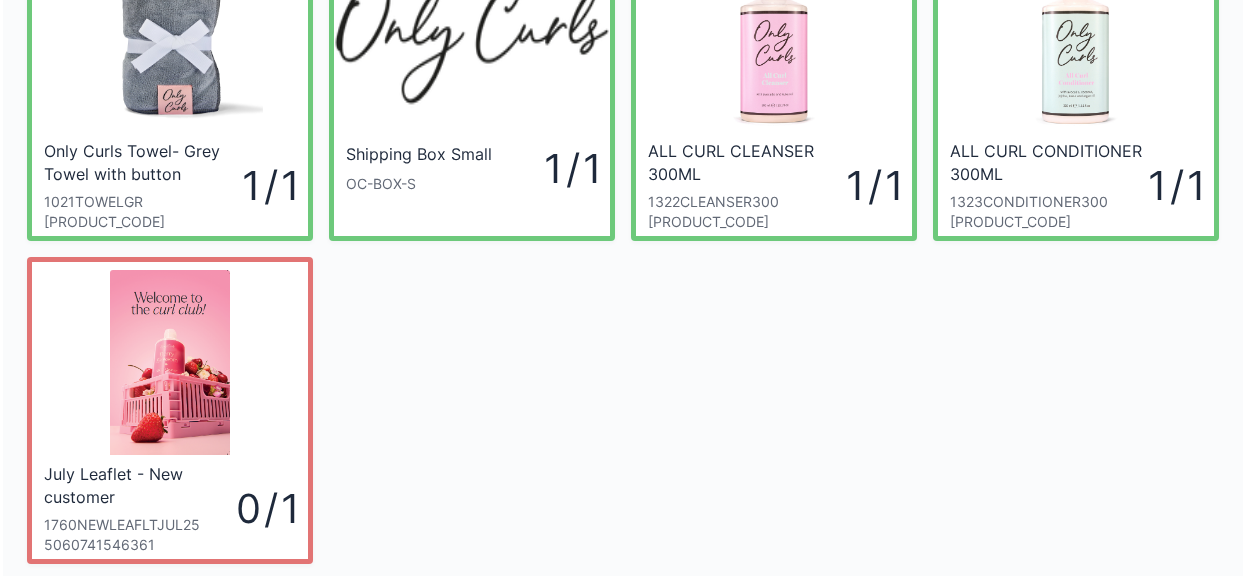 scroll, scrollTop: 224, scrollLeft: 0, axis: vertical 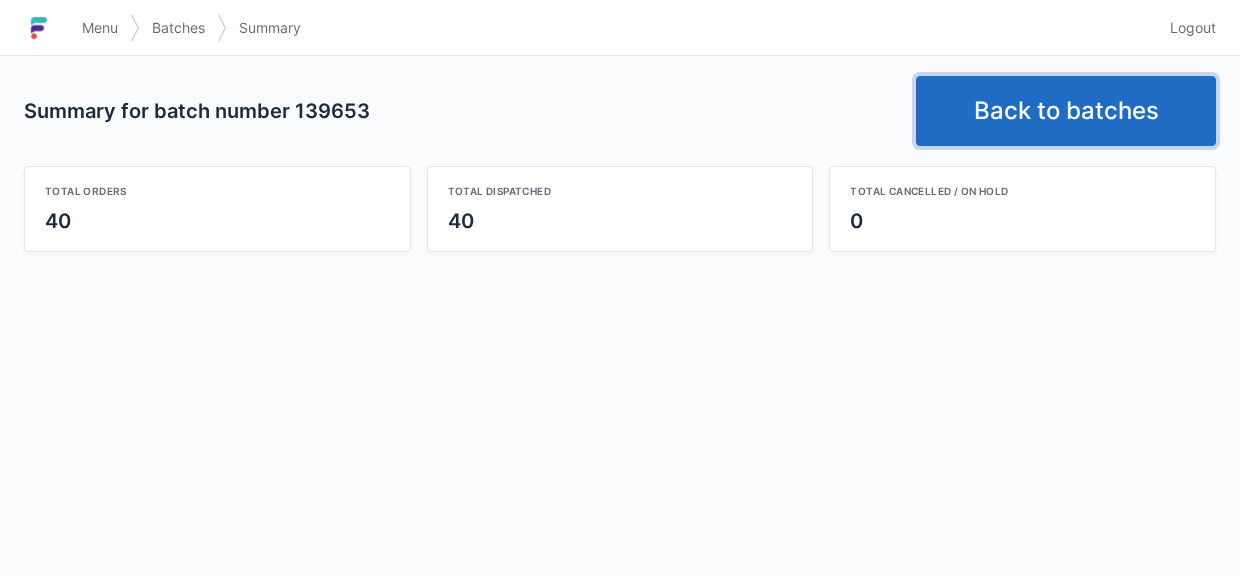 click on "Back to batches" at bounding box center (1066, 111) 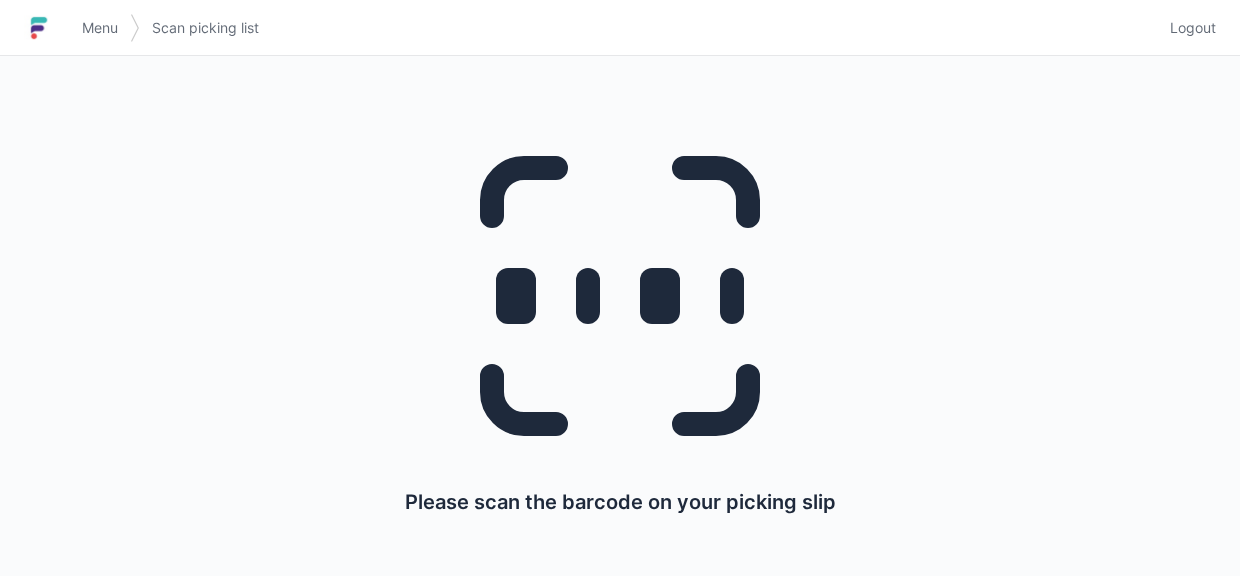 scroll, scrollTop: 0, scrollLeft: 0, axis: both 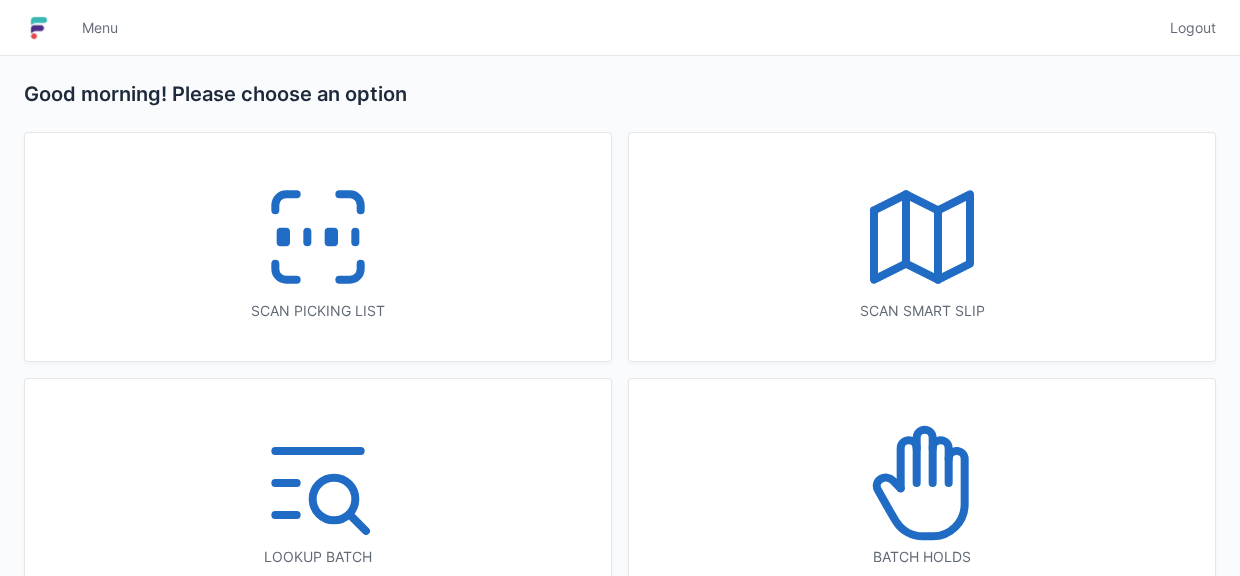 click 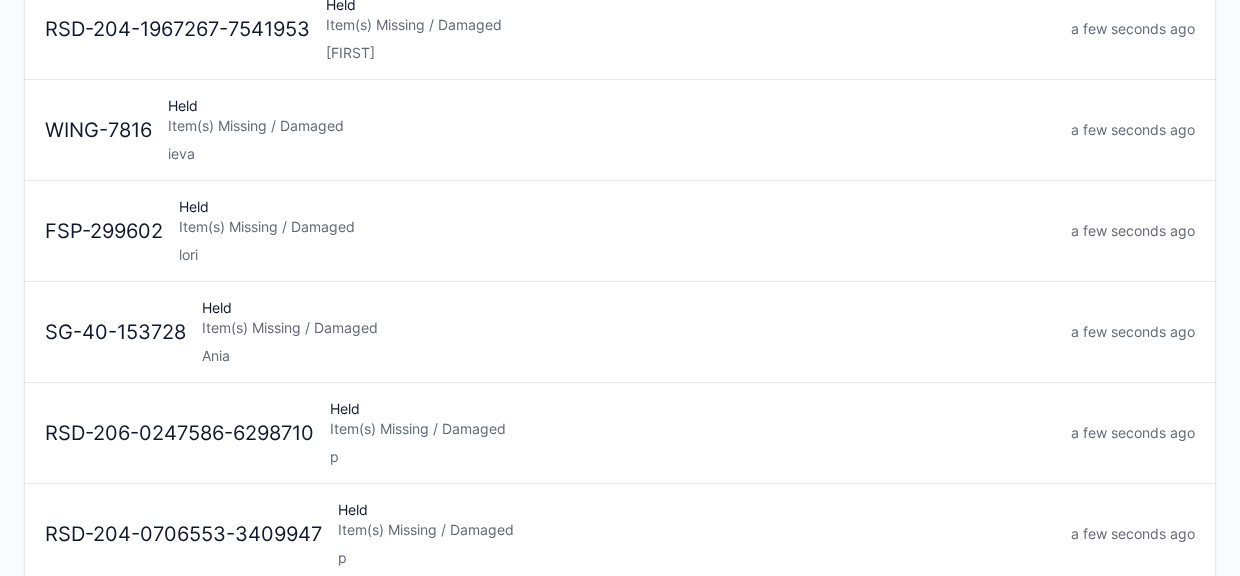 scroll, scrollTop: 0, scrollLeft: 0, axis: both 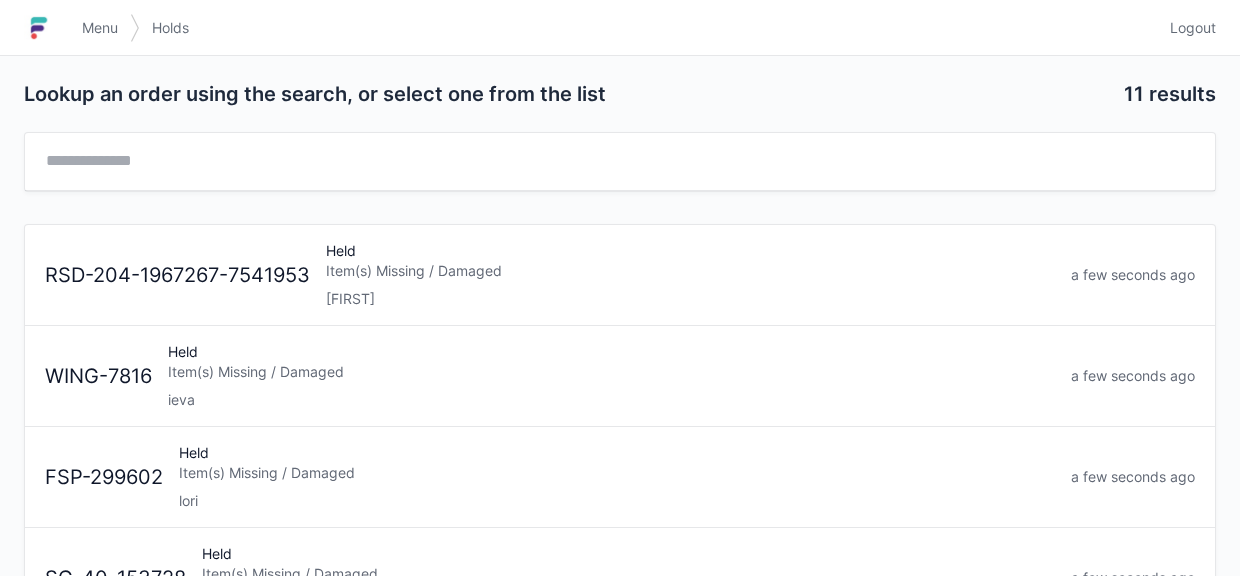 click on "Menu" at bounding box center (100, 28) 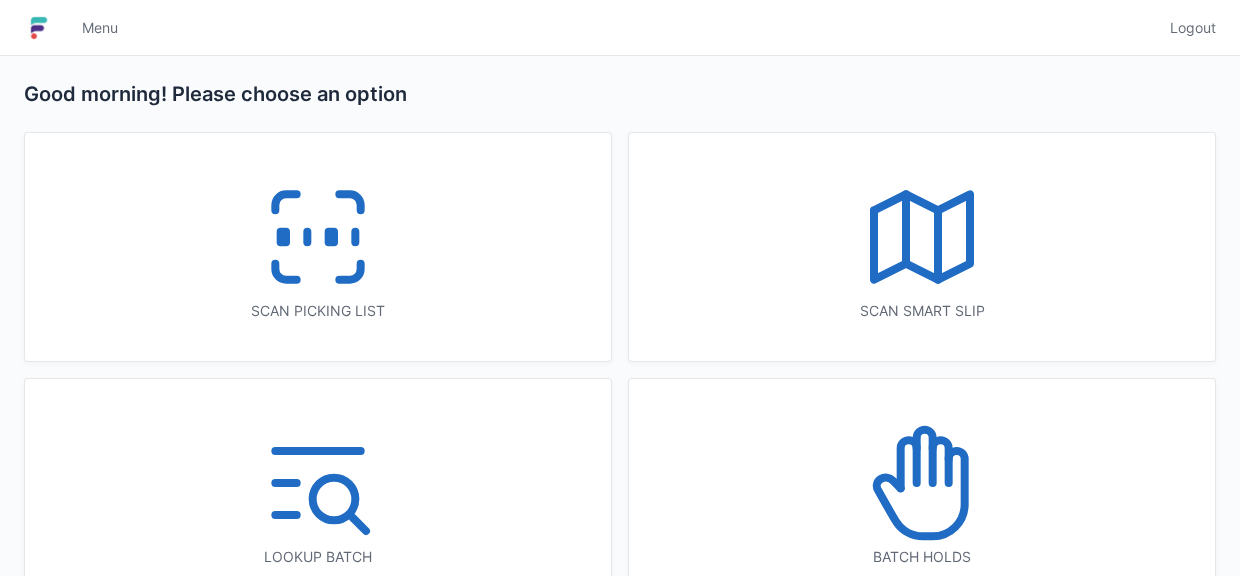 scroll, scrollTop: 0, scrollLeft: 0, axis: both 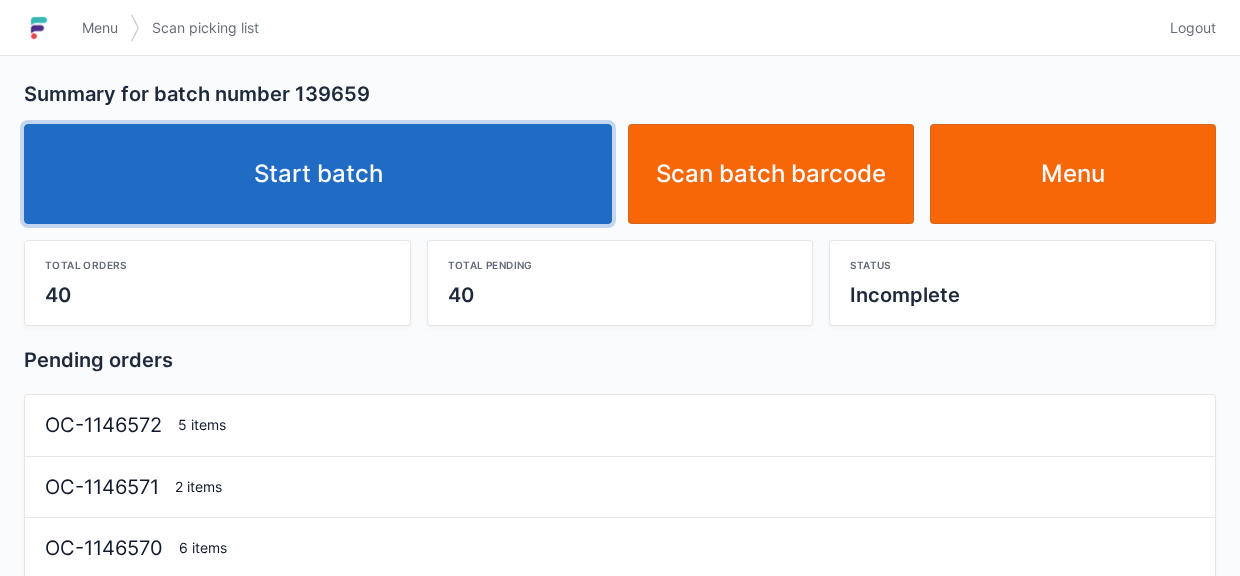 click on "Start batch" at bounding box center [318, 174] 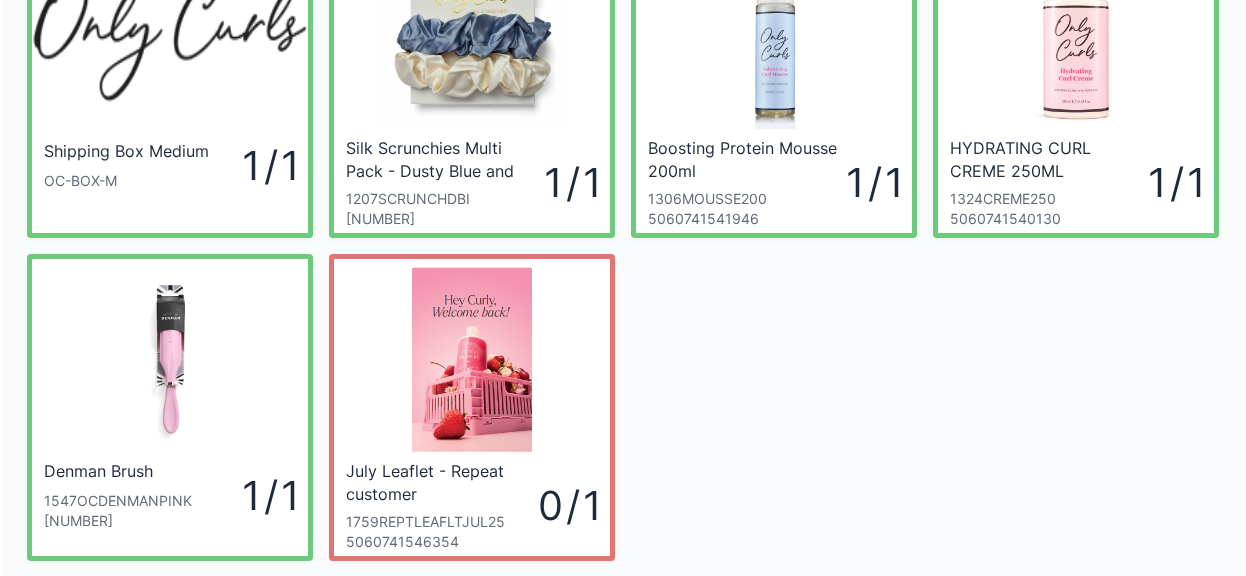 scroll, scrollTop: 260, scrollLeft: 0, axis: vertical 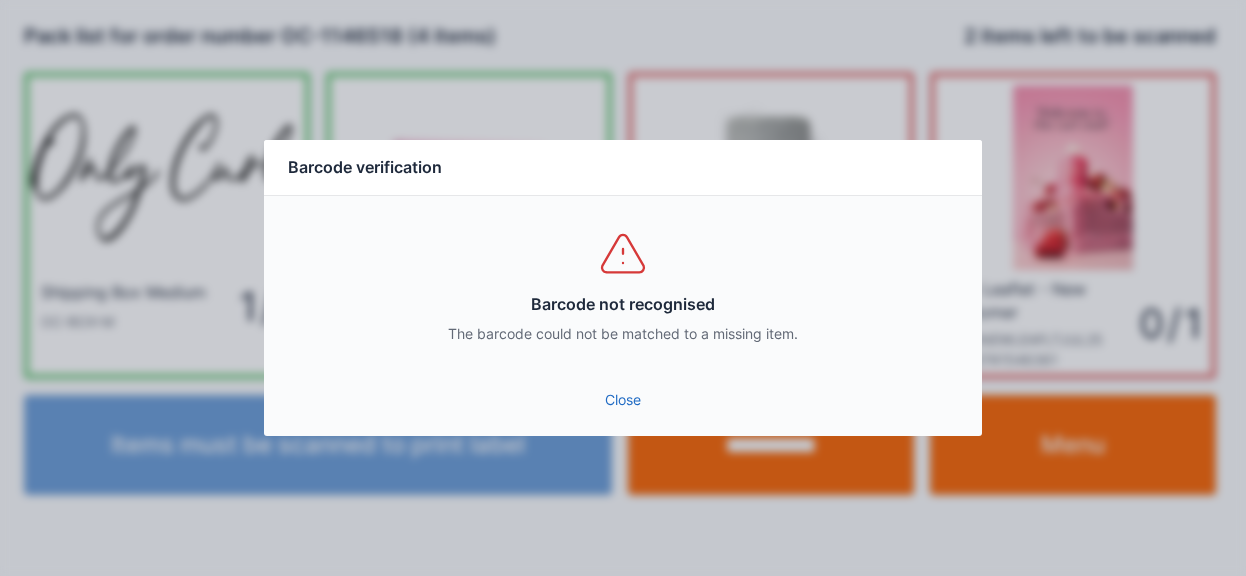 click on "Close" at bounding box center (623, 400) 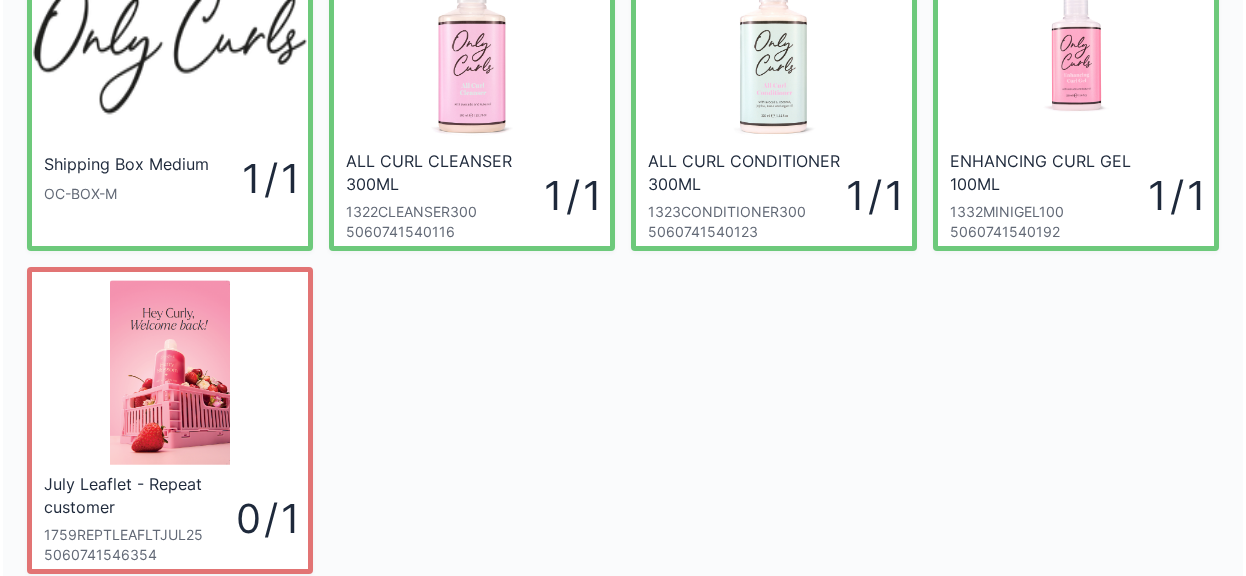 scroll, scrollTop: 260, scrollLeft: 0, axis: vertical 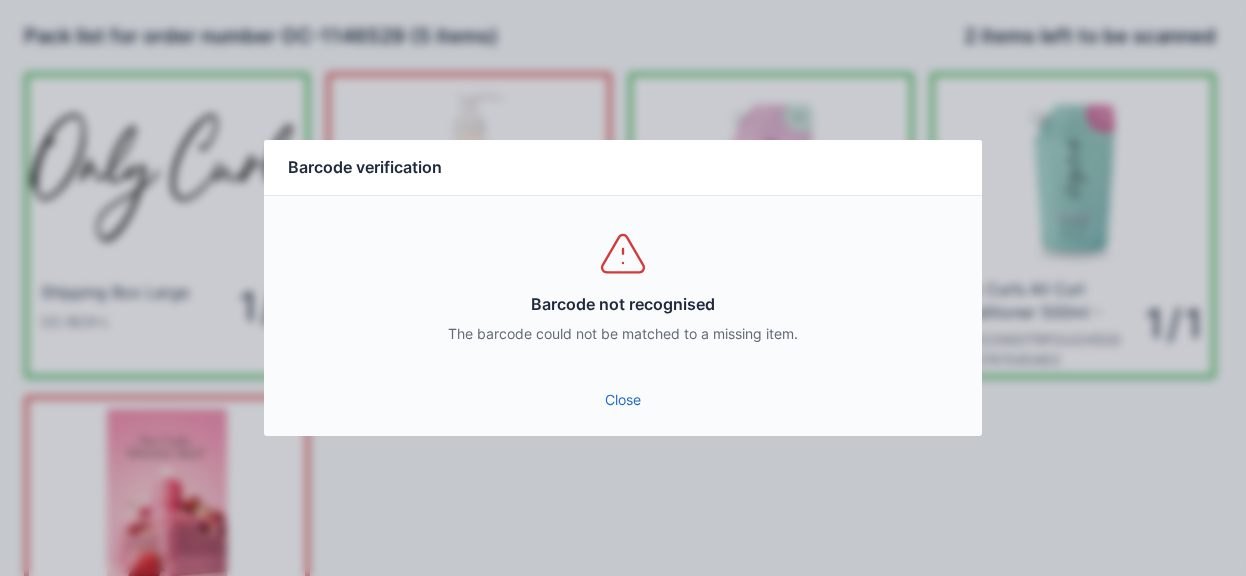 click on "Close" at bounding box center (623, 406) 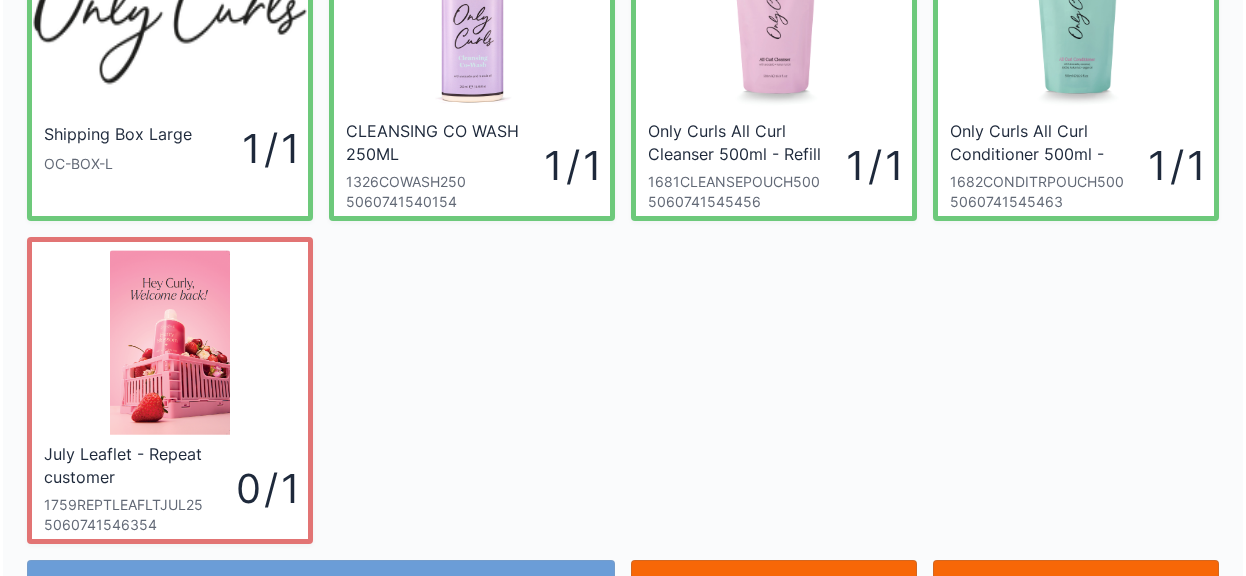 scroll, scrollTop: 260, scrollLeft: 0, axis: vertical 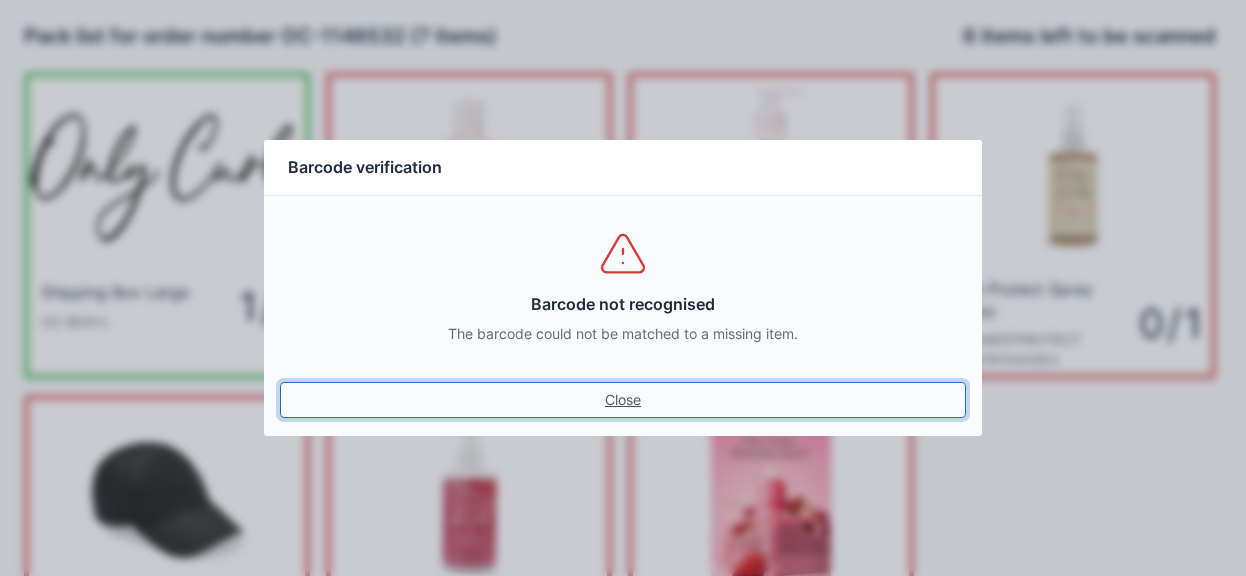 click on "Close" at bounding box center (623, 400) 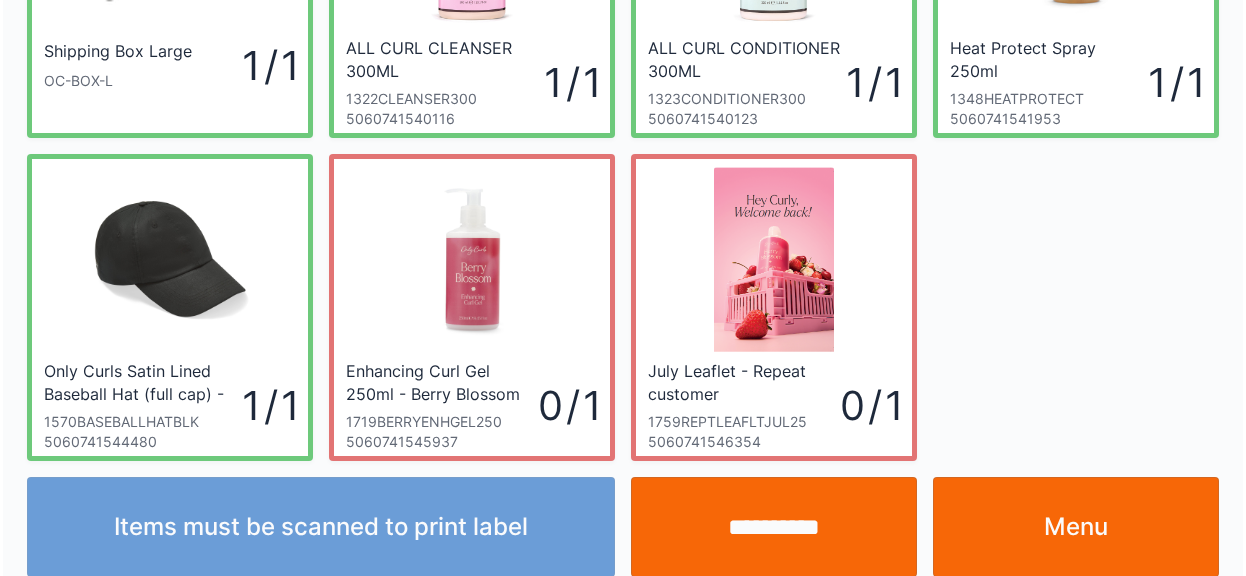scroll, scrollTop: 260, scrollLeft: 0, axis: vertical 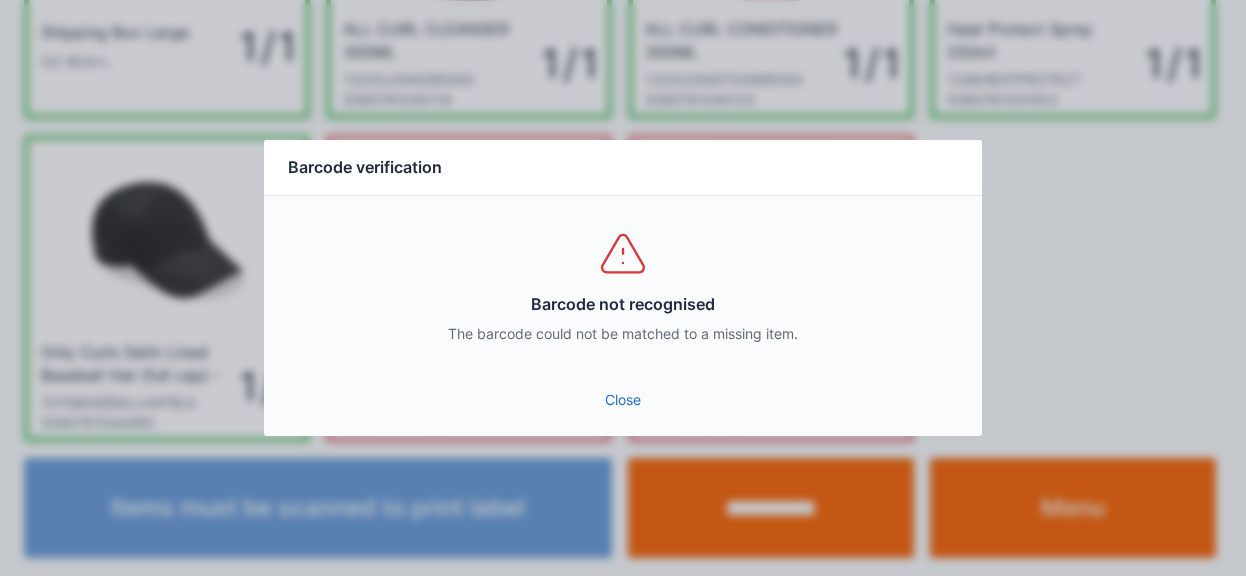 click on "Close" at bounding box center (623, 400) 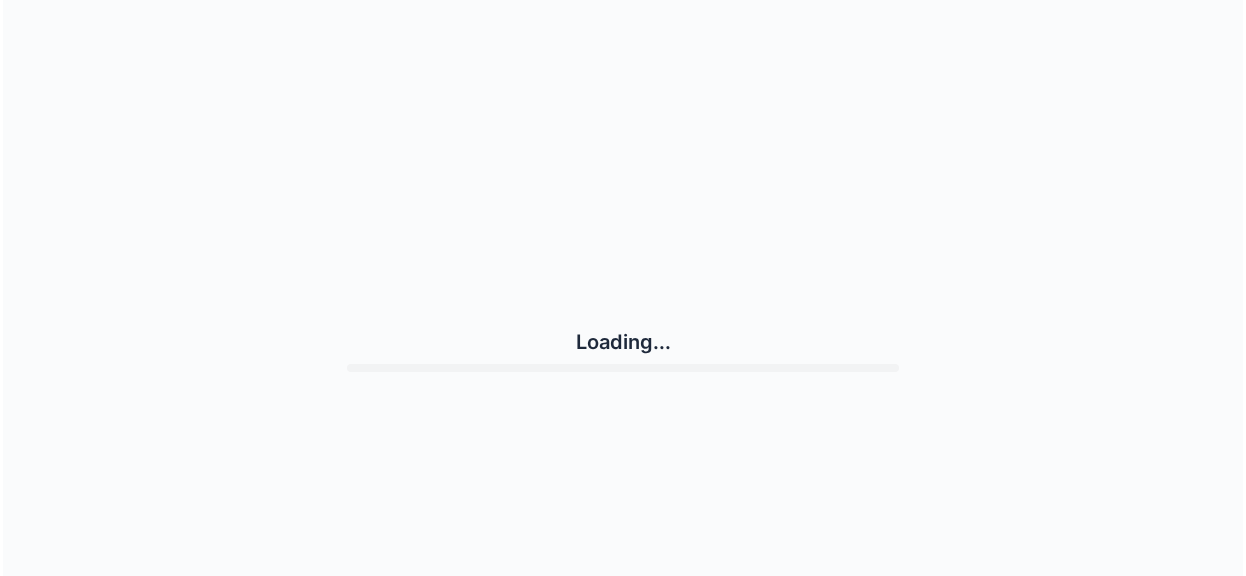 scroll, scrollTop: 0, scrollLeft: 0, axis: both 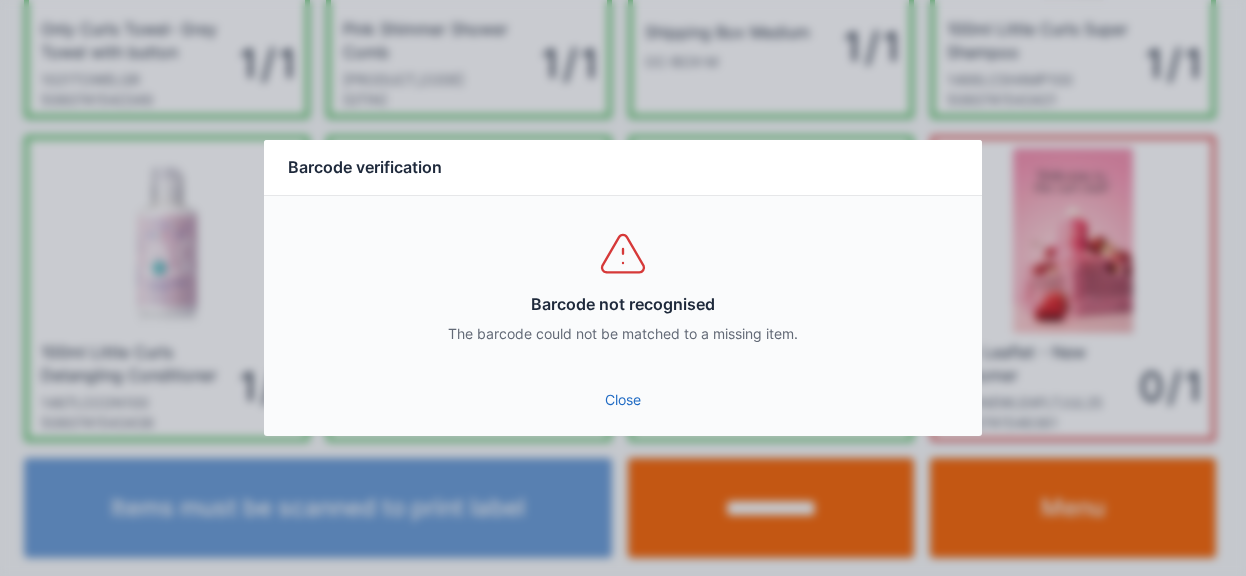 click on "Close" at bounding box center (623, 400) 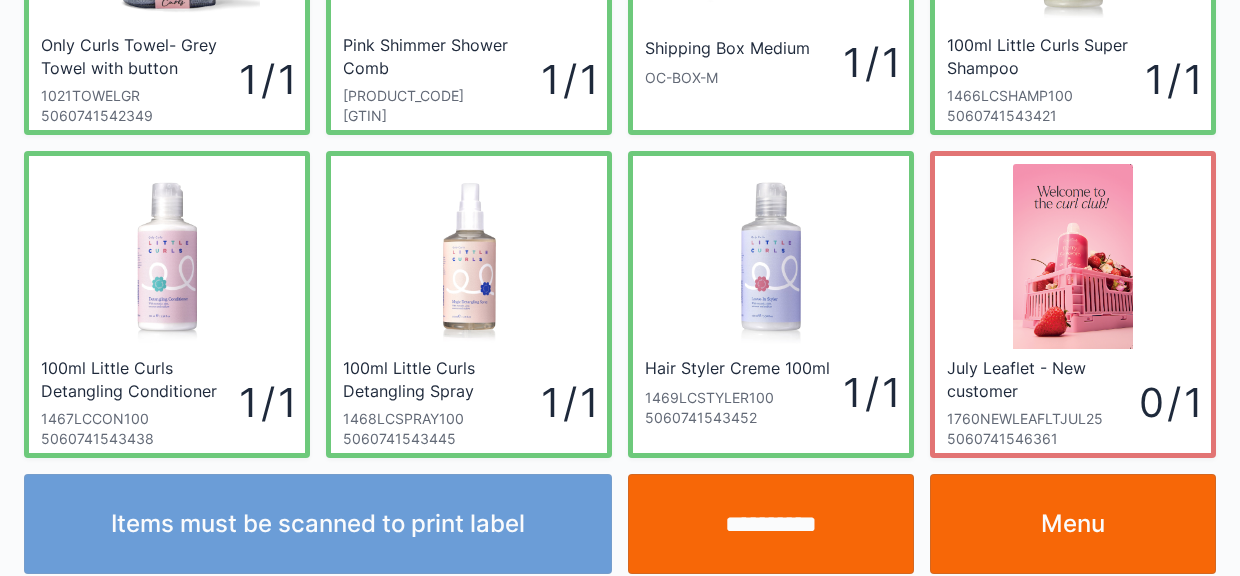 scroll, scrollTop: 260, scrollLeft: 0, axis: vertical 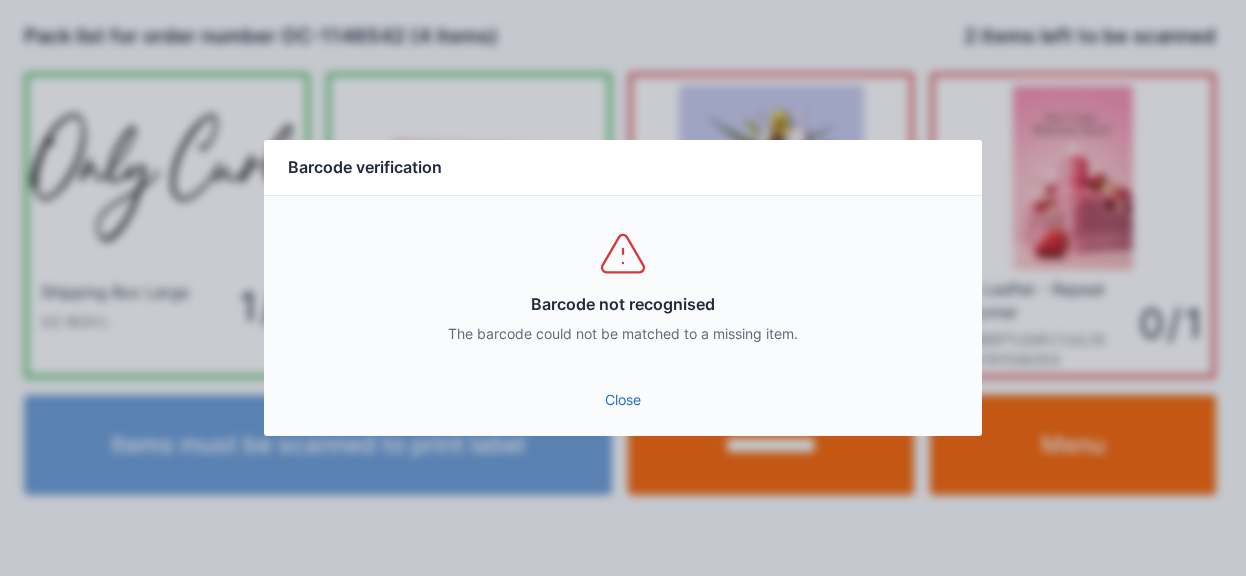click on "Close" at bounding box center (623, 400) 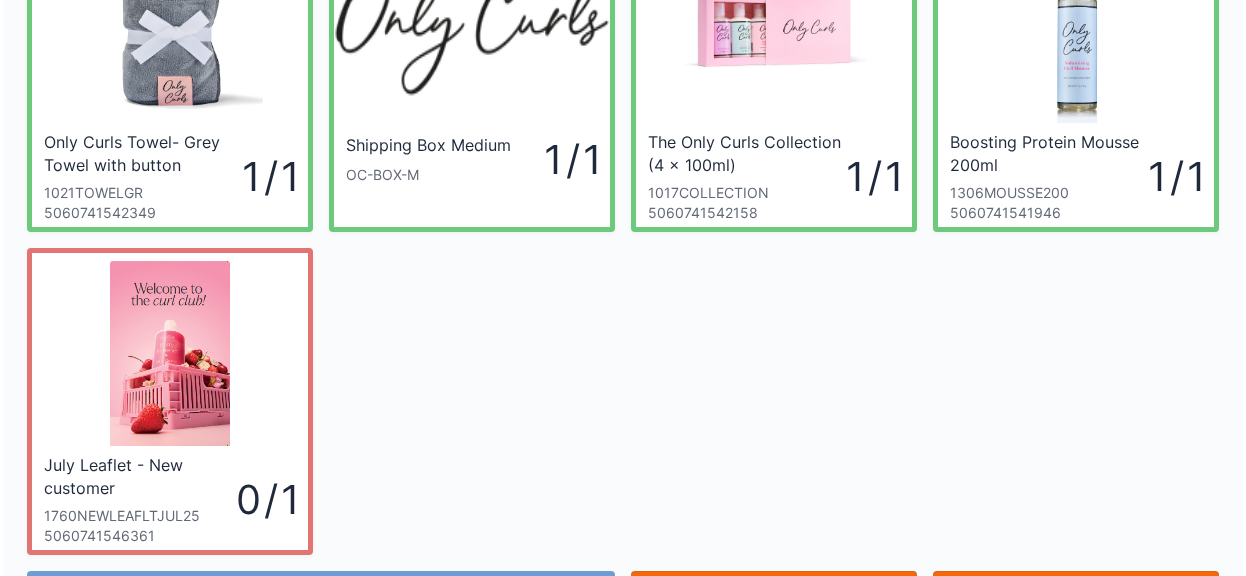 scroll, scrollTop: 260, scrollLeft: 0, axis: vertical 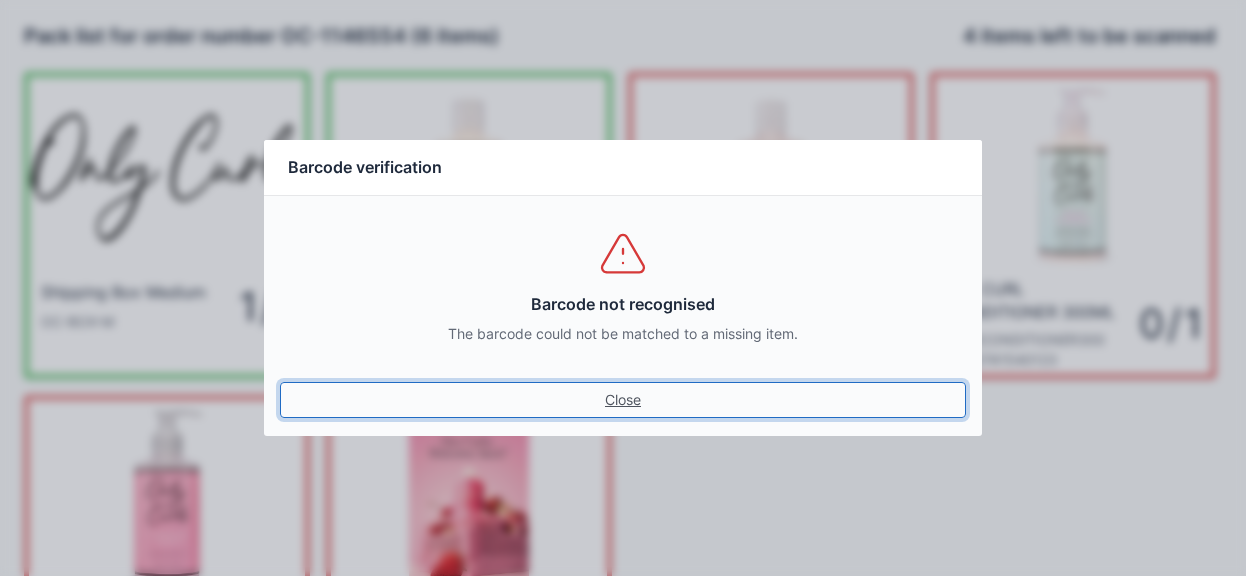 click on "Close" at bounding box center [623, 400] 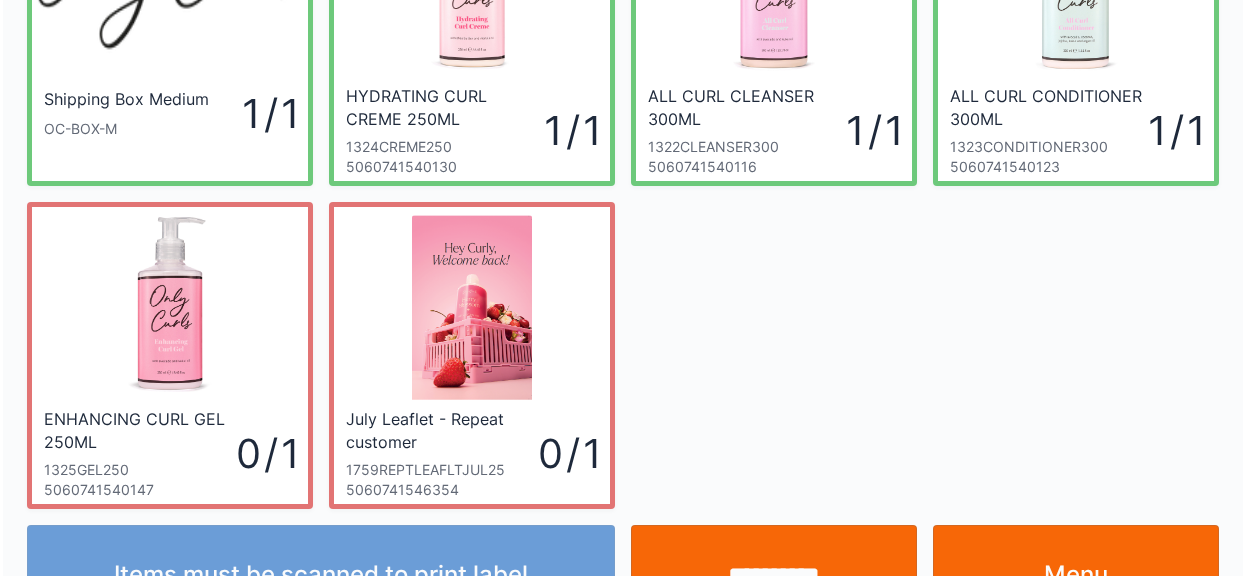 scroll, scrollTop: 260, scrollLeft: 0, axis: vertical 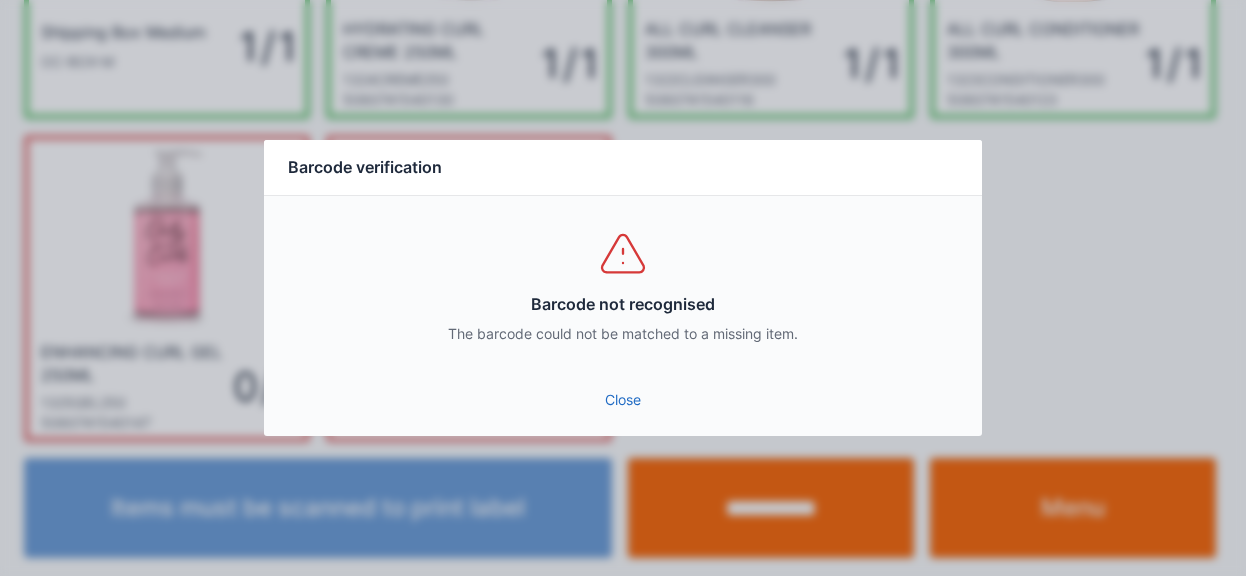 click on "Close" at bounding box center [623, 400] 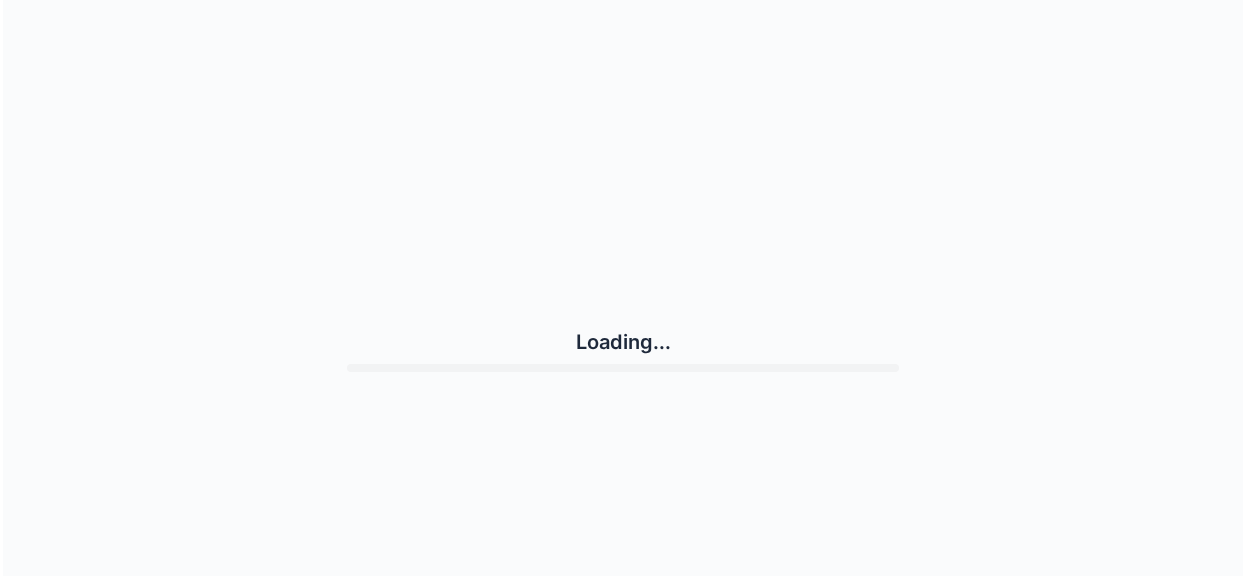 scroll, scrollTop: 0, scrollLeft: 0, axis: both 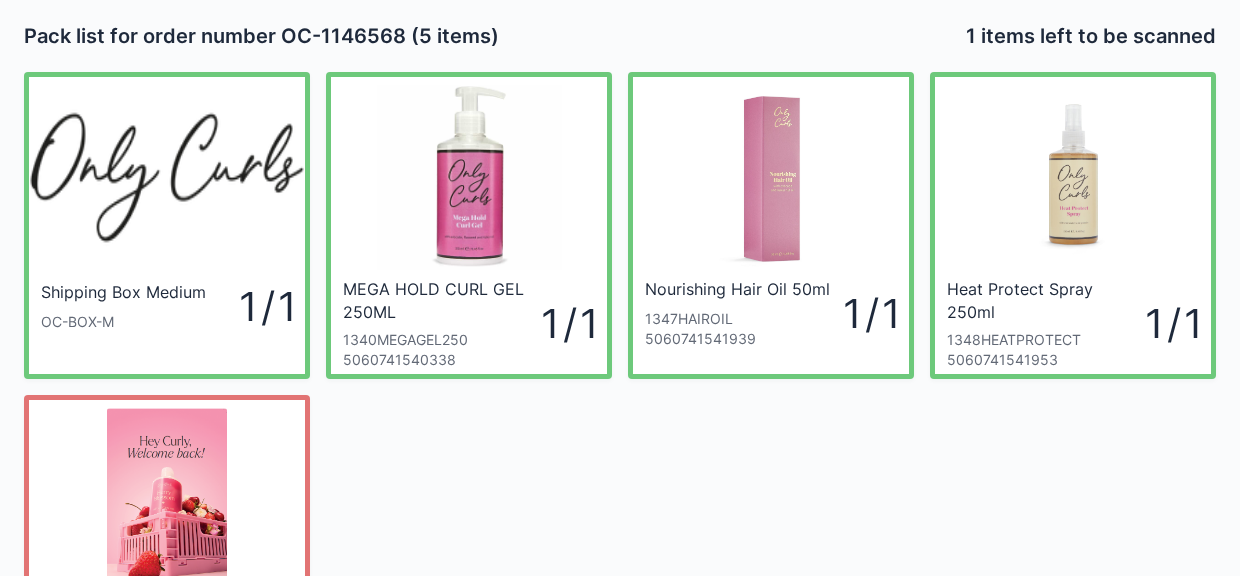 click on "Shipping Box Medium OC-BOX-M 1 / 1 MEGA HOLD CURL GEL 250ML 1340MEGAGEL250 5060741540338 1 / 1 Nourishing Hair Oil 50ml 1347HAIROIL 5060741541939 1 / 1 Heat  Protect Spray 250ml 1348HEATPROTECT 5060741541953 1 / 1 July Leaflet - Repeat customer 1759REPTLEAFLTJUL25 5060741546354 0 / 1" at bounding box center (620, 379) 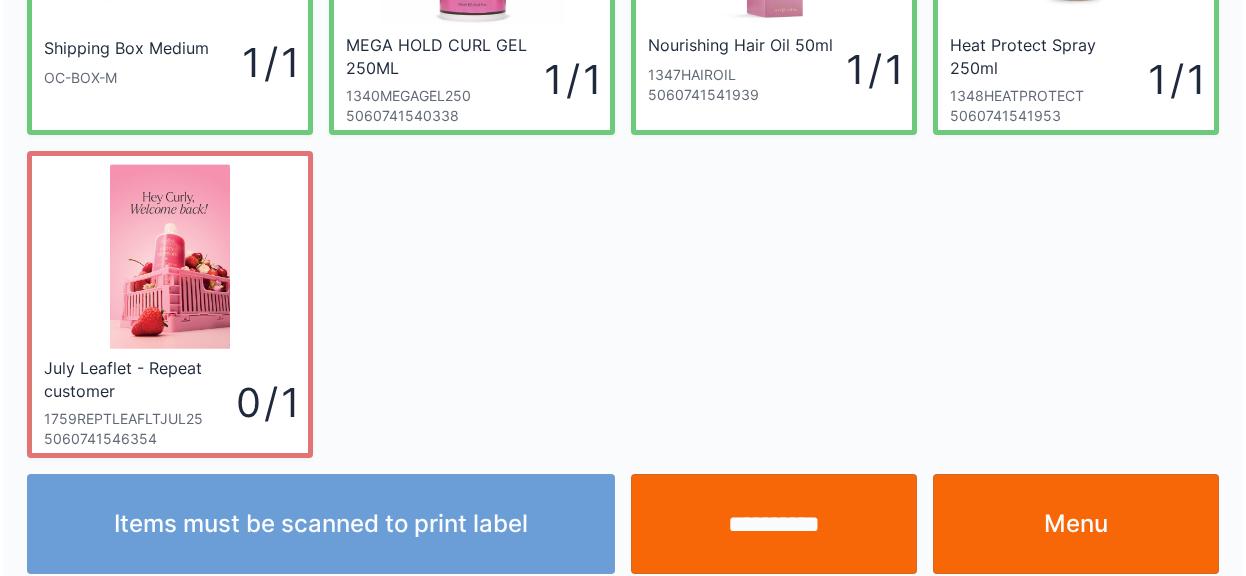 scroll, scrollTop: 260, scrollLeft: 0, axis: vertical 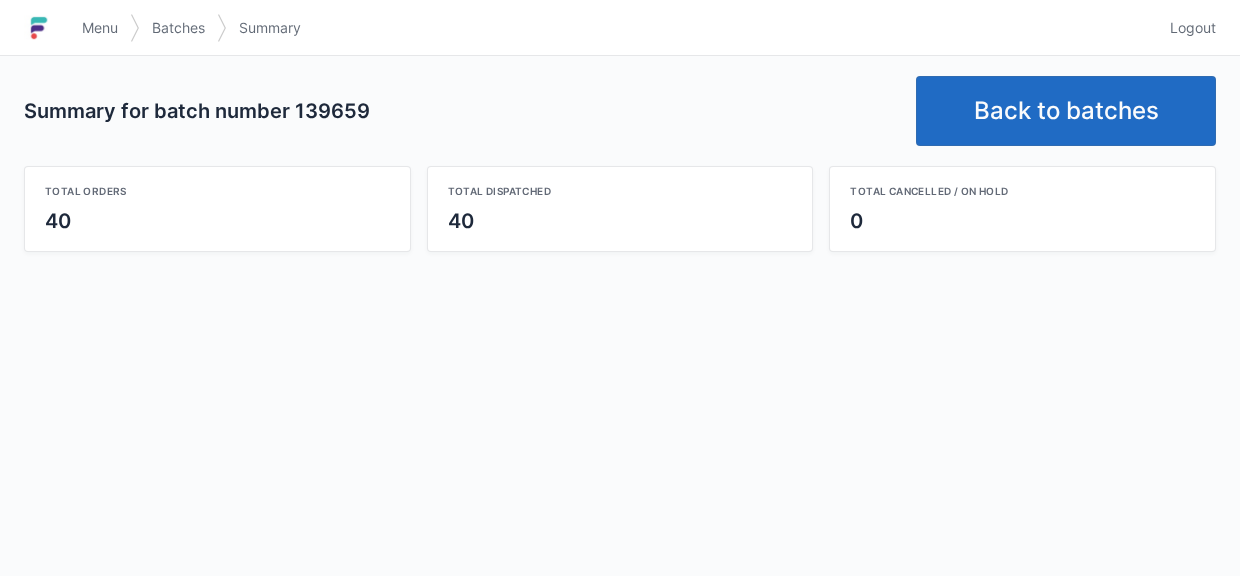 click on "Back to batches" at bounding box center (1066, 111) 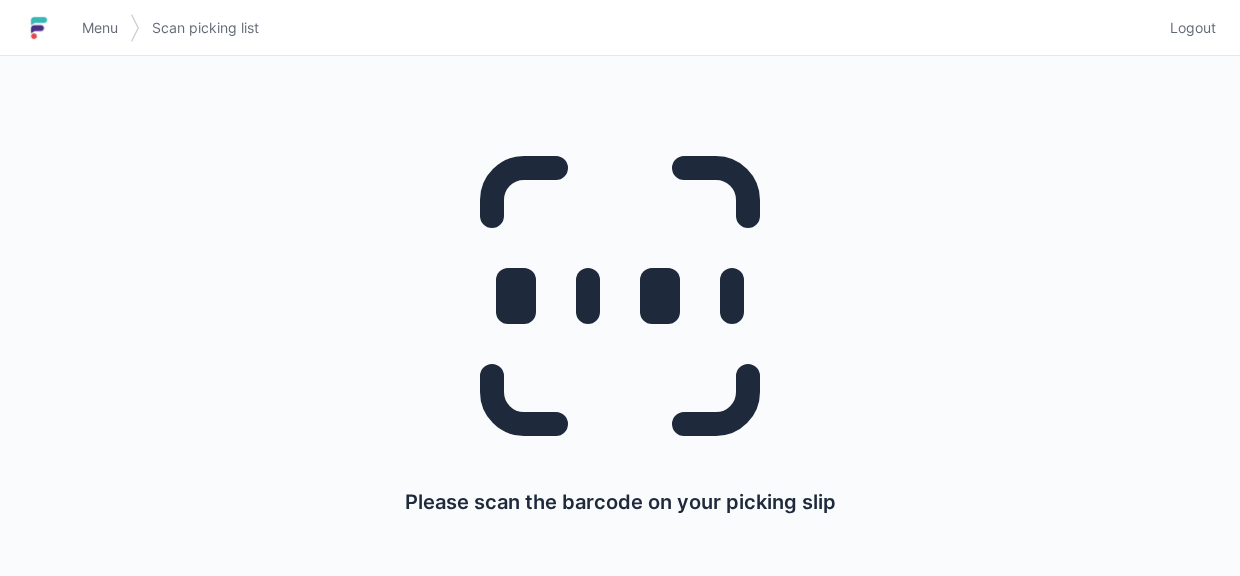 scroll, scrollTop: 0, scrollLeft: 0, axis: both 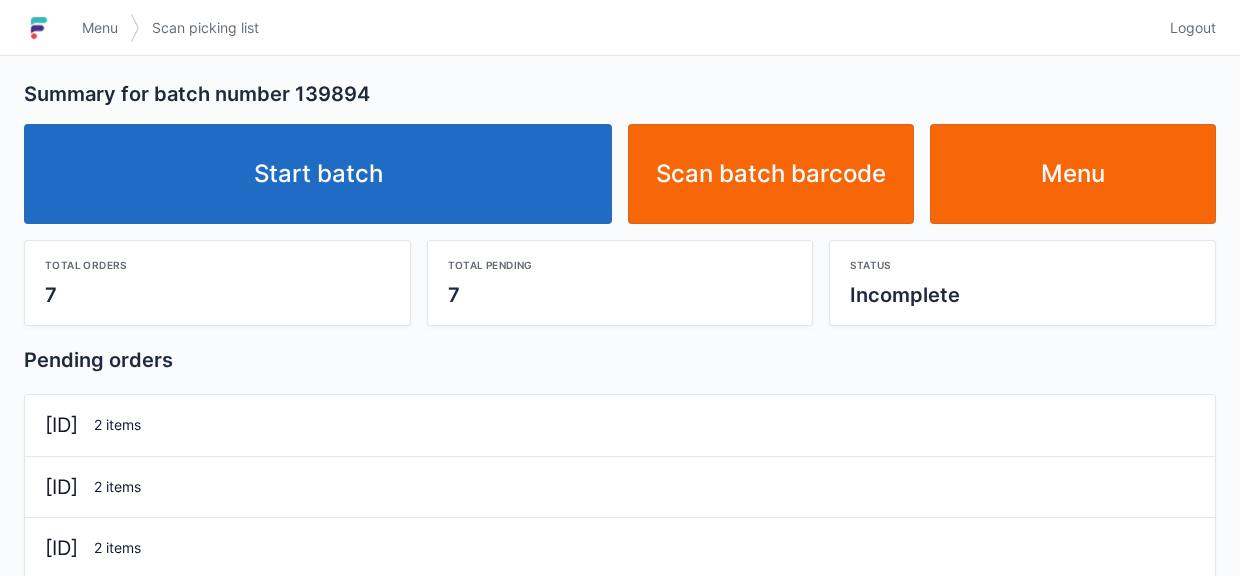 click on "Start batch" at bounding box center (318, 174) 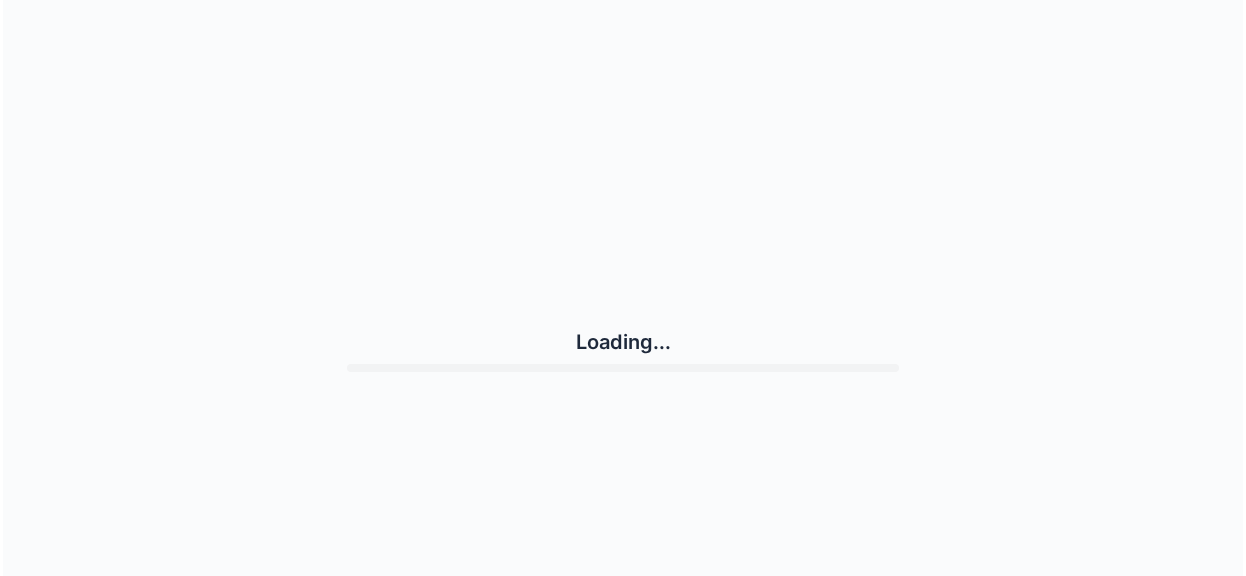 scroll, scrollTop: 0, scrollLeft: 0, axis: both 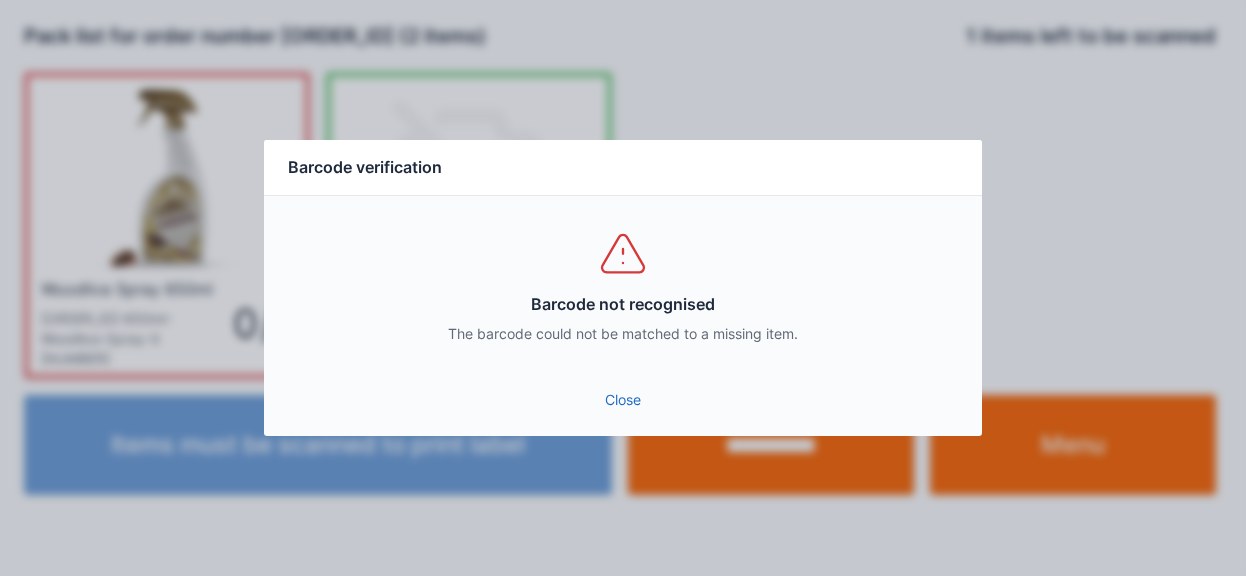 click on "Close" at bounding box center (623, 400) 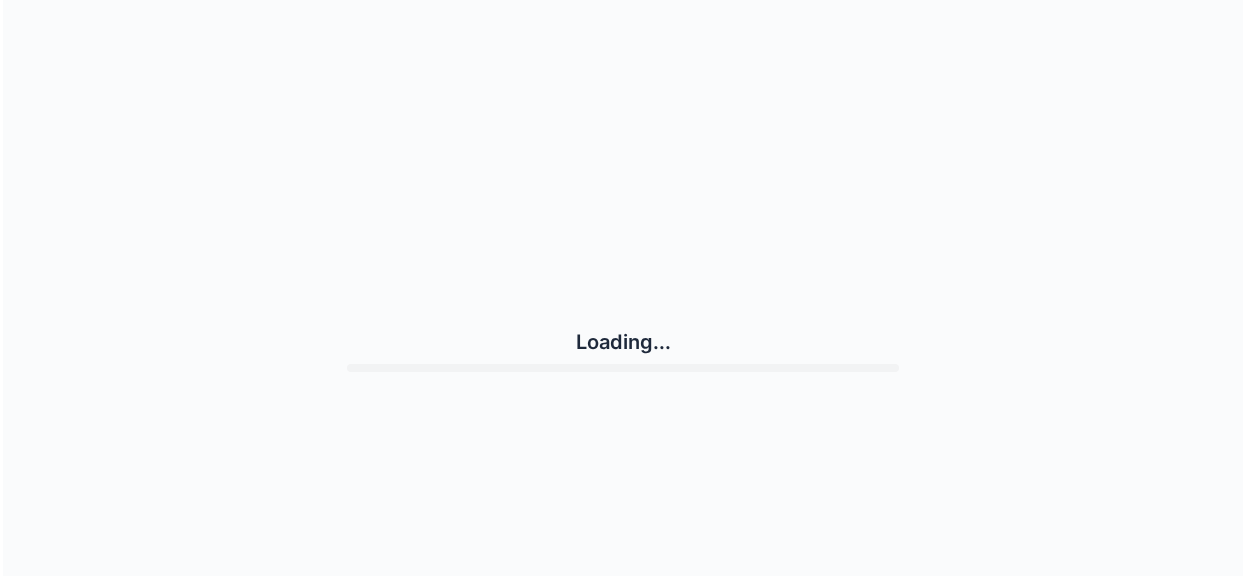 scroll, scrollTop: 0, scrollLeft: 0, axis: both 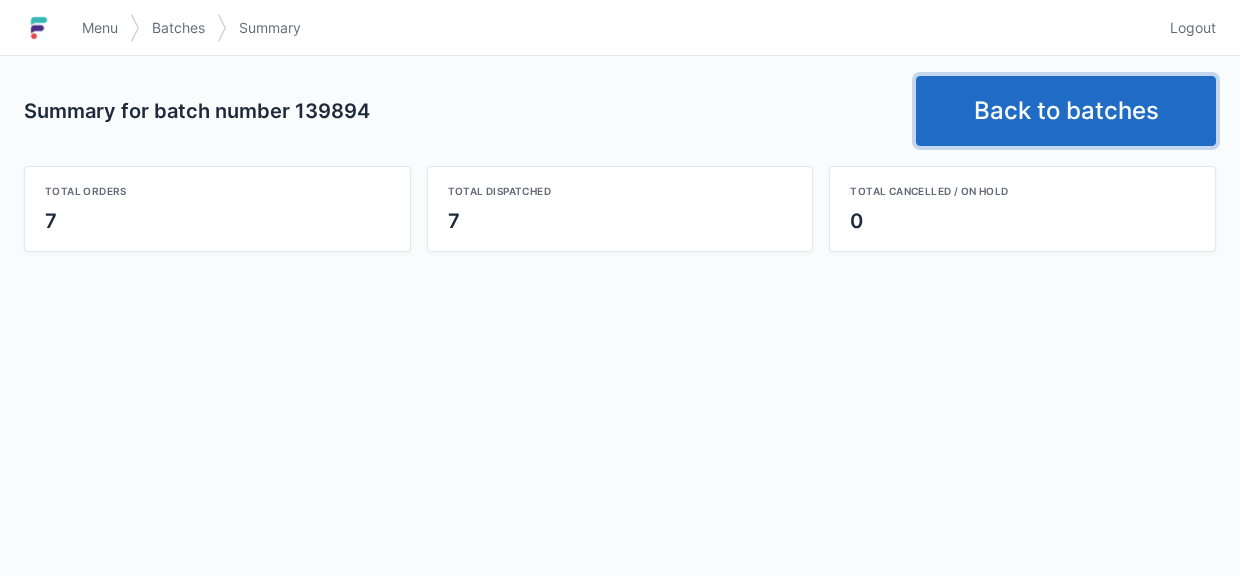 click on "Back to batches" at bounding box center (1066, 111) 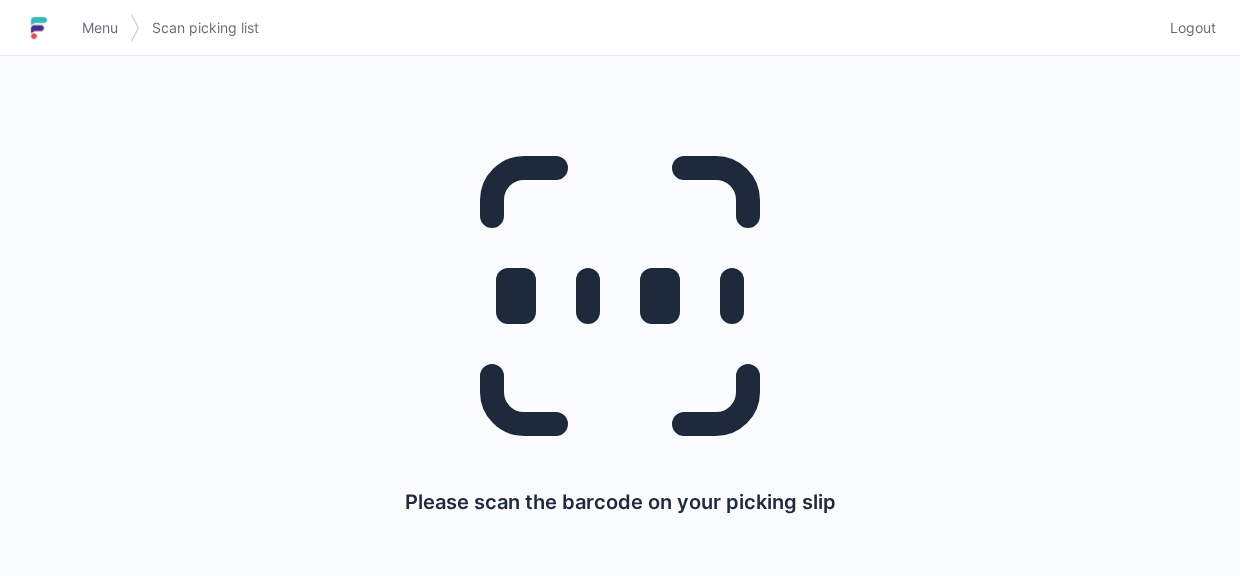 scroll, scrollTop: 0, scrollLeft: 0, axis: both 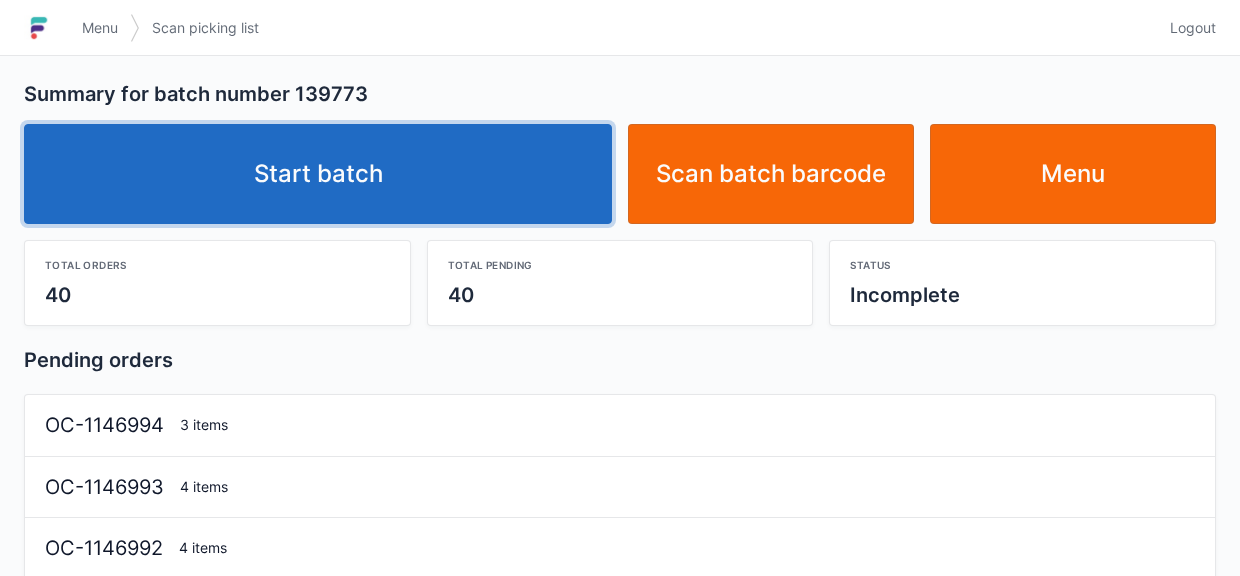 click on "Start batch" at bounding box center (318, 174) 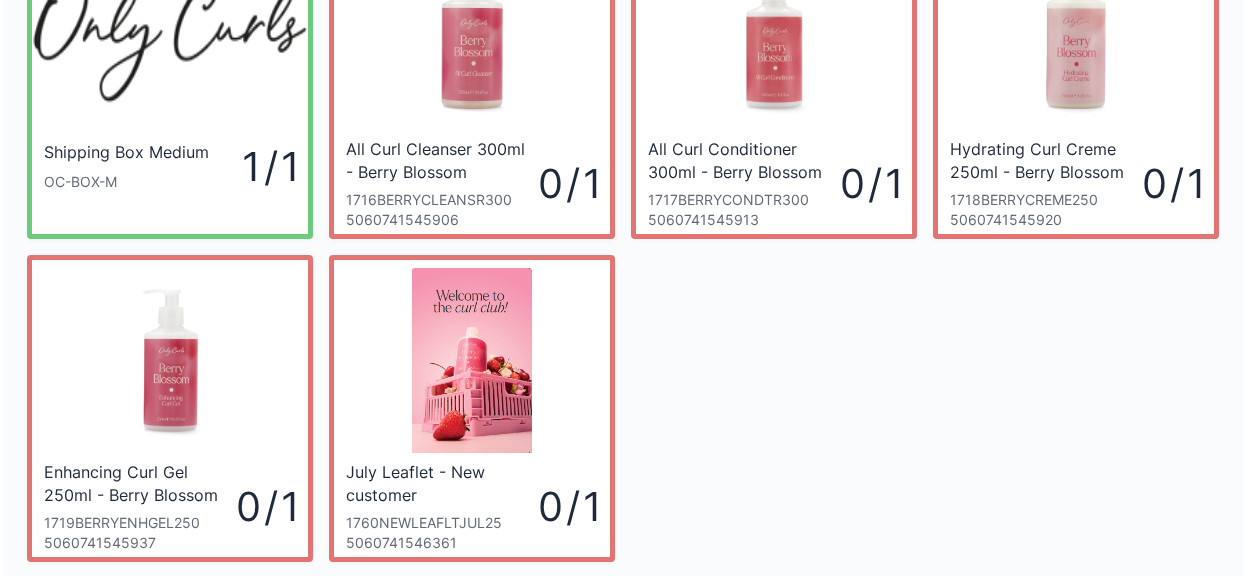 scroll, scrollTop: 147, scrollLeft: 0, axis: vertical 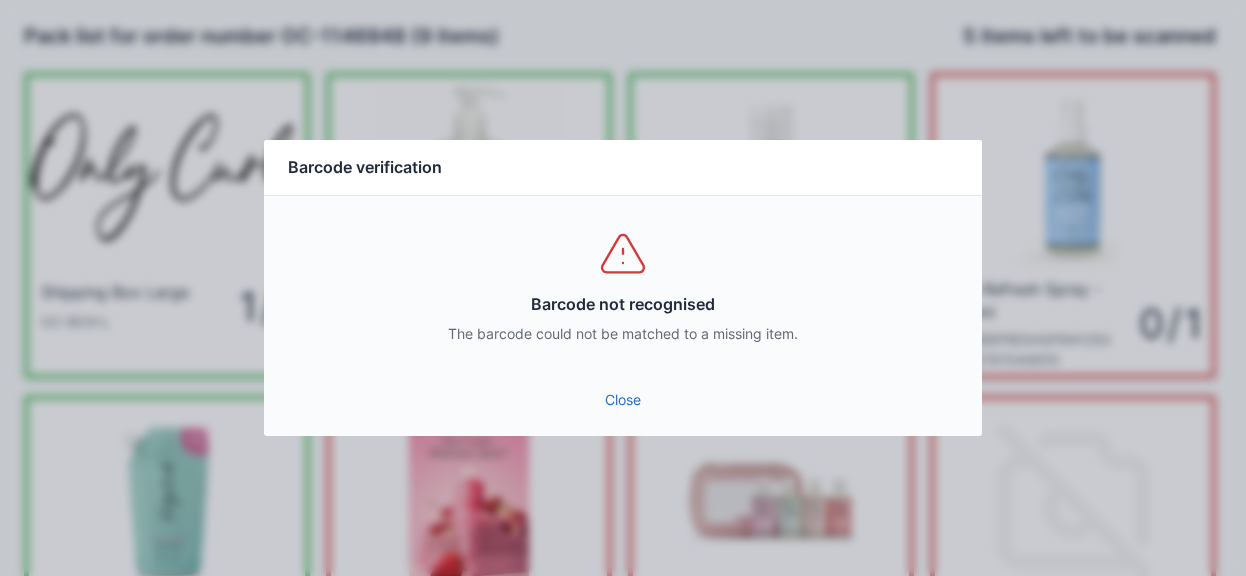 click on "Close" at bounding box center [623, 400] 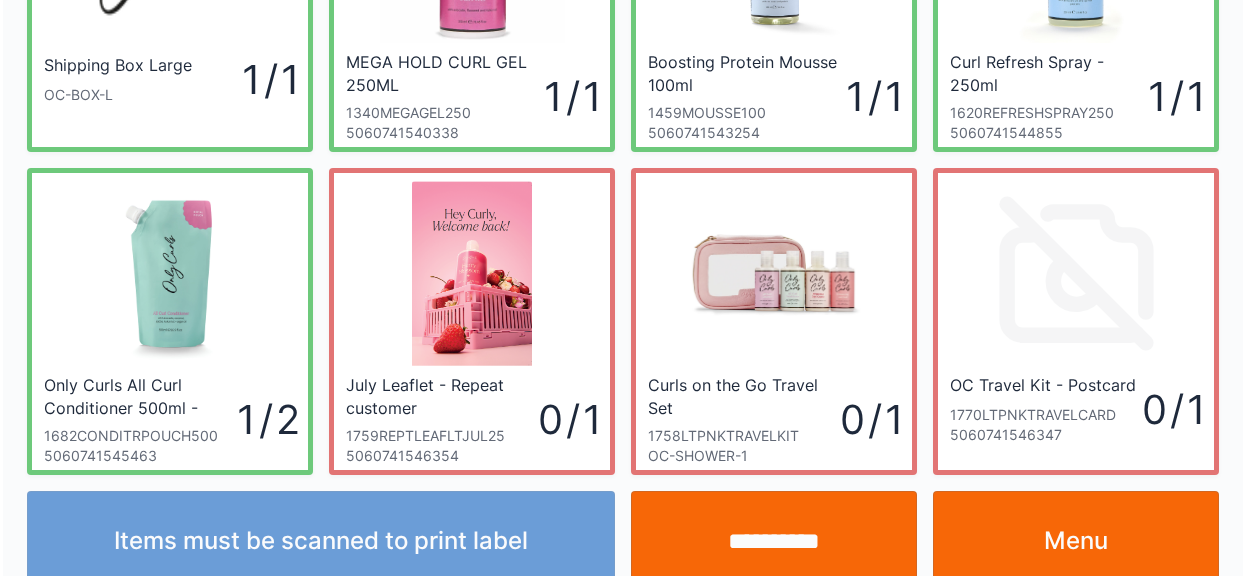 scroll, scrollTop: 260, scrollLeft: 0, axis: vertical 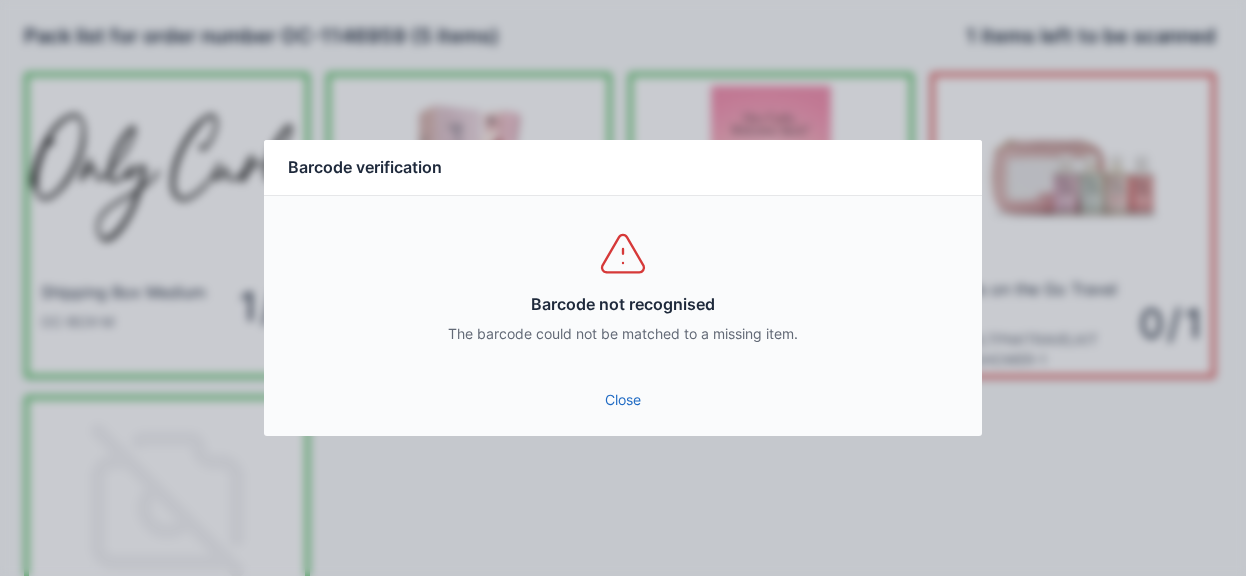 click on "Close" at bounding box center (623, 400) 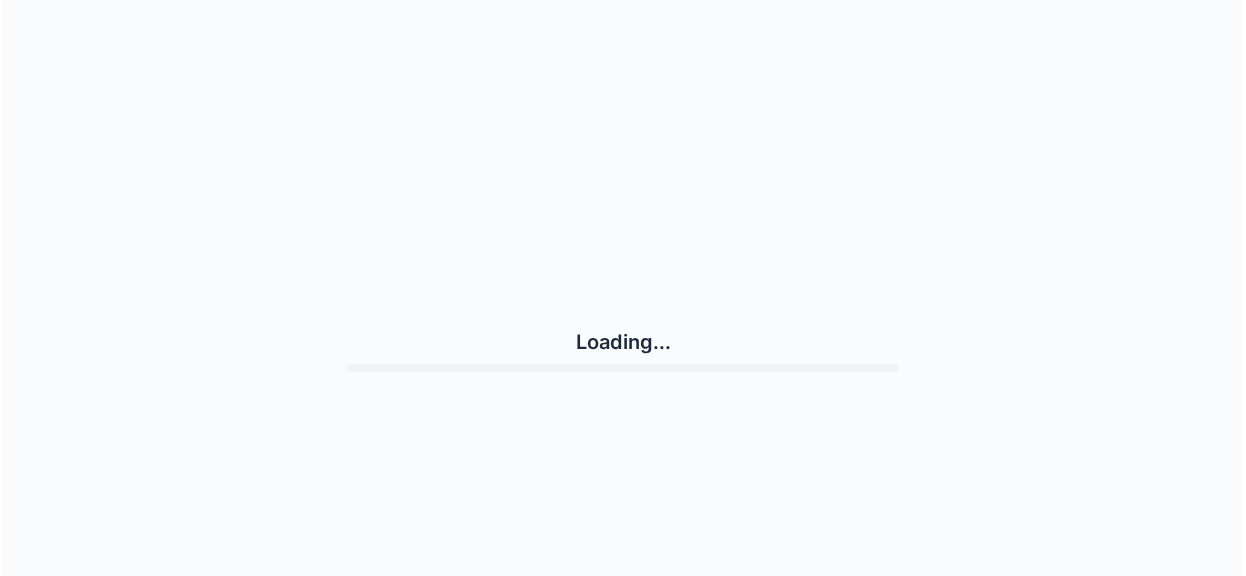 scroll, scrollTop: 0, scrollLeft: 0, axis: both 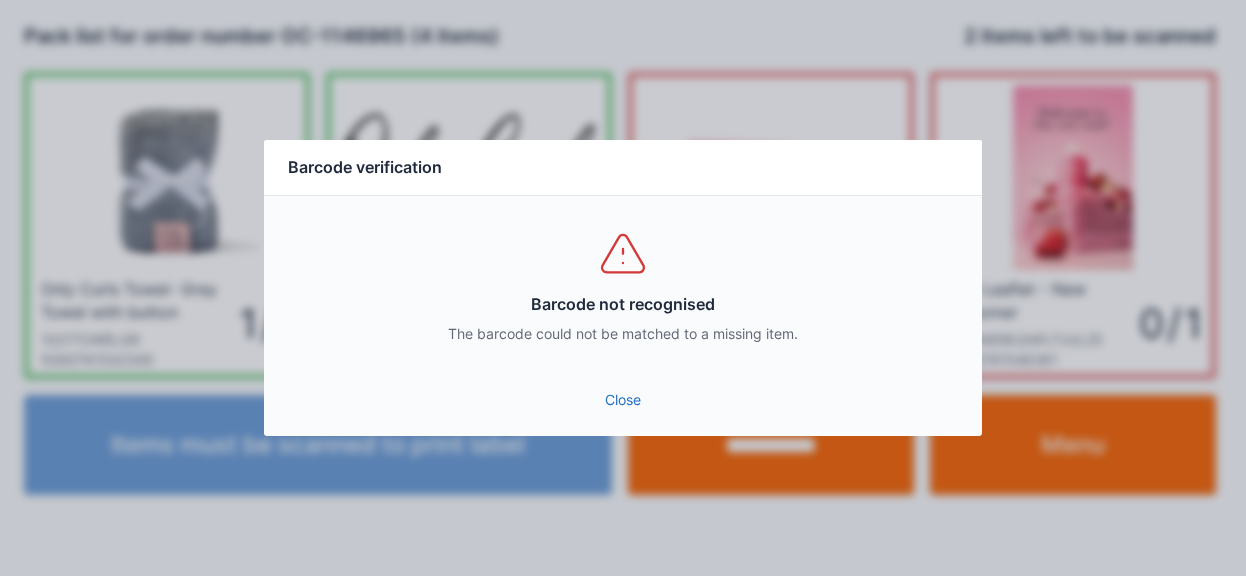 click on "Close" at bounding box center (623, 400) 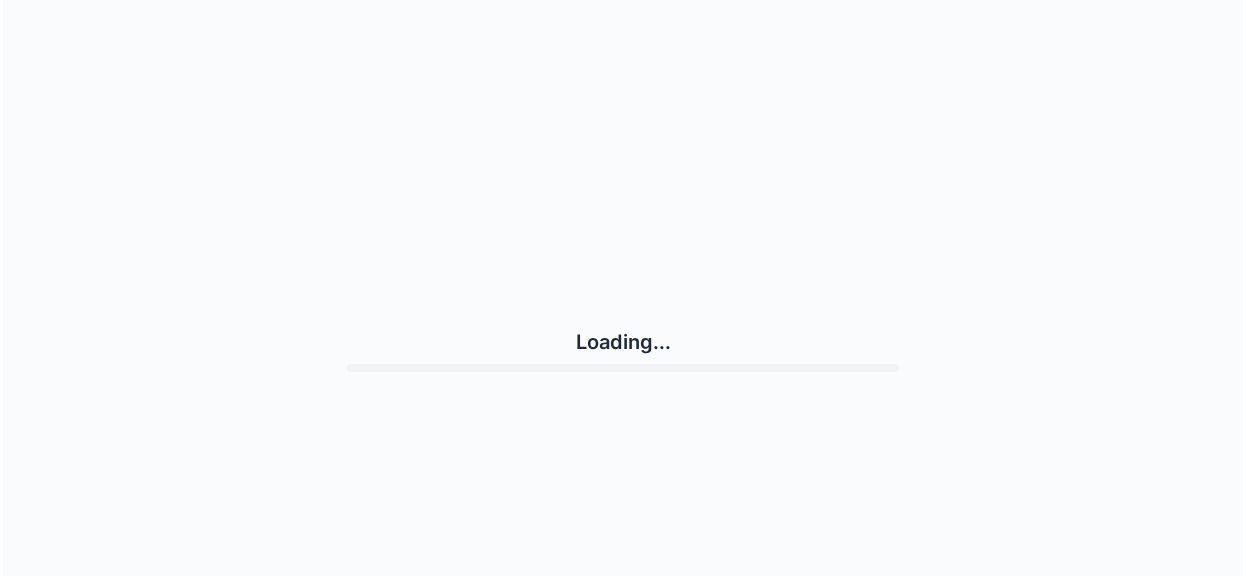 scroll, scrollTop: 0, scrollLeft: 0, axis: both 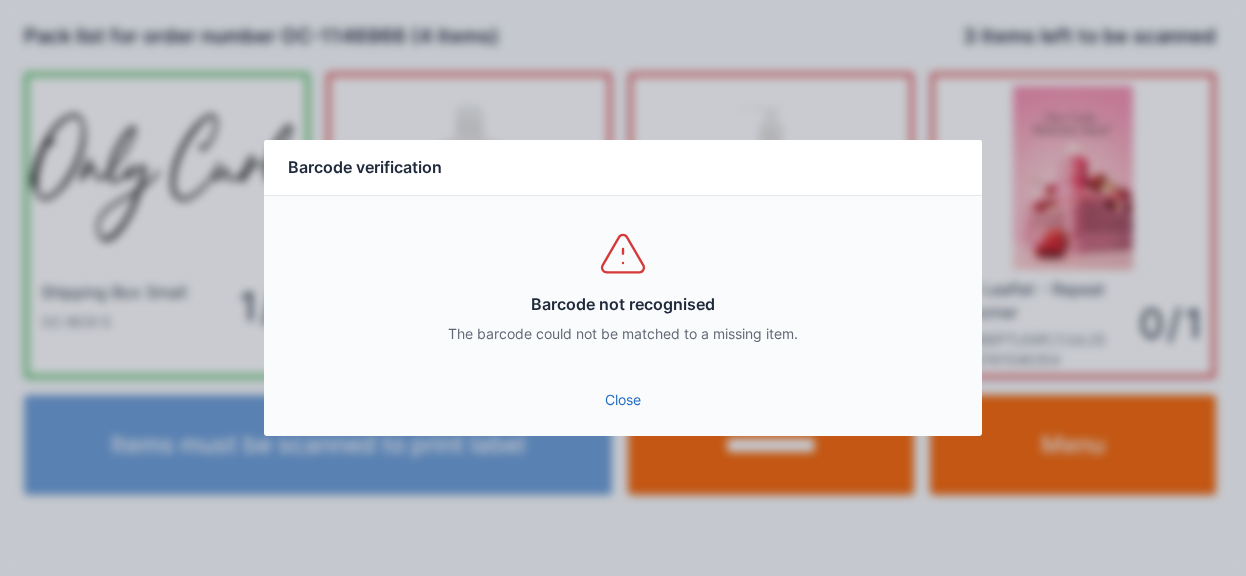 click on "Close" at bounding box center (623, 400) 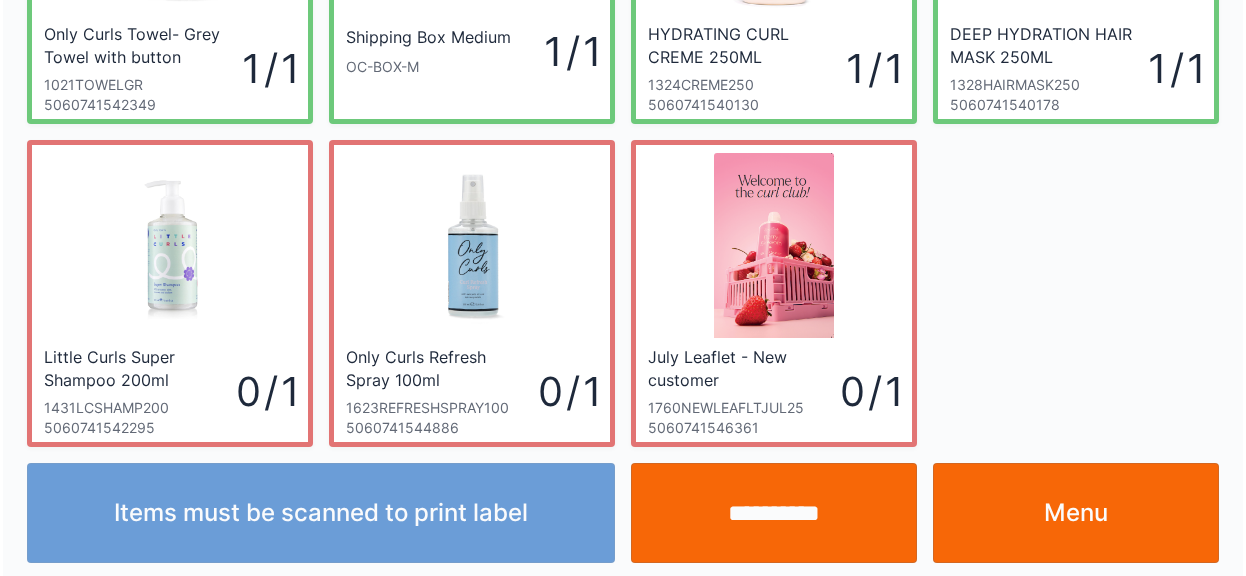 scroll, scrollTop: 260, scrollLeft: 0, axis: vertical 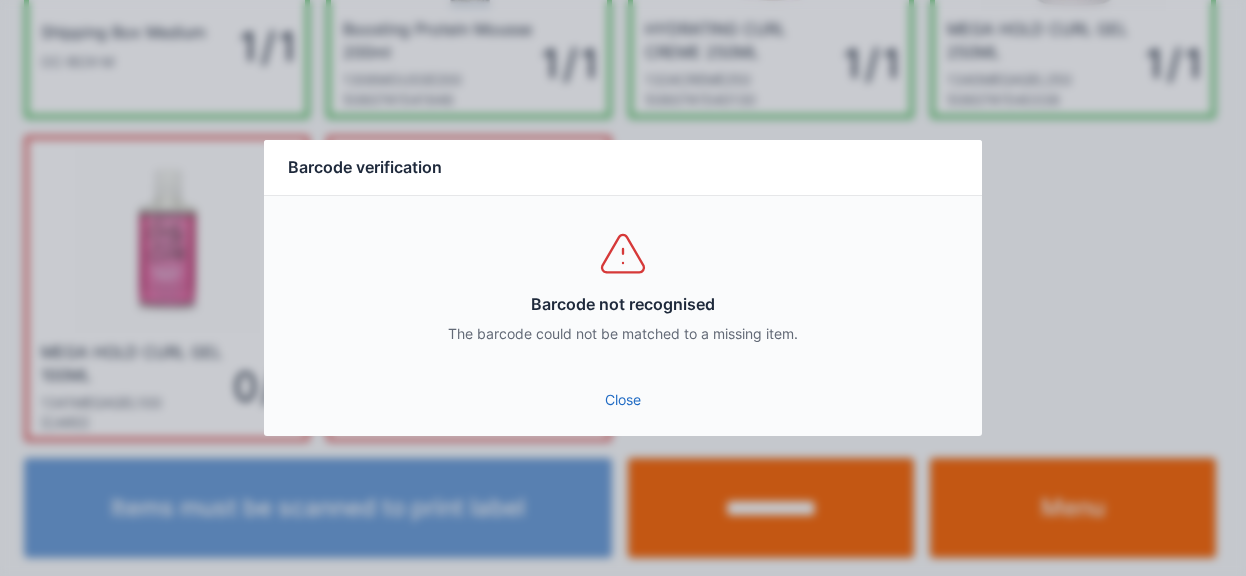 click on "Close" at bounding box center [623, 400] 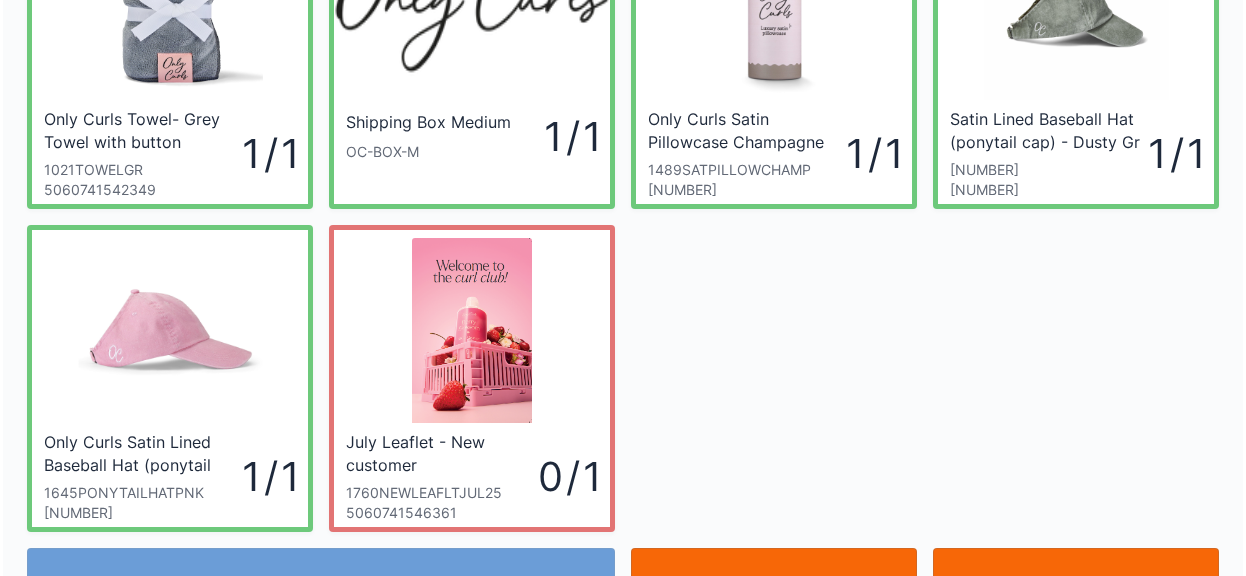 scroll, scrollTop: 260, scrollLeft: 0, axis: vertical 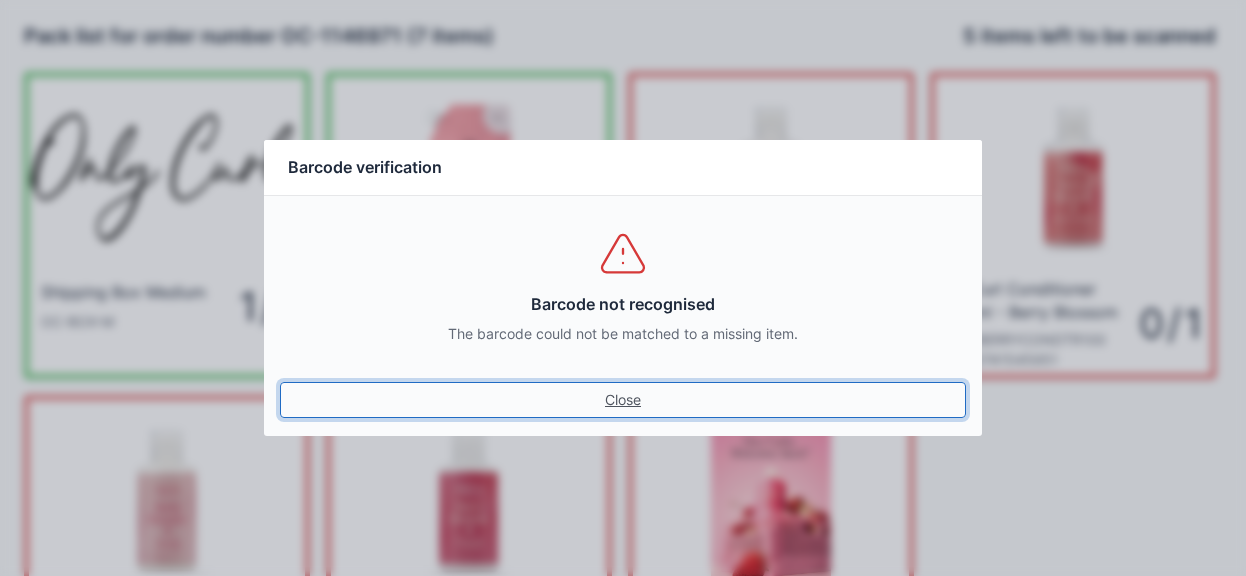 click on "Close" at bounding box center (623, 400) 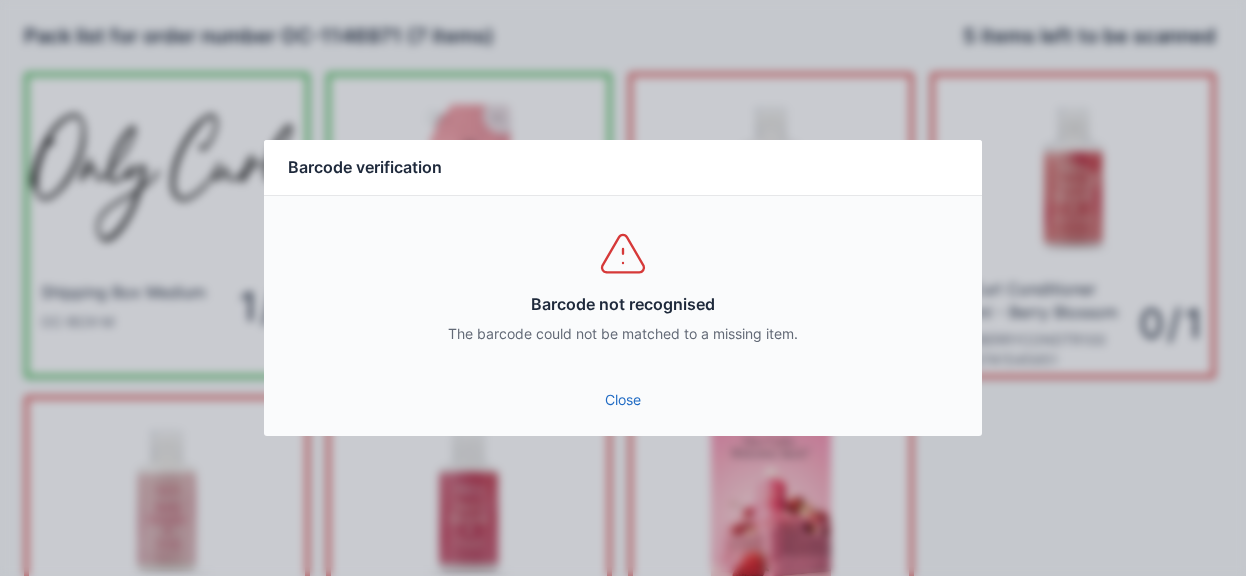 click on "Close" at bounding box center [623, 400] 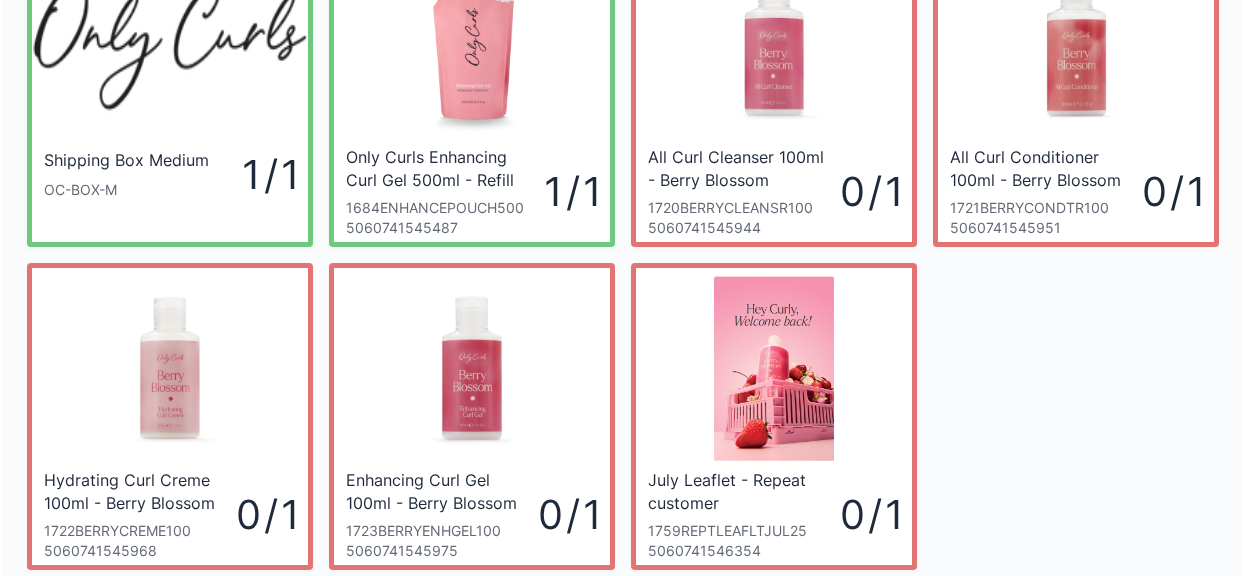 scroll, scrollTop: 132, scrollLeft: 0, axis: vertical 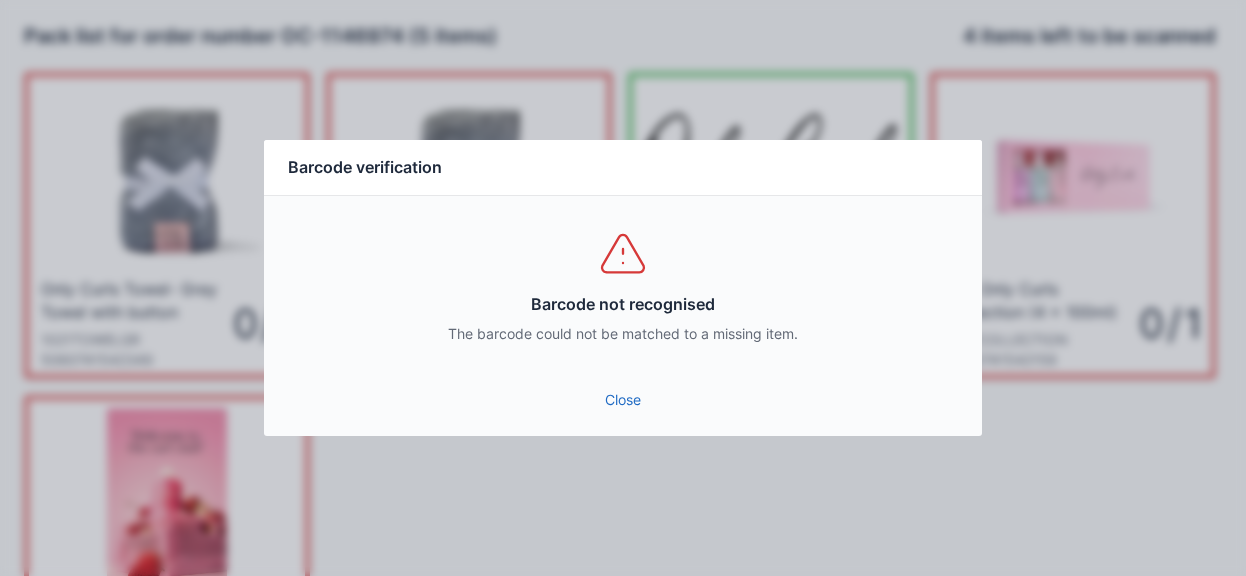click on "Close" at bounding box center [623, 400] 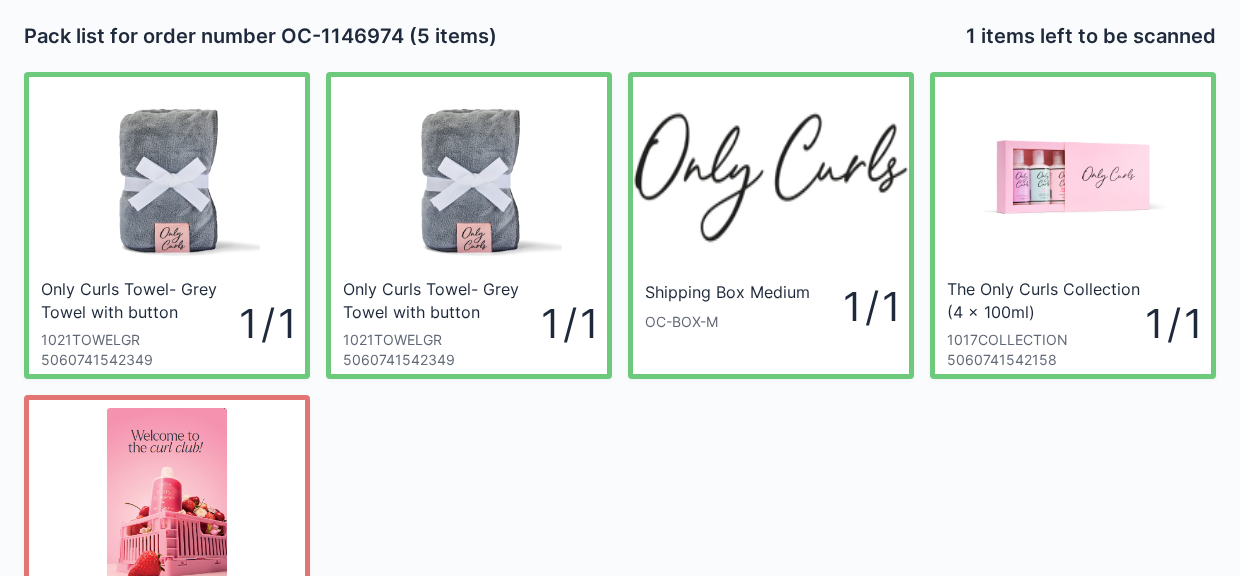 scroll, scrollTop: 16, scrollLeft: 0, axis: vertical 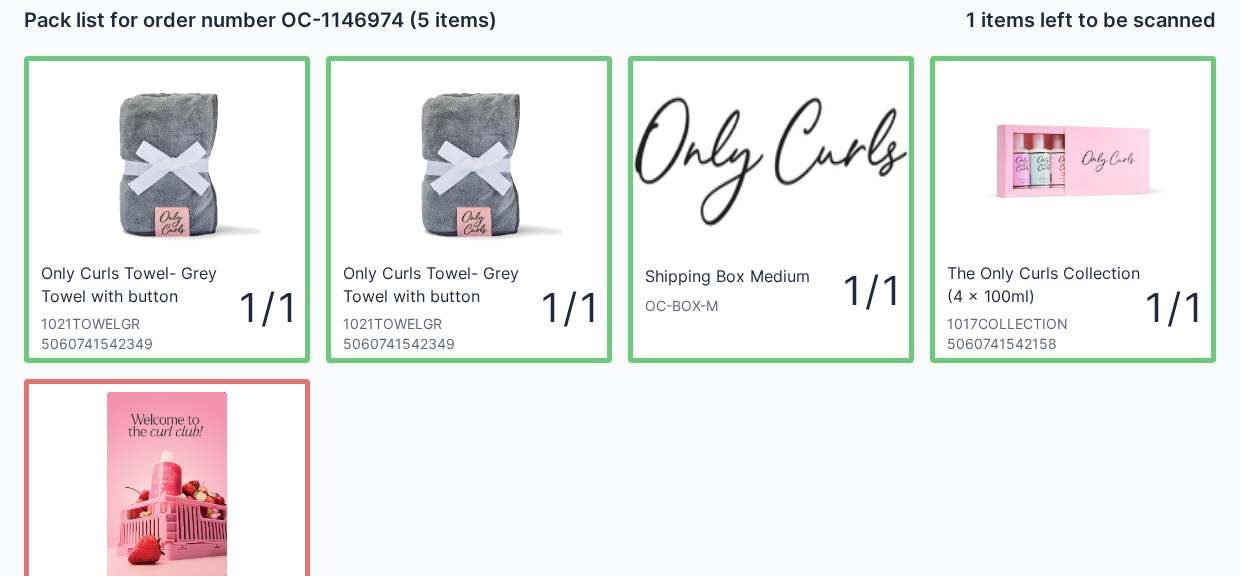 click on "Only Curls Towel- Grey Towel with button fastening 1021TOWELGR 5060741542349 1 / 1 Only Curls Towel- Grey Towel with button fastening 1021TOWELGR 5060741542349 1 / 1 Shipping Box Medium OC-BOX-M 1 / 1 The Only Curls Collection (4 x 100ml) 1017COLLECTION 5060741542158 1 / 1 July Leaflet - New customer 1760NEWLEAFLTJUL25 5060741546361 0 / 1" at bounding box center [620, 363] 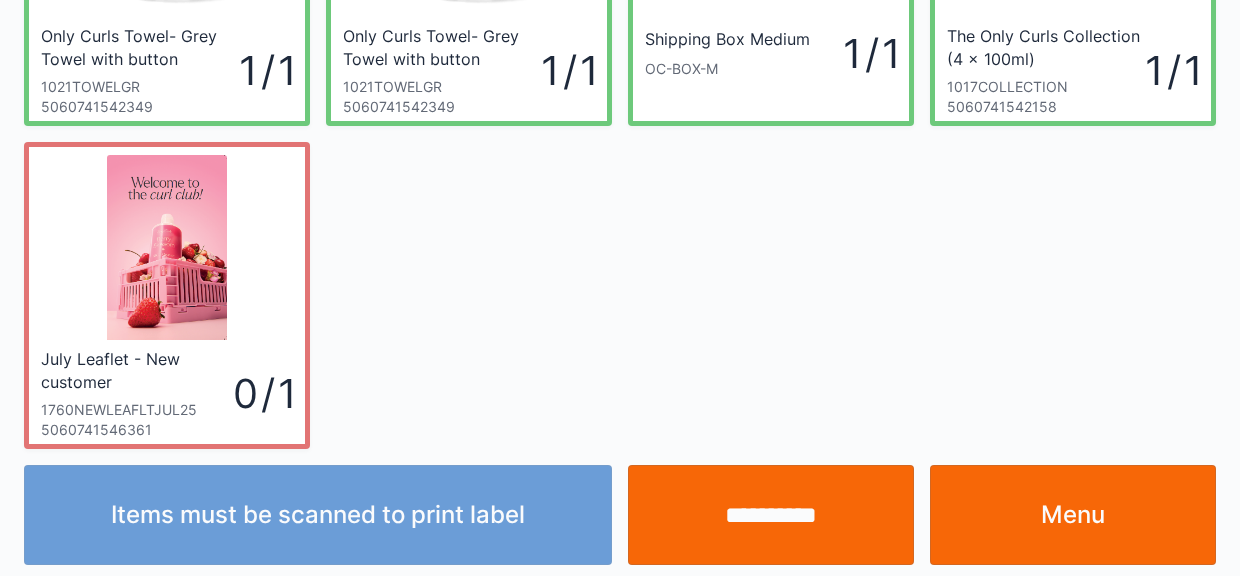 scroll, scrollTop: 254, scrollLeft: 0, axis: vertical 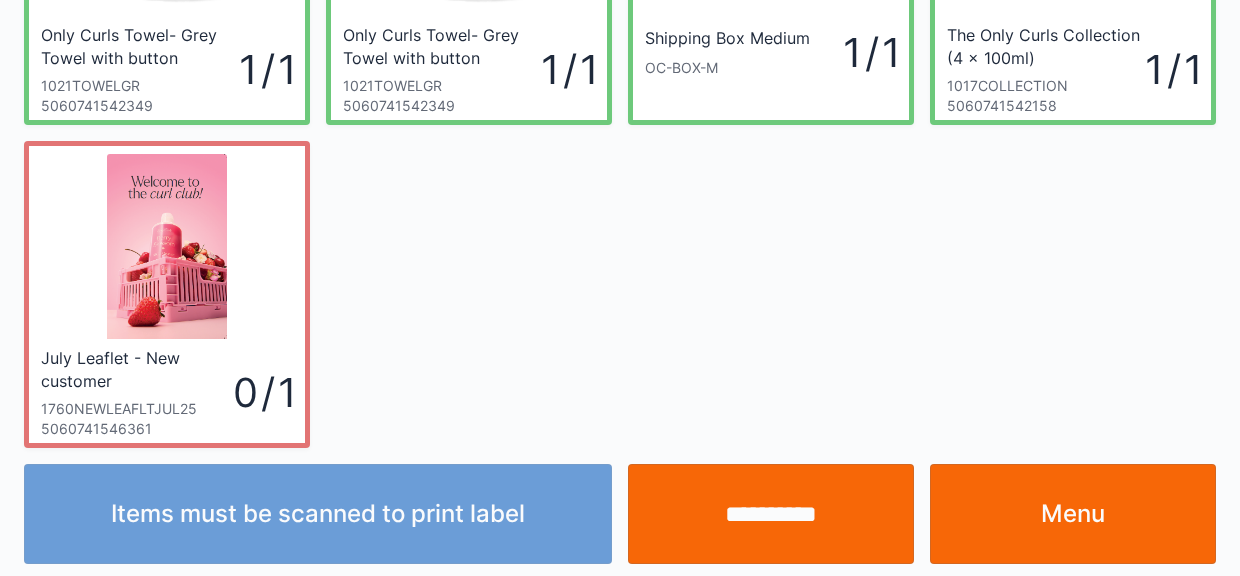 click on "July Leaflet - New customer 1760NEWLEAFLTJUL25 5060741546361 0 / 1" at bounding box center [167, 294] 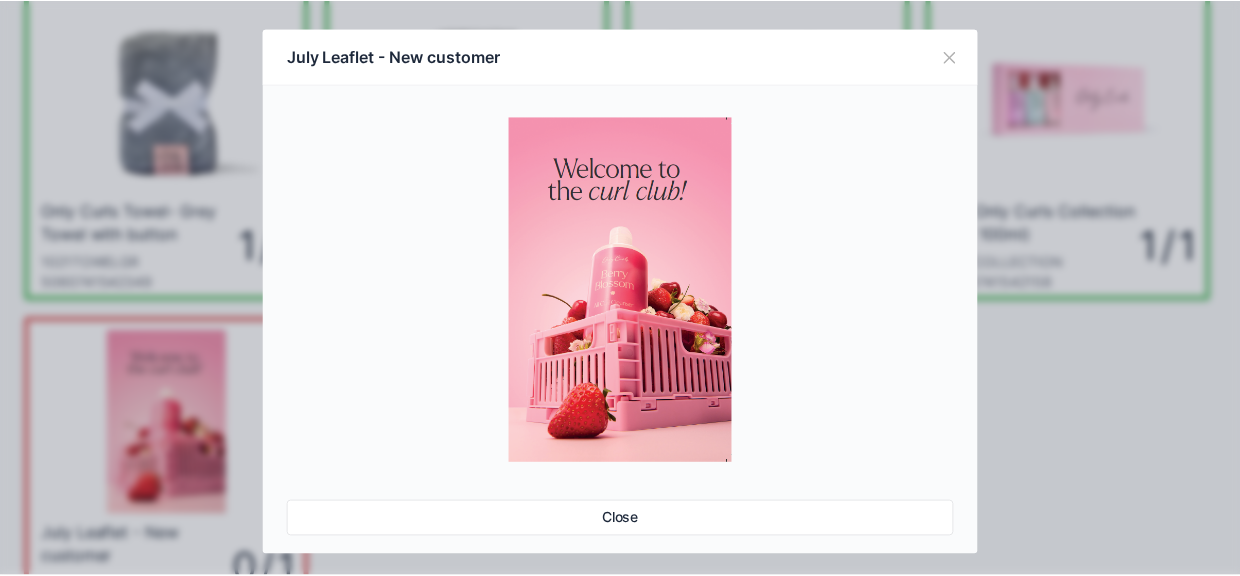 scroll, scrollTop: 0, scrollLeft: 0, axis: both 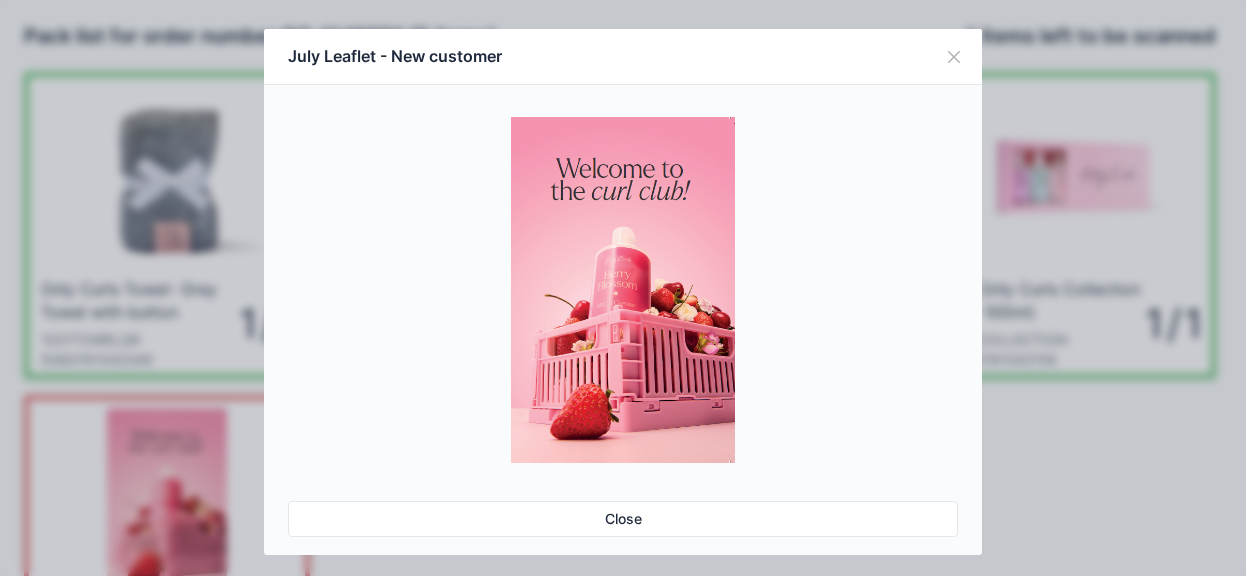 click on "Close" at bounding box center (623, 519) 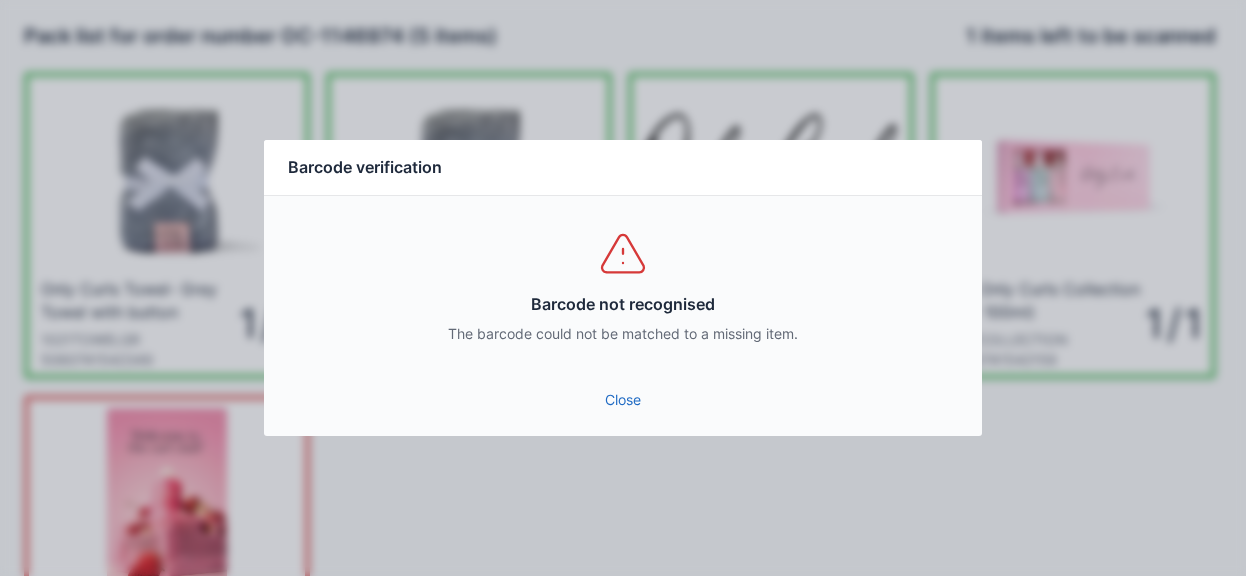 click on "Close" at bounding box center (623, 400) 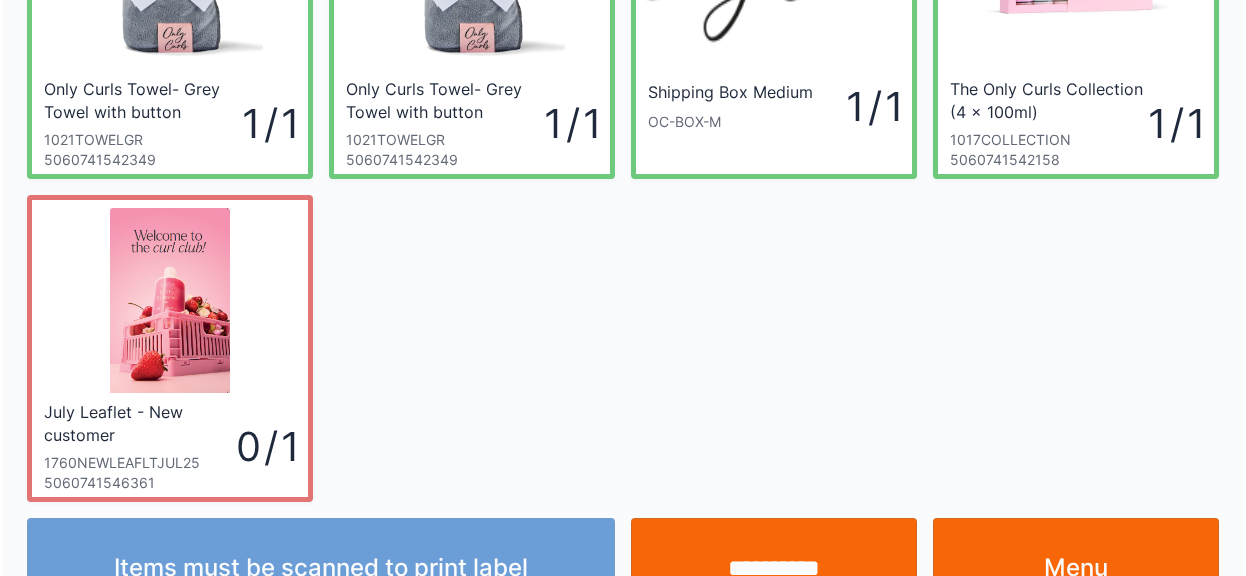 scroll, scrollTop: 210, scrollLeft: 0, axis: vertical 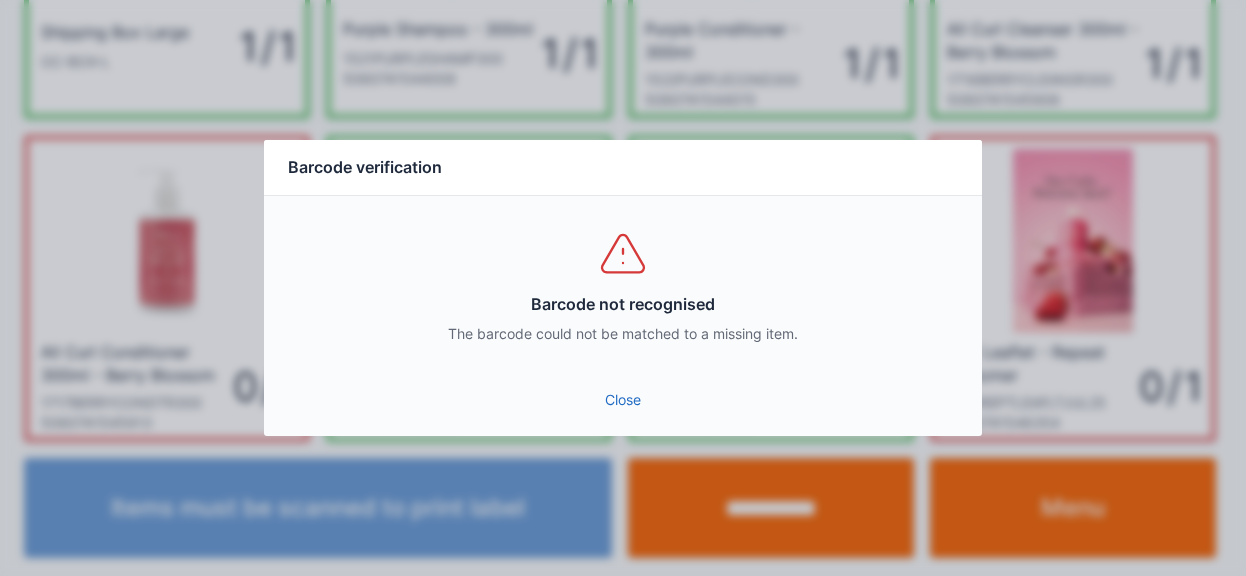 click on "Close" at bounding box center [623, 400] 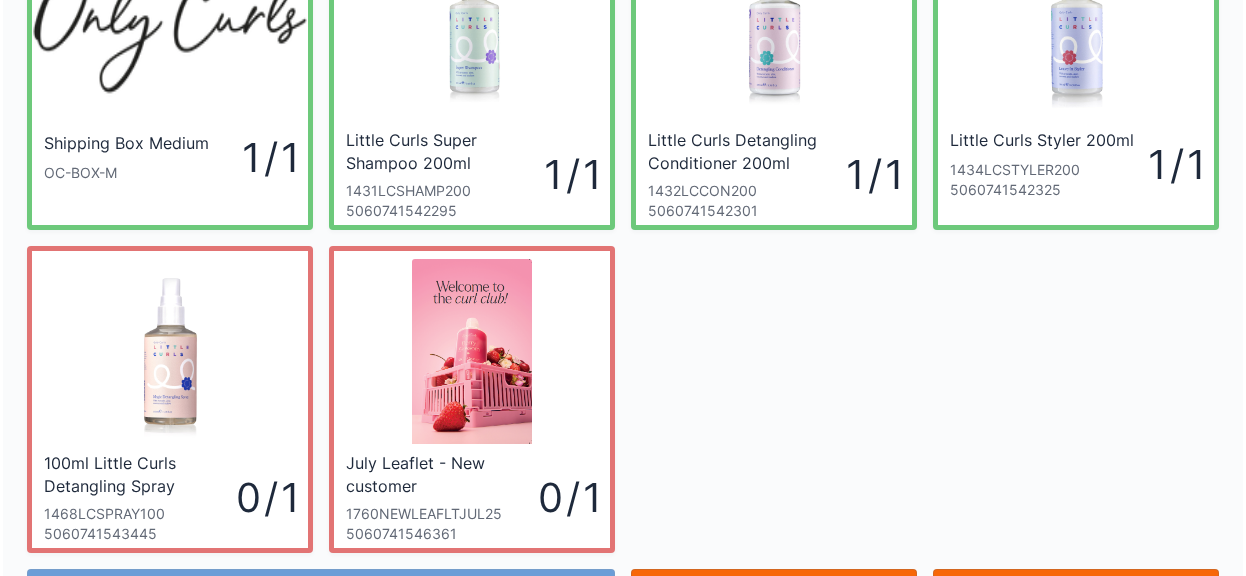 scroll, scrollTop: 260, scrollLeft: 0, axis: vertical 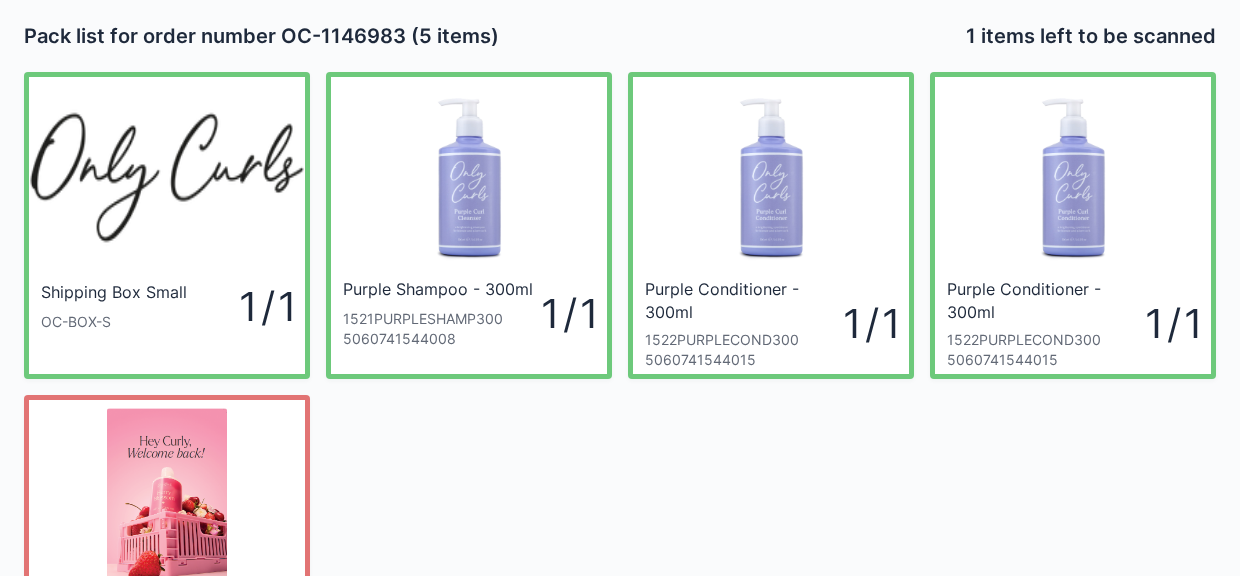 click on "Purple Shampoo - 300ml 1521PURPLESHAMP300 5060741544008 1 / 1" at bounding box center (469, 326) 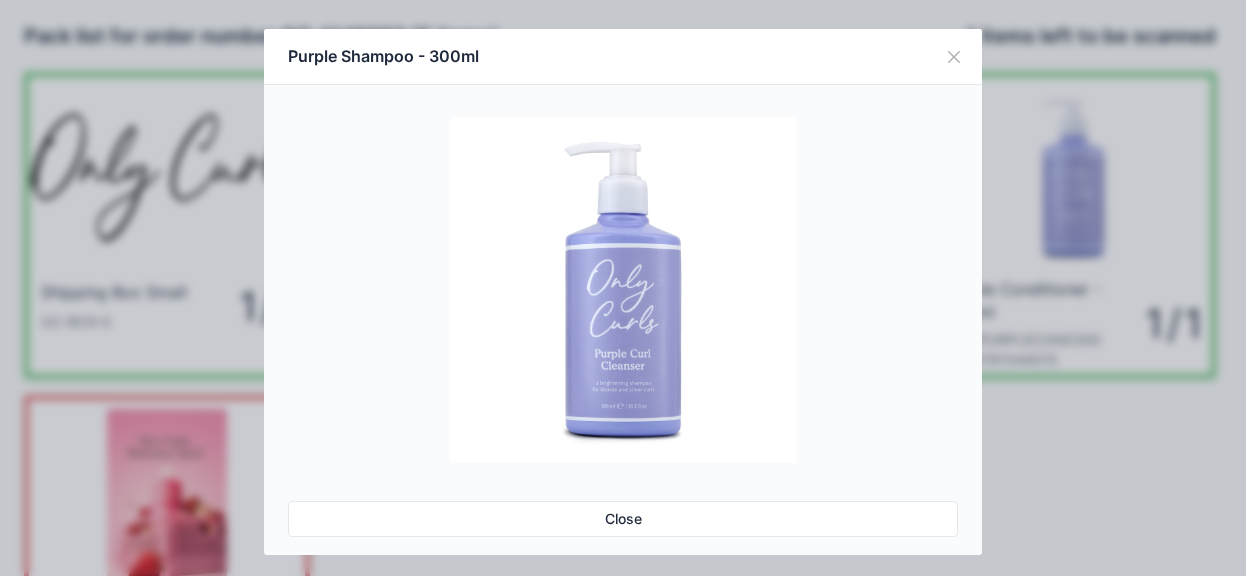 click on "Close" at bounding box center (623, 519) 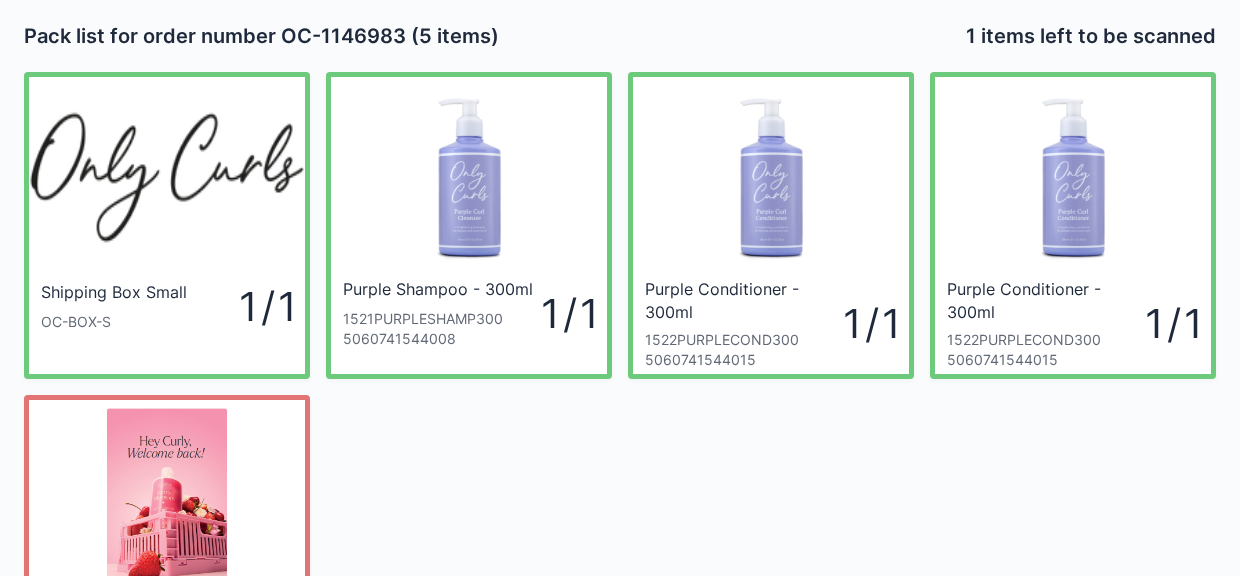click on "Shipping Box Small OC-BOX-S 1 / 1 Purple Shampoo - 300ml 1521PURPLESHAMP300 5060741544008 1 / 1 Purple Conditioner - 300ml  1522PURPLECOND300 5060741544015 1 / 1 Purple Conditioner - 300ml  1522PURPLECOND300 5060741544015 1 / 1 July Leaflet - Repeat customer 1759REPTLEAFLTJUL25 5060741546354 0 / 1" at bounding box center [620, 379] 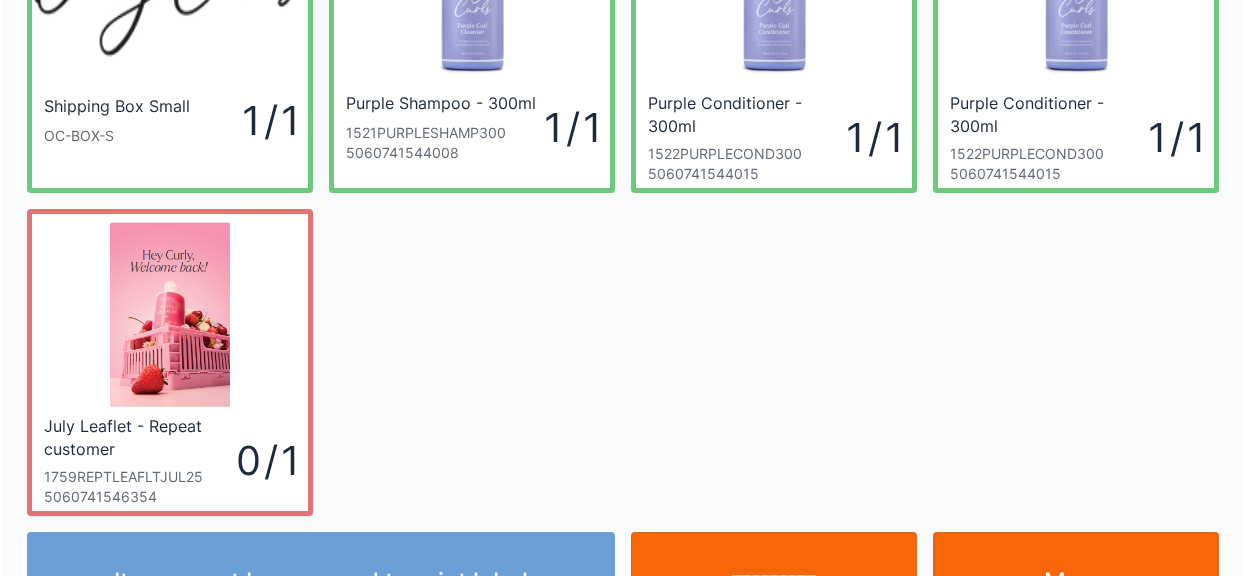 scroll, scrollTop: 186, scrollLeft: 0, axis: vertical 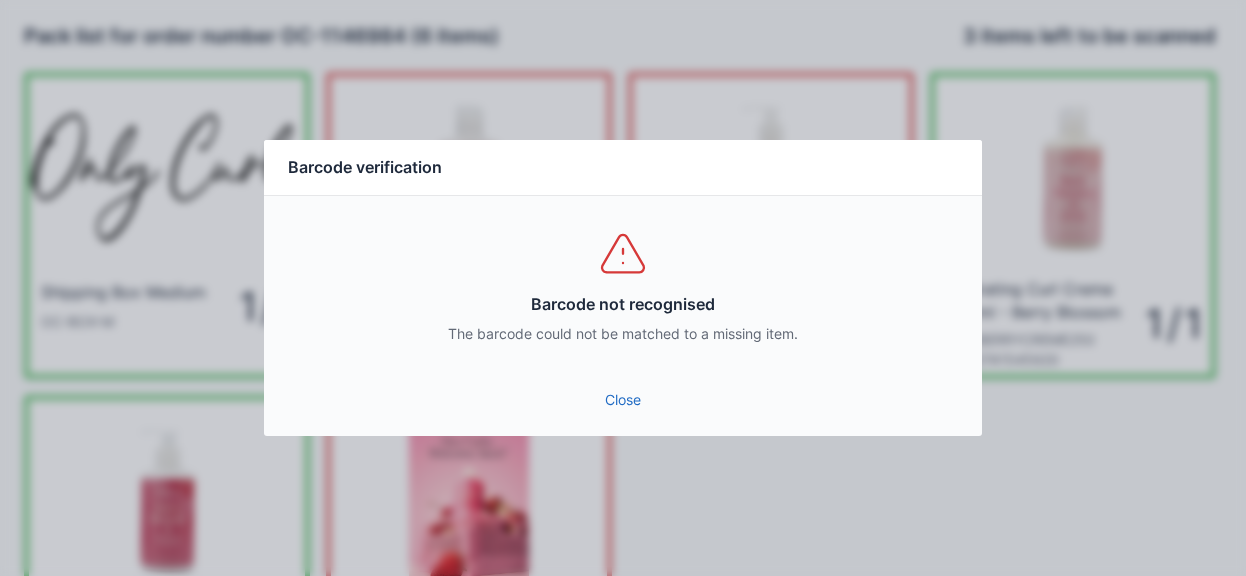 click on "Close" at bounding box center (623, 400) 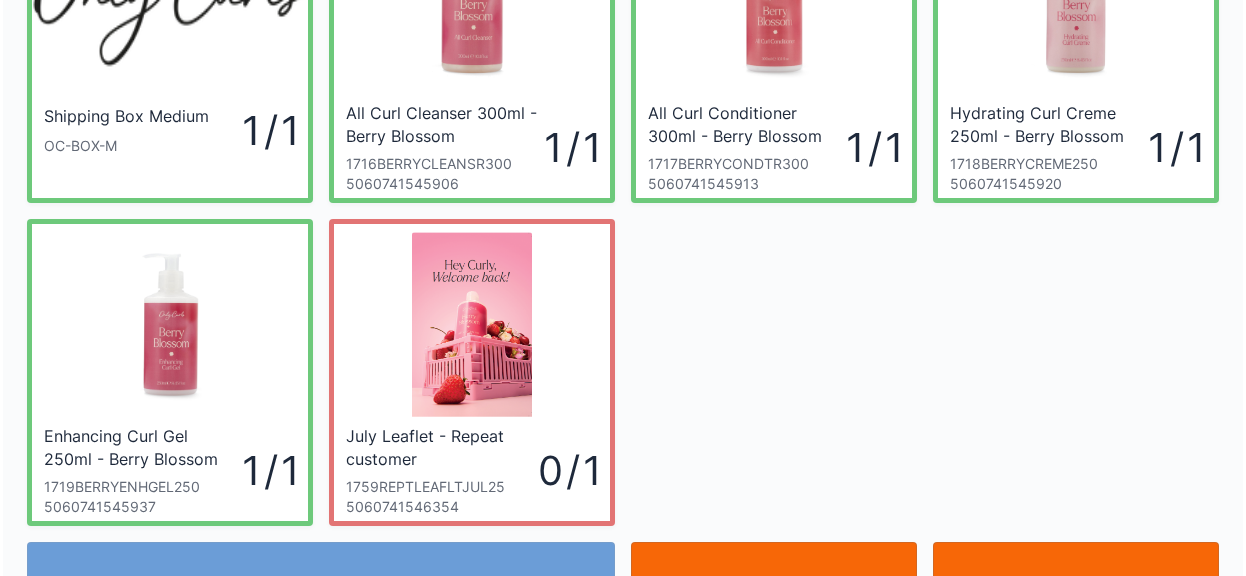 scroll, scrollTop: 260, scrollLeft: 0, axis: vertical 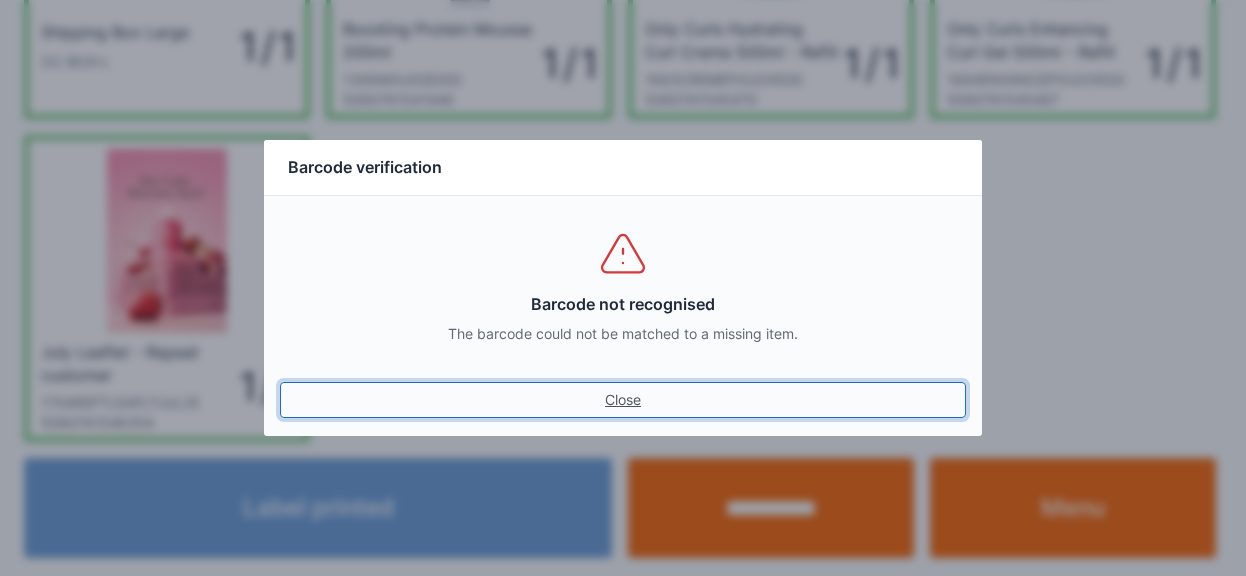 click on "Close" at bounding box center [623, 400] 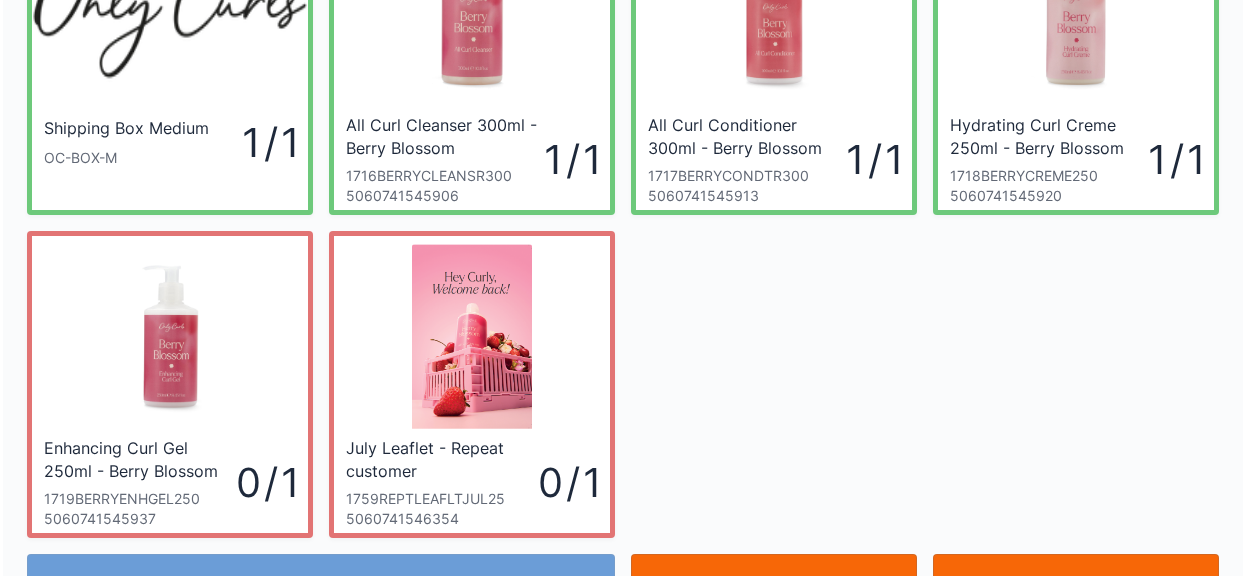 scroll, scrollTop: 260, scrollLeft: 0, axis: vertical 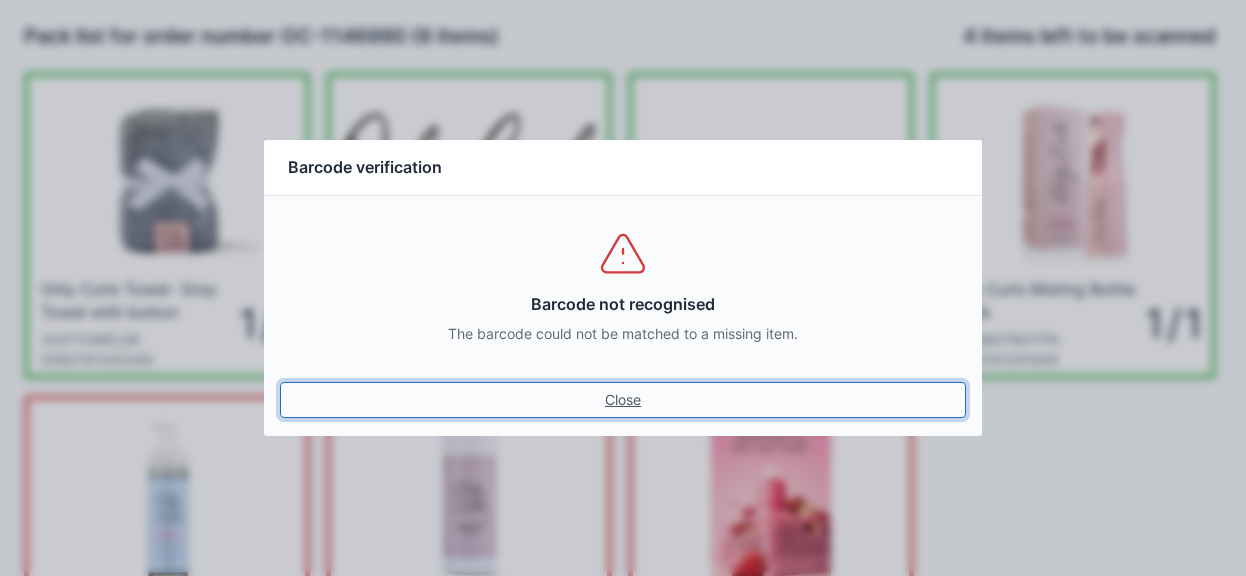 click on "Close" at bounding box center [623, 400] 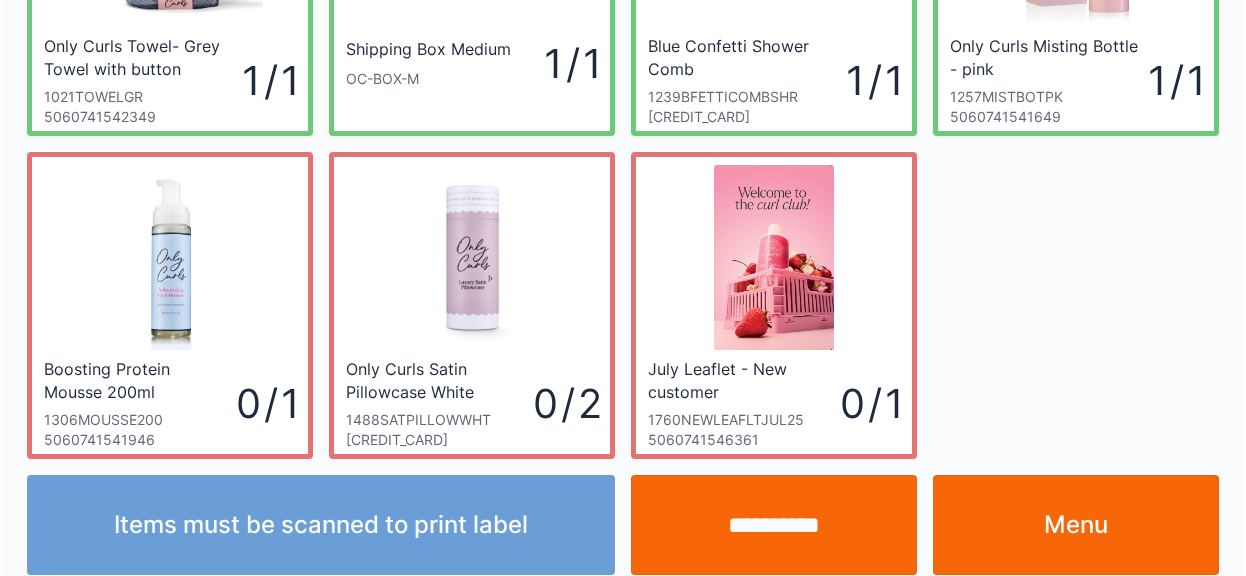scroll, scrollTop: 260, scrollLeft: 0, axis: vertical 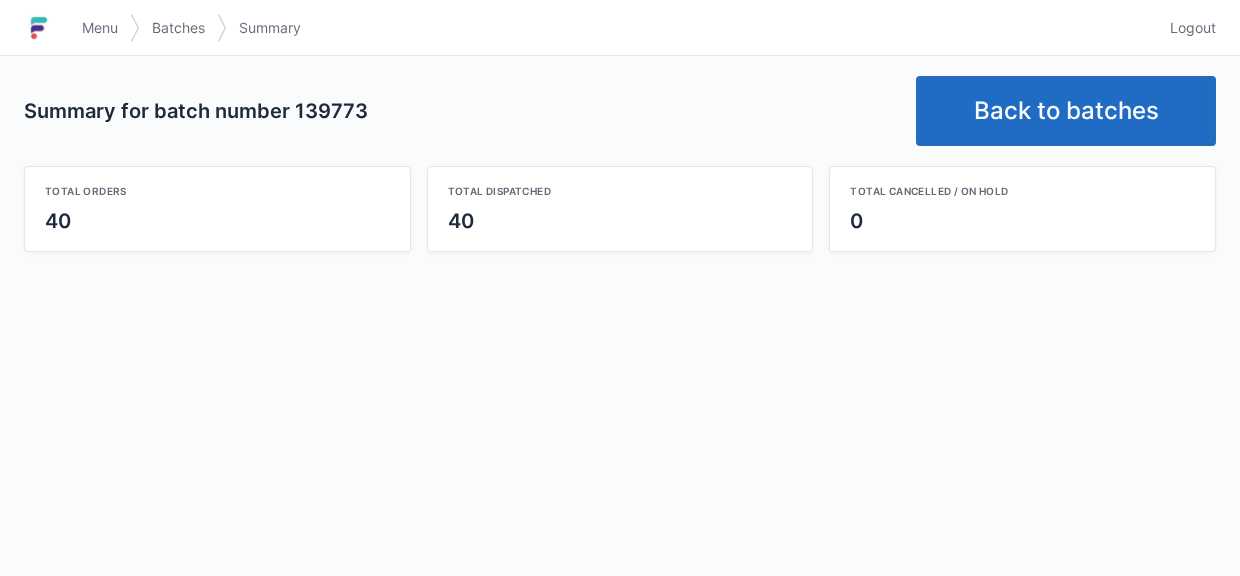 click on "Back to batches" at bounding box center (1066, 111) 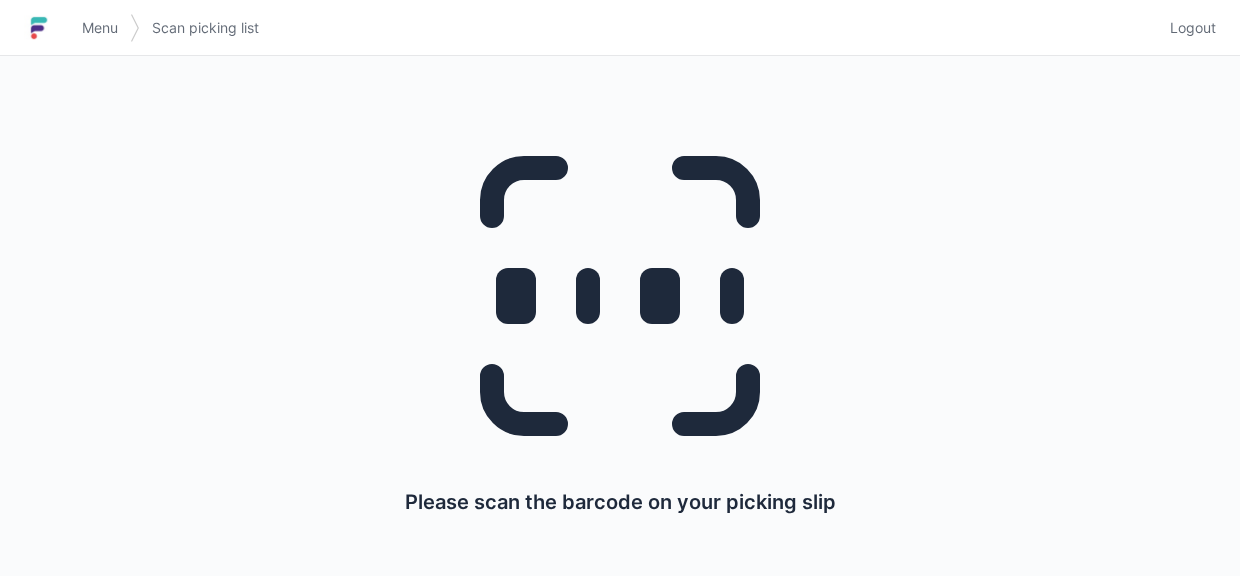 scroll, scrollTop: 0, scrollLeft: 0, axis: both 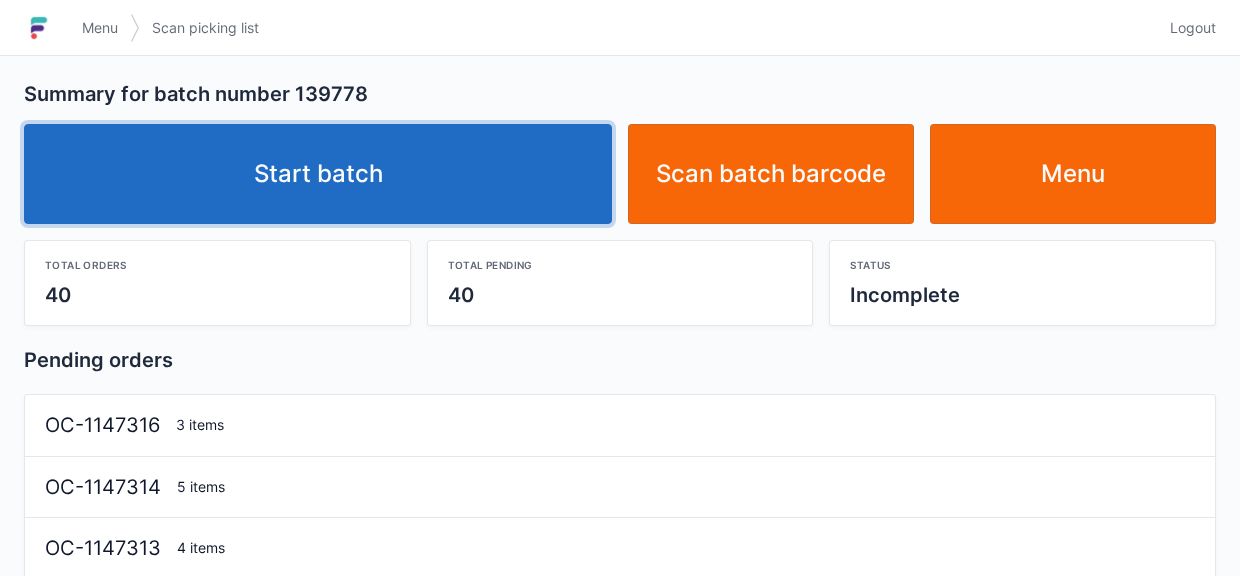 click on "Start batch" at bounding box center [318, 174] 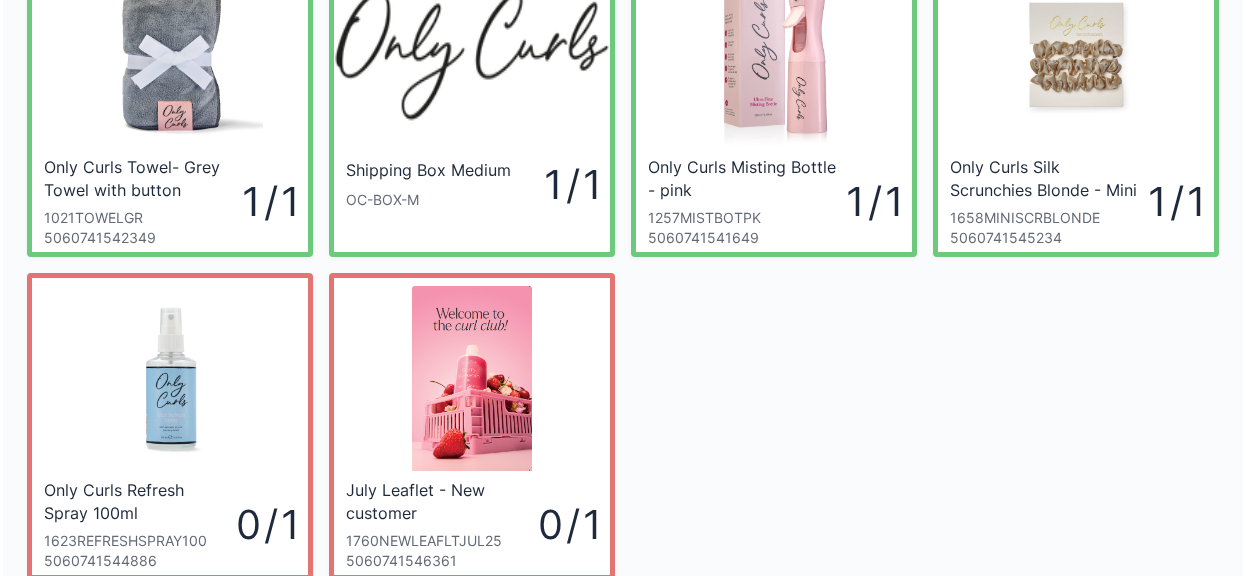scroll, scrollTop: 260, scrollLeft: 0, axis: vertical 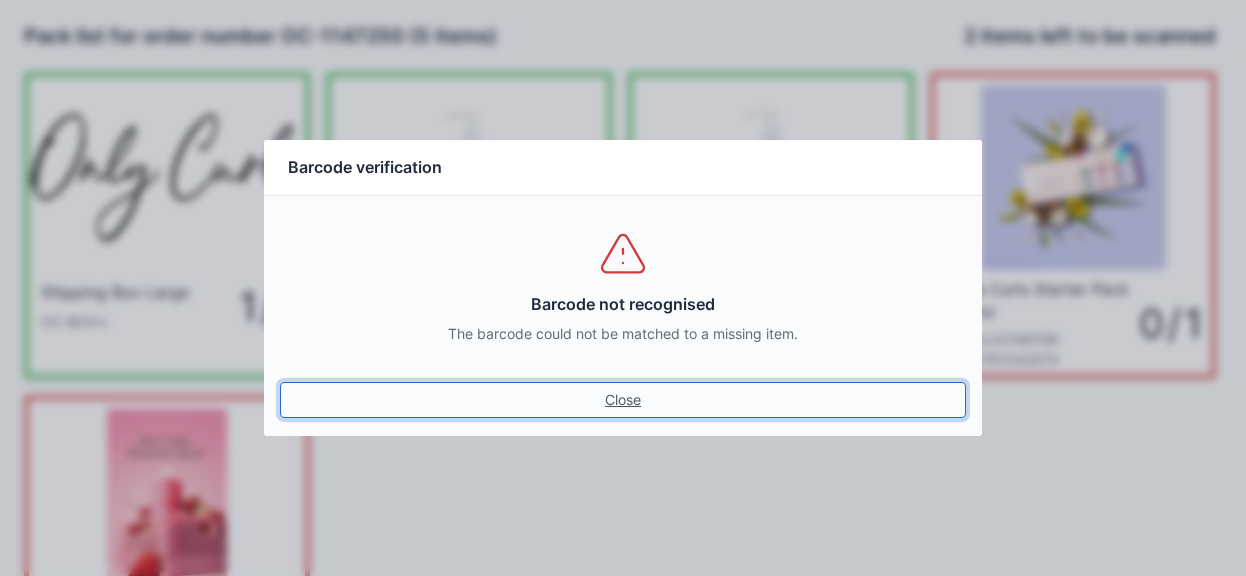 click on "Close" at bounding box center (623, 400) 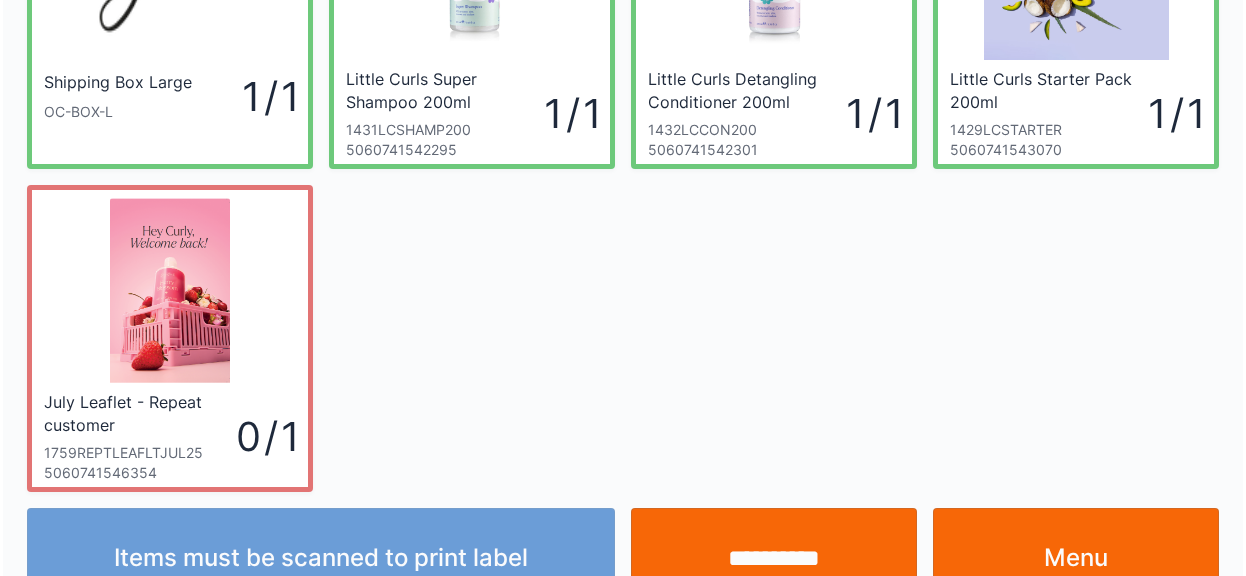 scroll, scrollTop: 260, scrollLeft: 0, axis: vertical 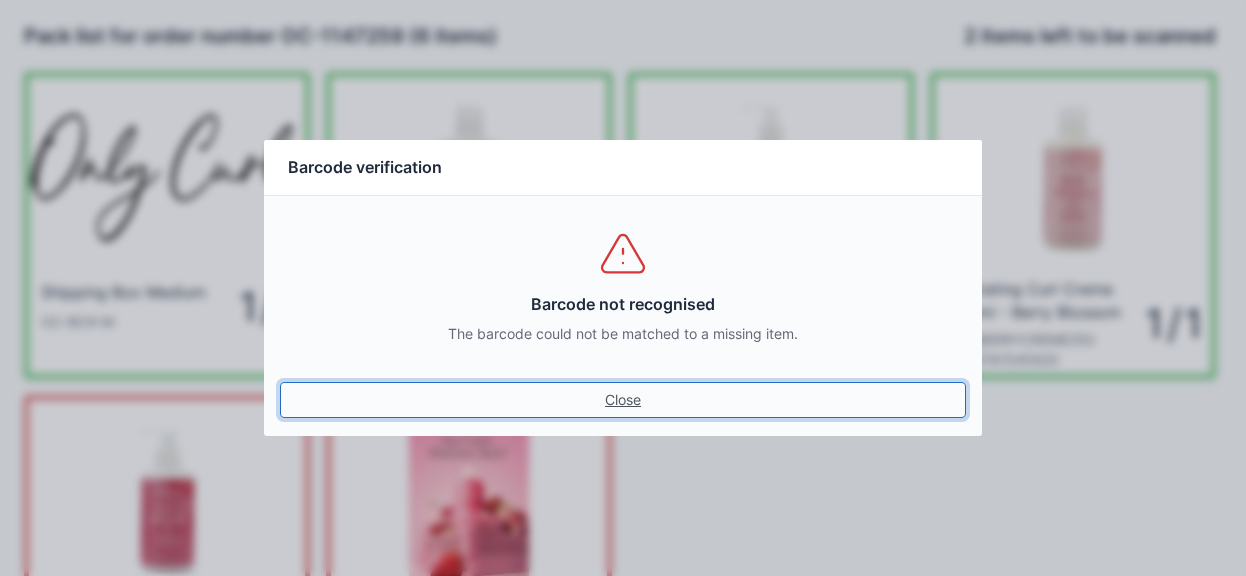 click on "Close" at bounding box center [623, 400] 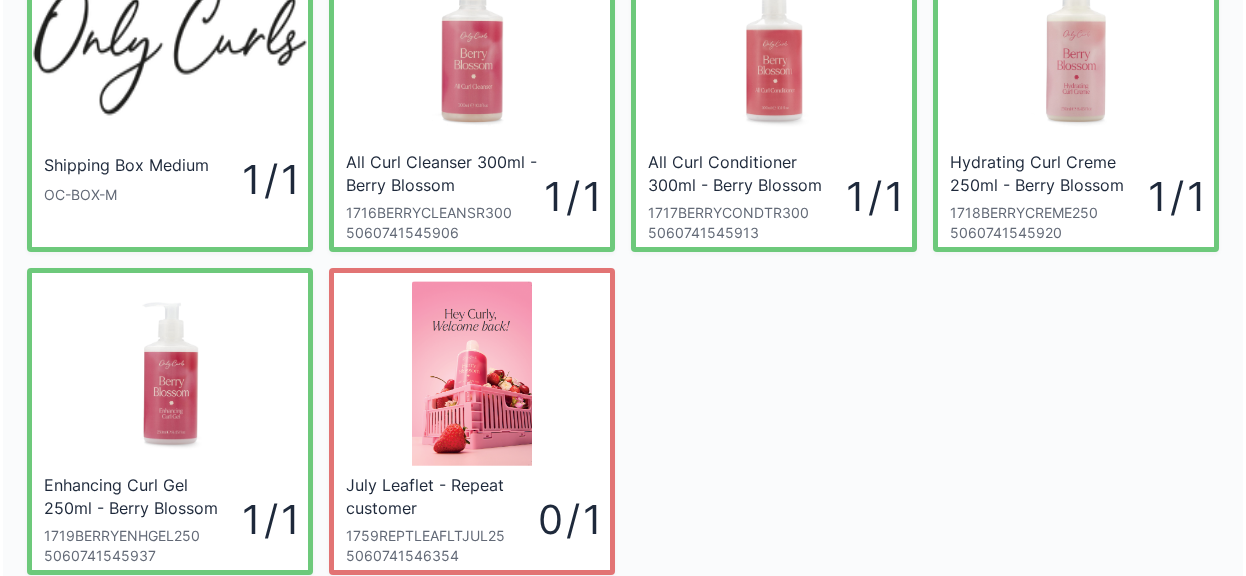 scroll, scrollTop: 260, scrollLeft: 0, axis: vertical 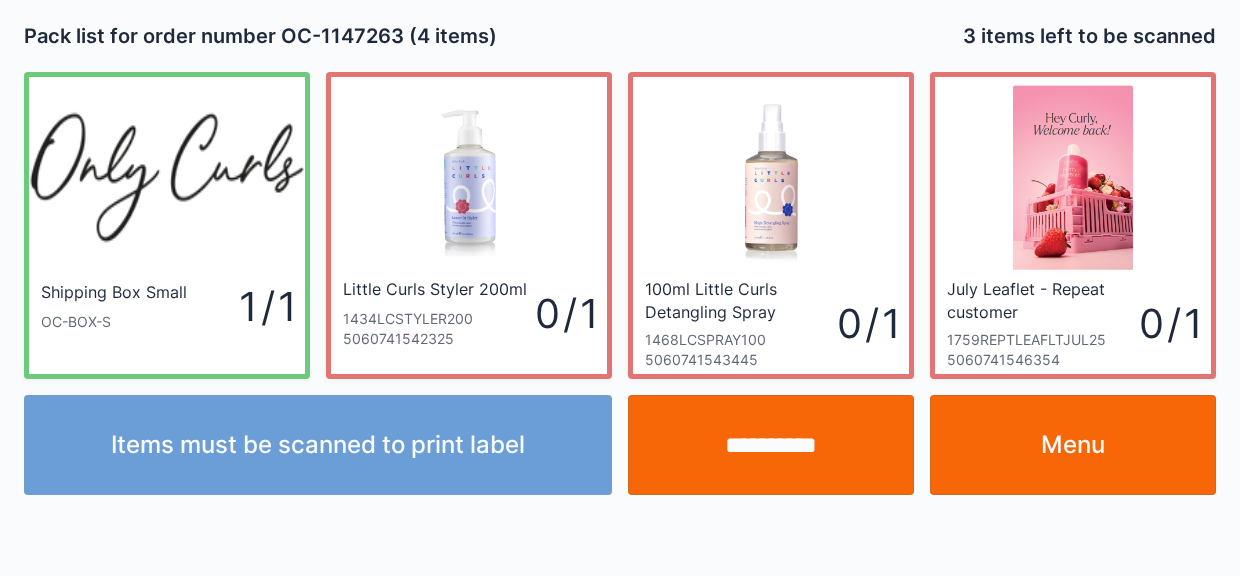 click on "Menu" at bounding box center [1073, 445] 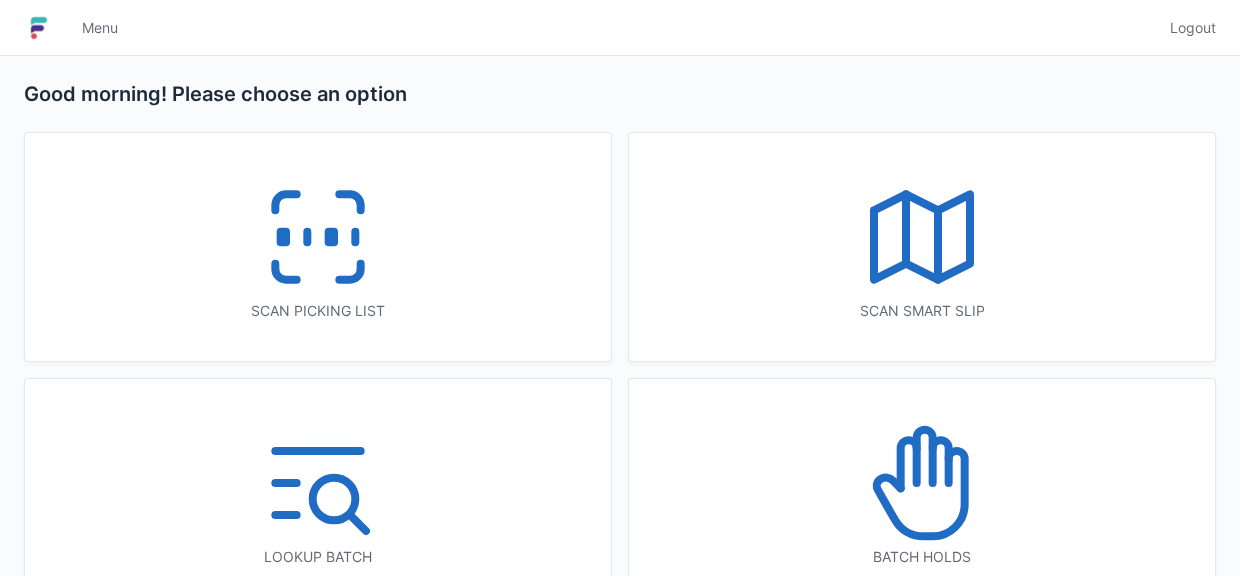 scroll, scrollTop: 0, scrollLeft: 0, axis: both 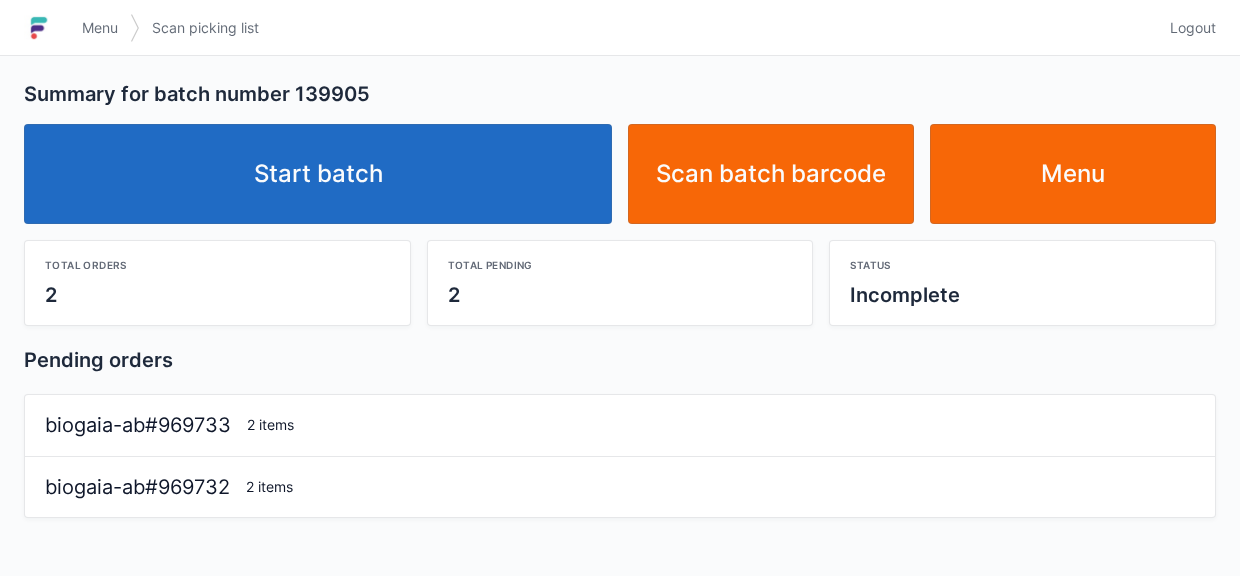 click on "Start batch" at bounding box center [318, 174] 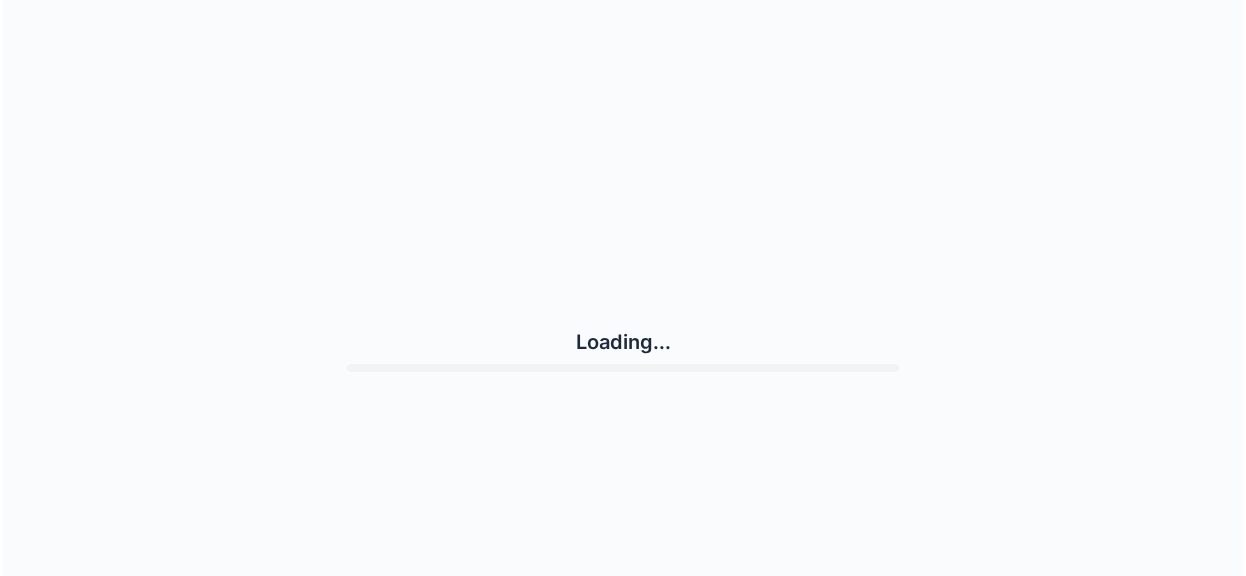 scroll, scrollTop: 0, scrollLeft: 0, axis: both 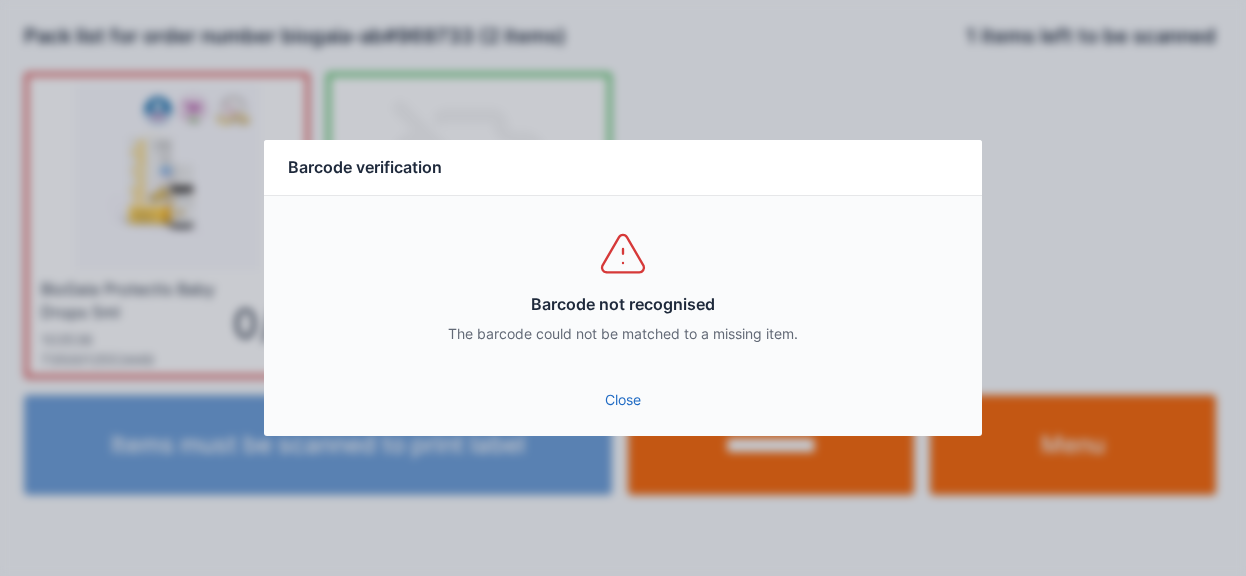 click on "Close" at bounding box center (623, 400) 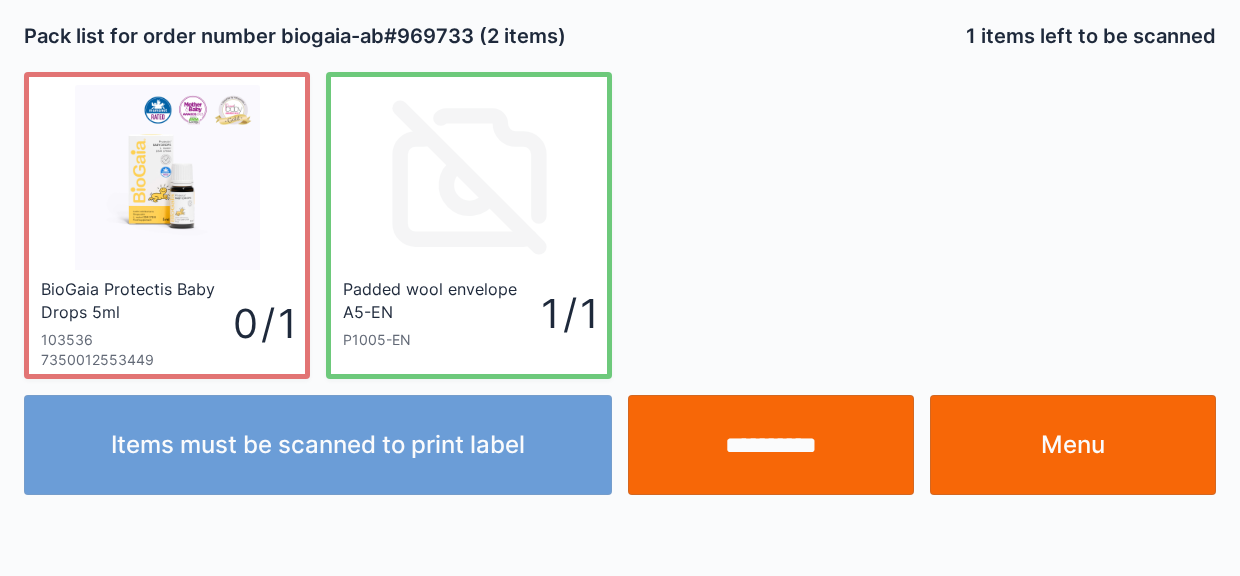 click on "**********" at bounding box center [771, 445] 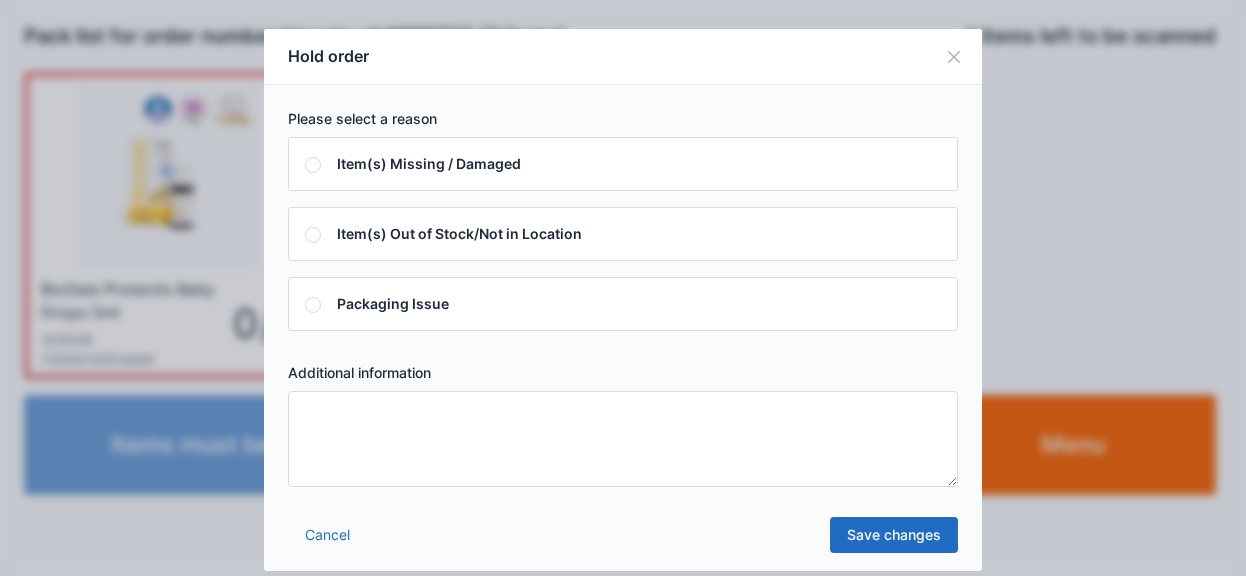 click at bounding box center (623, 439) 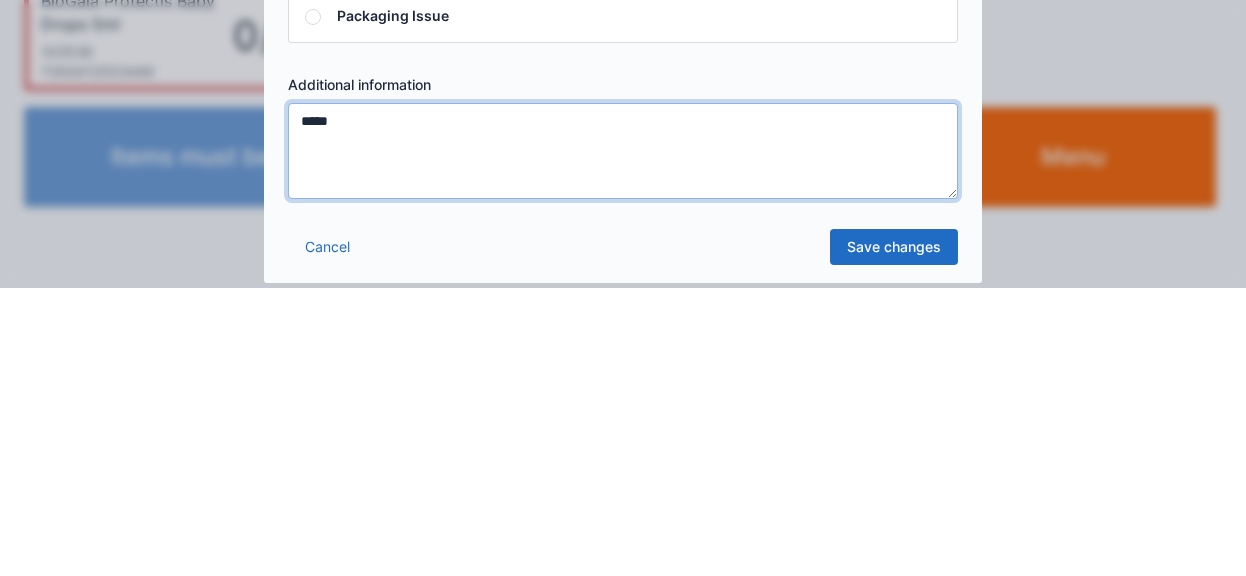 type on "*****" 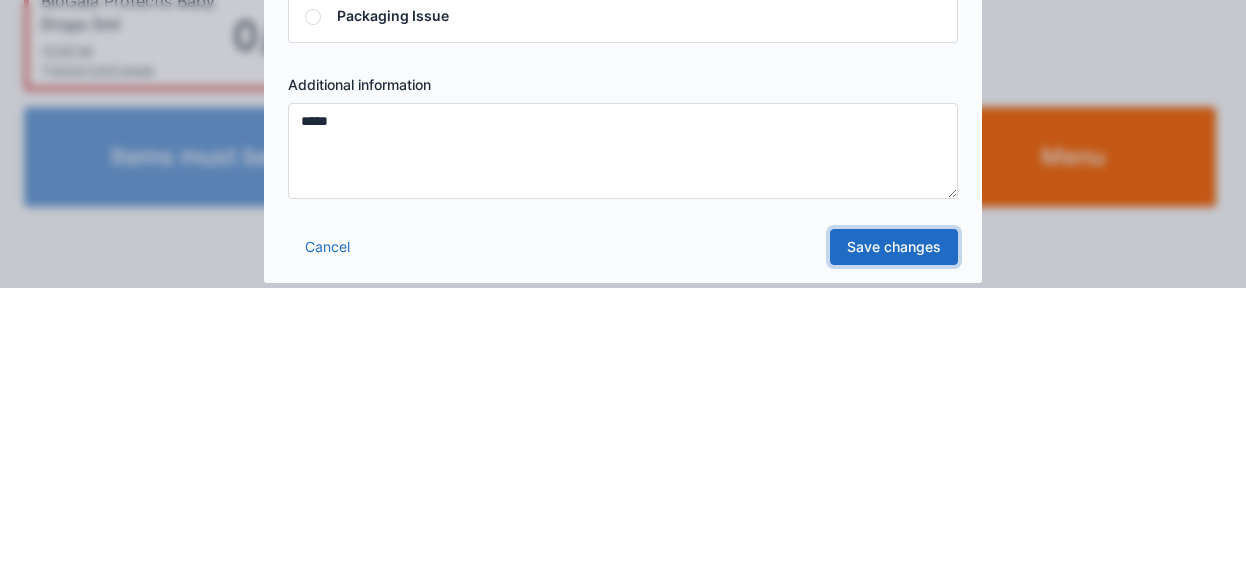 click on "Save changes" at bounding box center [894, 535] 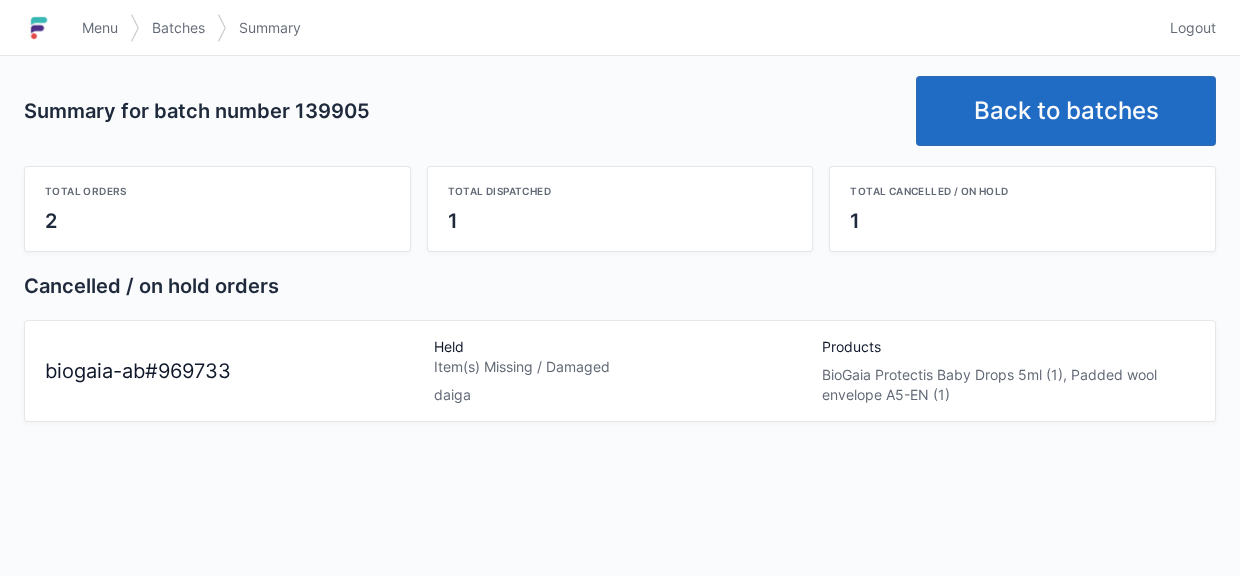 scroll, scrollTop: 0, scrollLeft: 0, axis: both 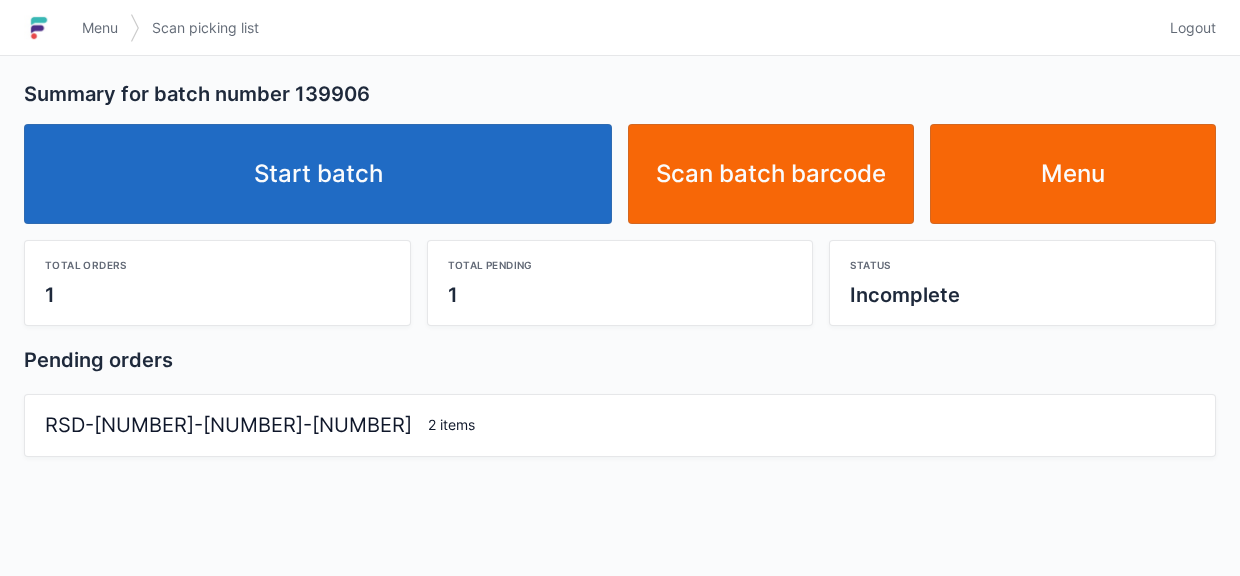 click on "Start batch" at bounding box center (318, 174) 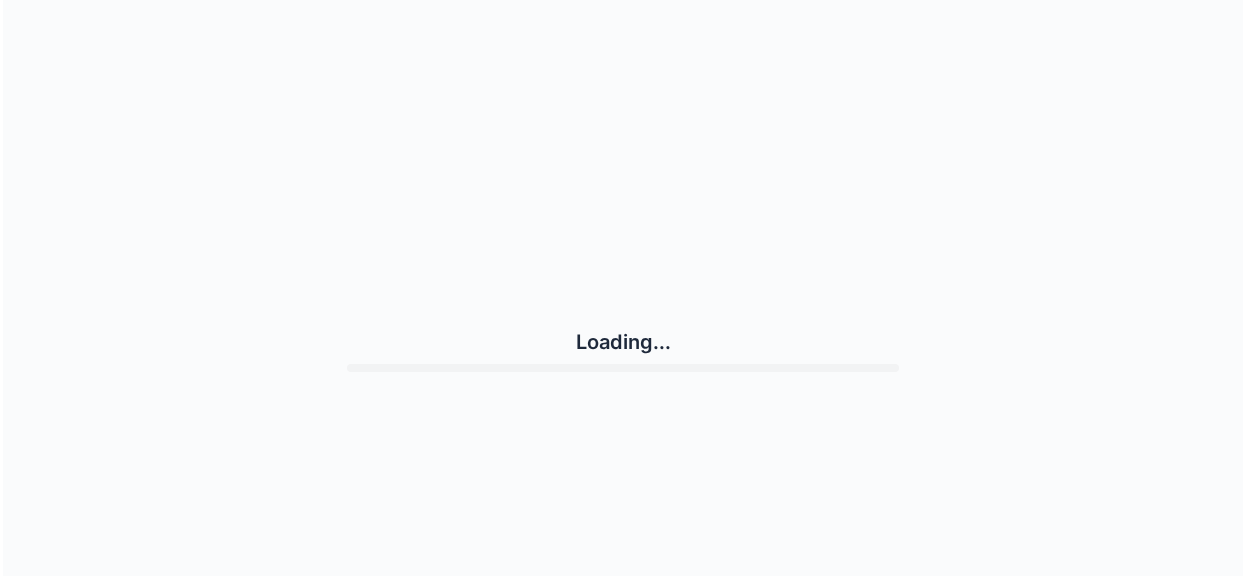 scroll, scrollTop: 0, scrollLeft: 0, axis: both 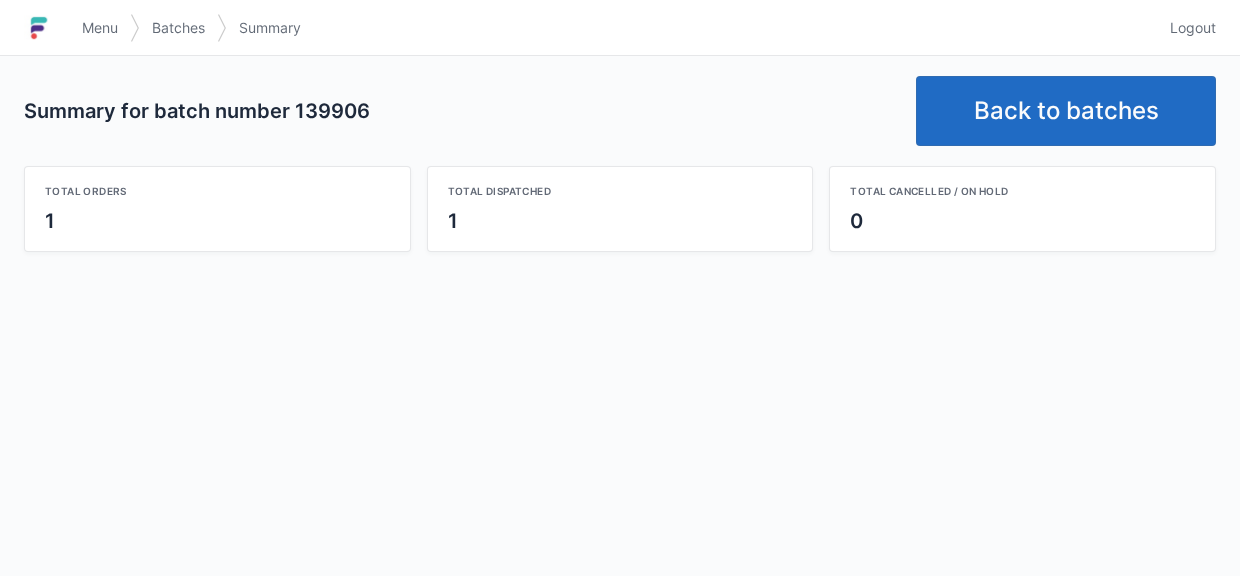click on "Back to batches" at bounding box center (1066, 111) 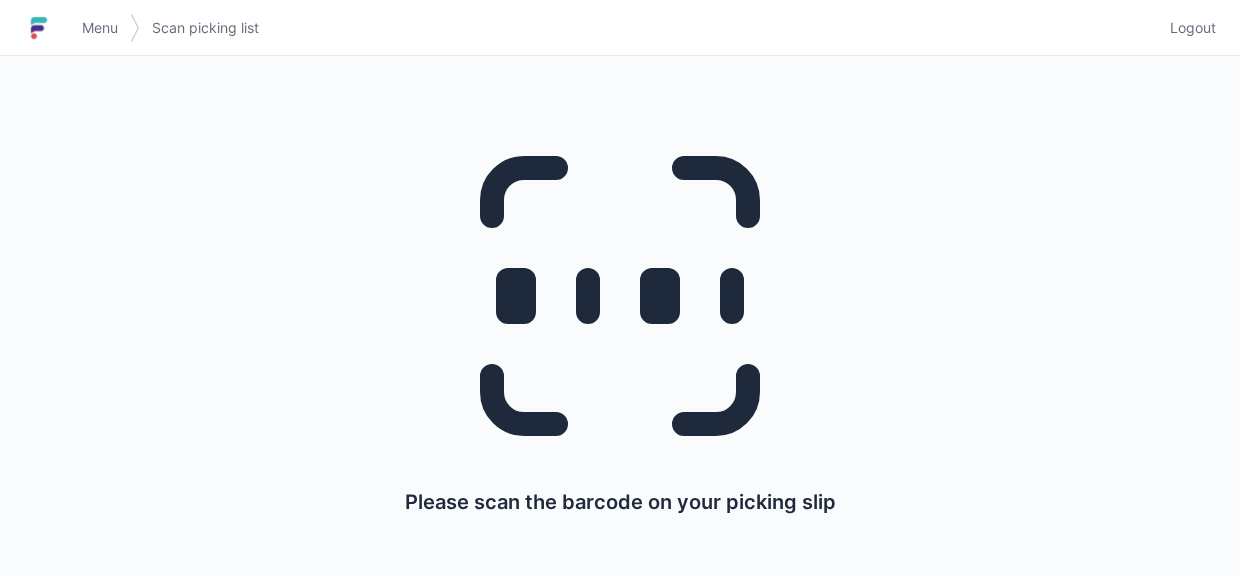 scroll, scrollTop: 0, scrollLeft: 0, axis: both 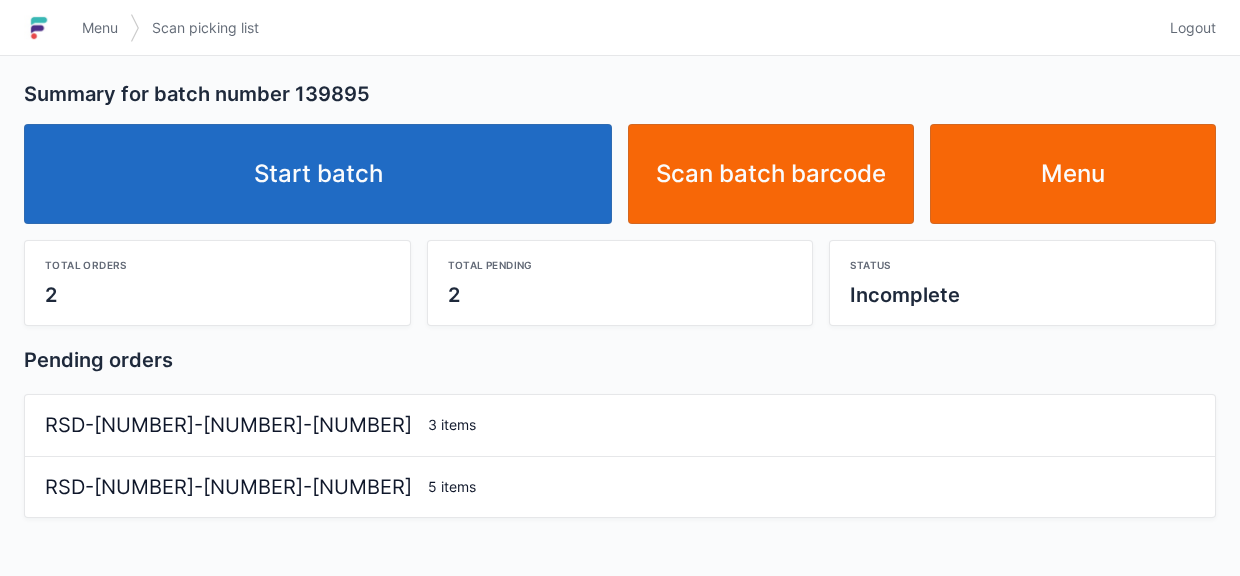 click on "Start batch" at bounding box center [318, 174] 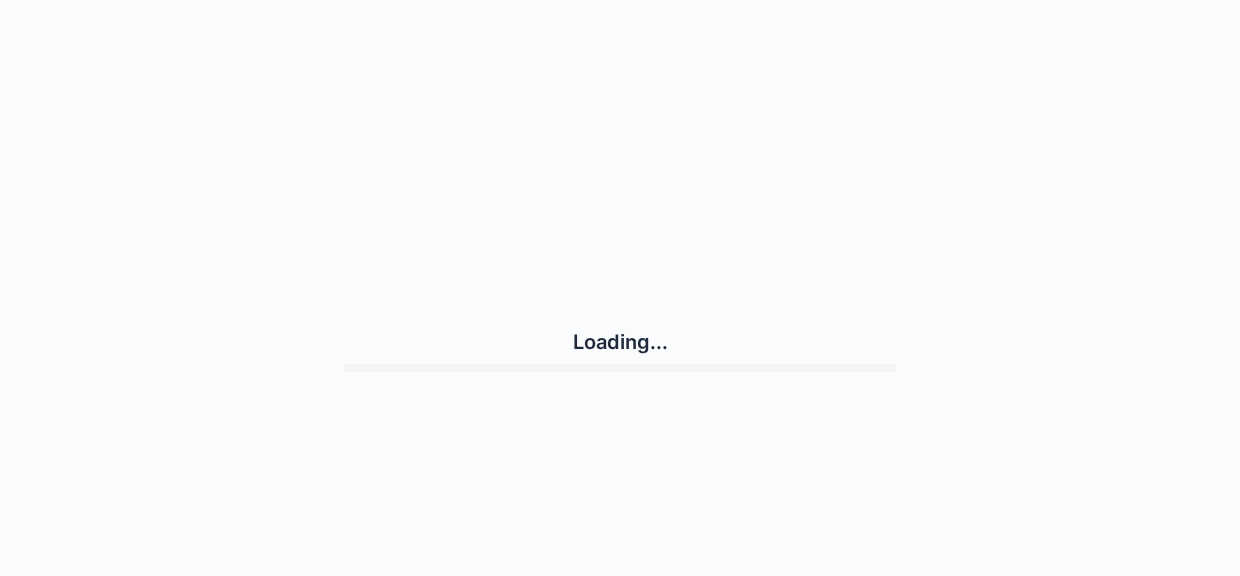 scroll, scrollTop: 0, scrollLeft: 0, axis: both 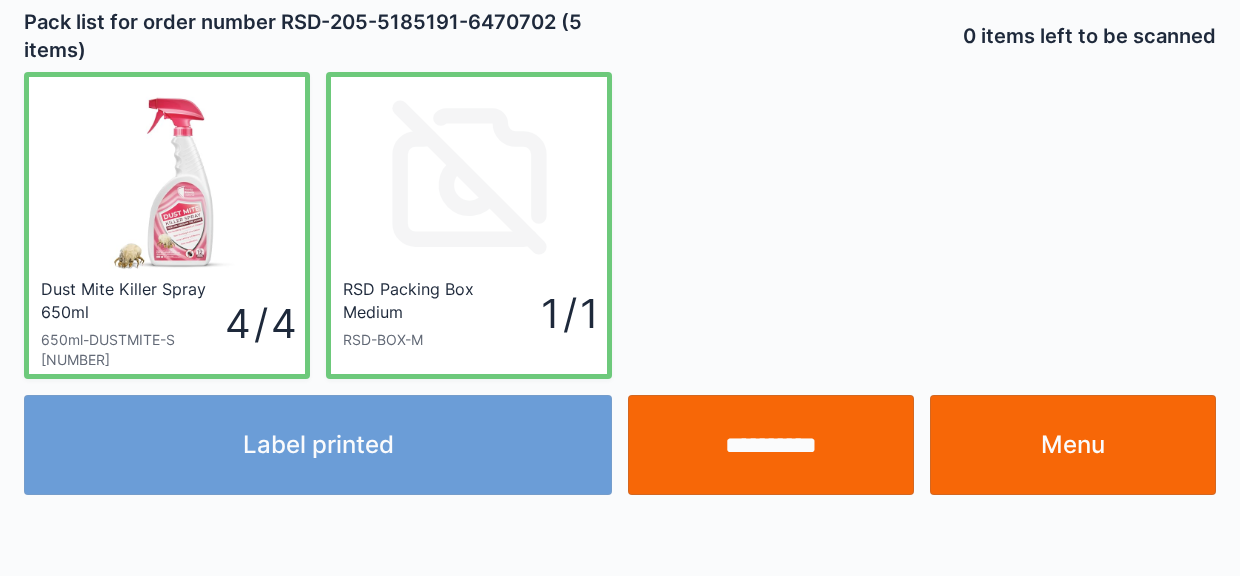 click on "Menu" at bounding box center [1073, 445] 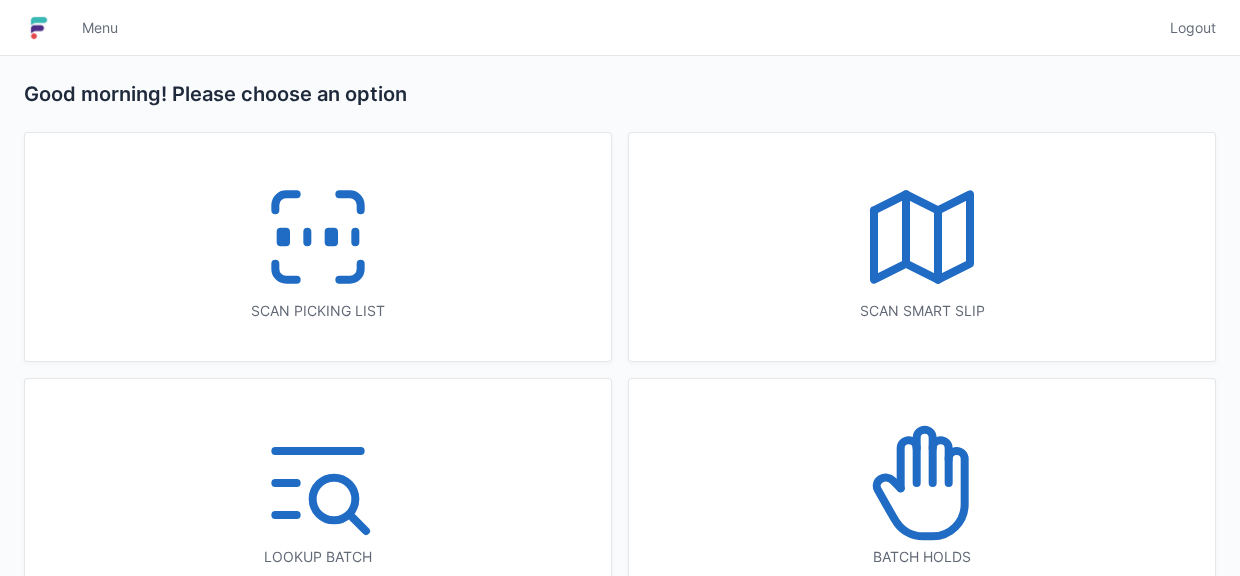 scroll, scrollTop: 0, scrollLeft: 0, axis: both 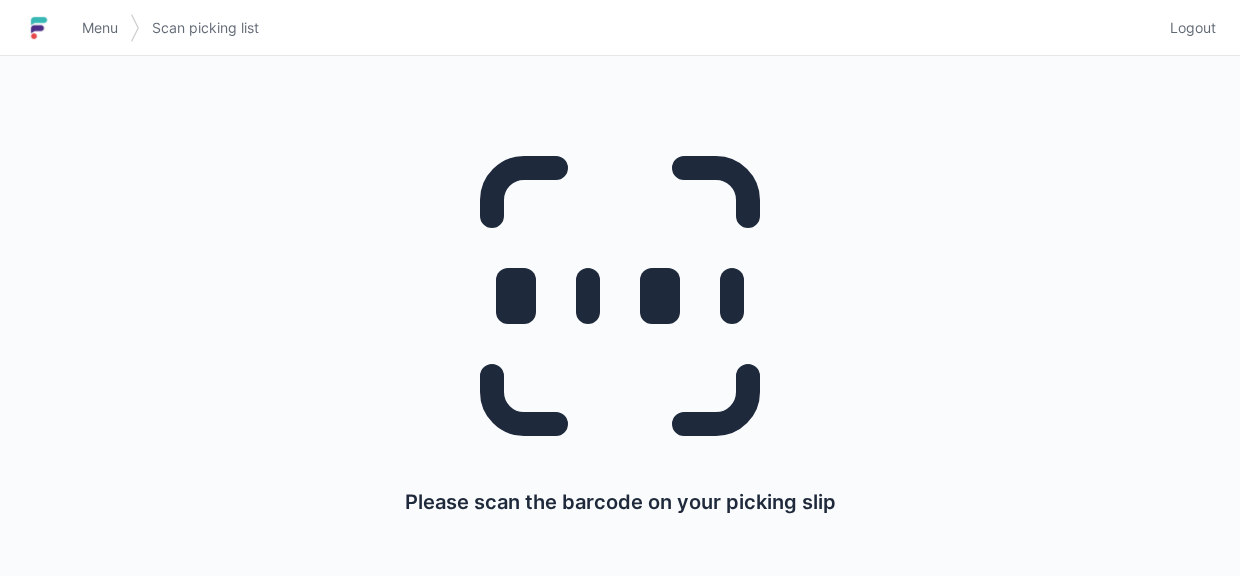 click 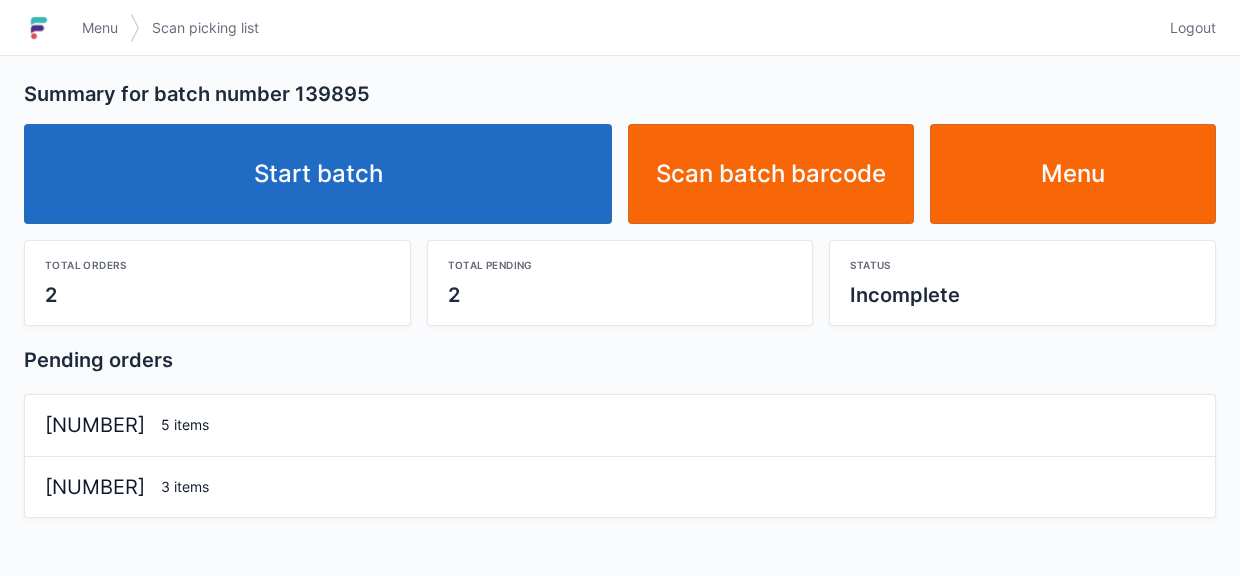 click on "Start batch" at bounding box center (318, 174) 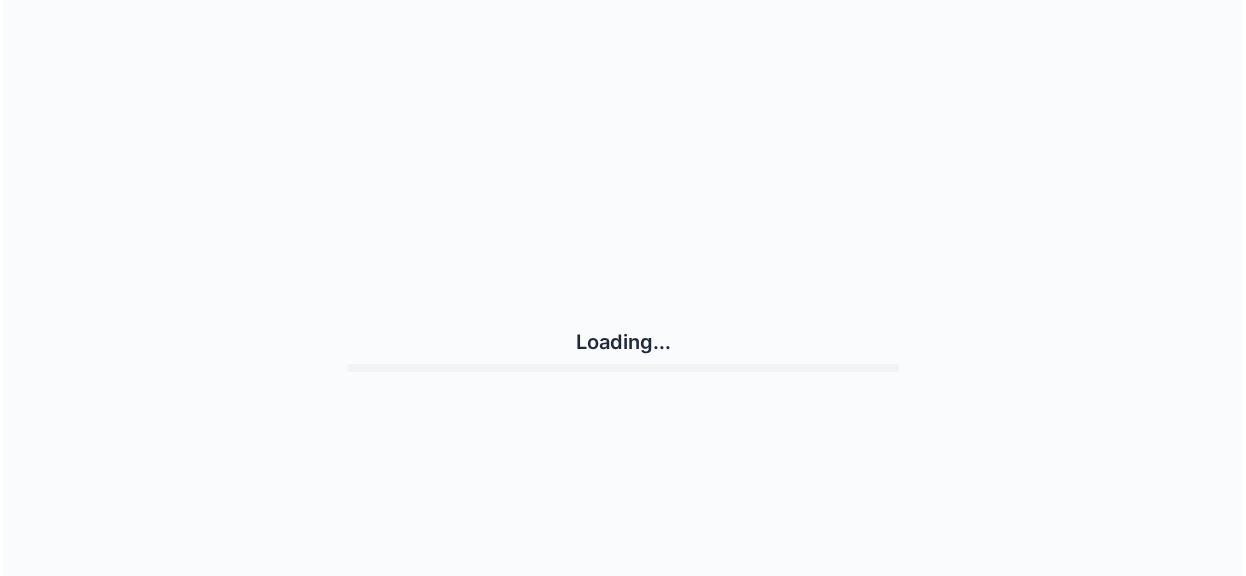 scroll, scrollTop: 0, scrollLeft: 0, axis: both 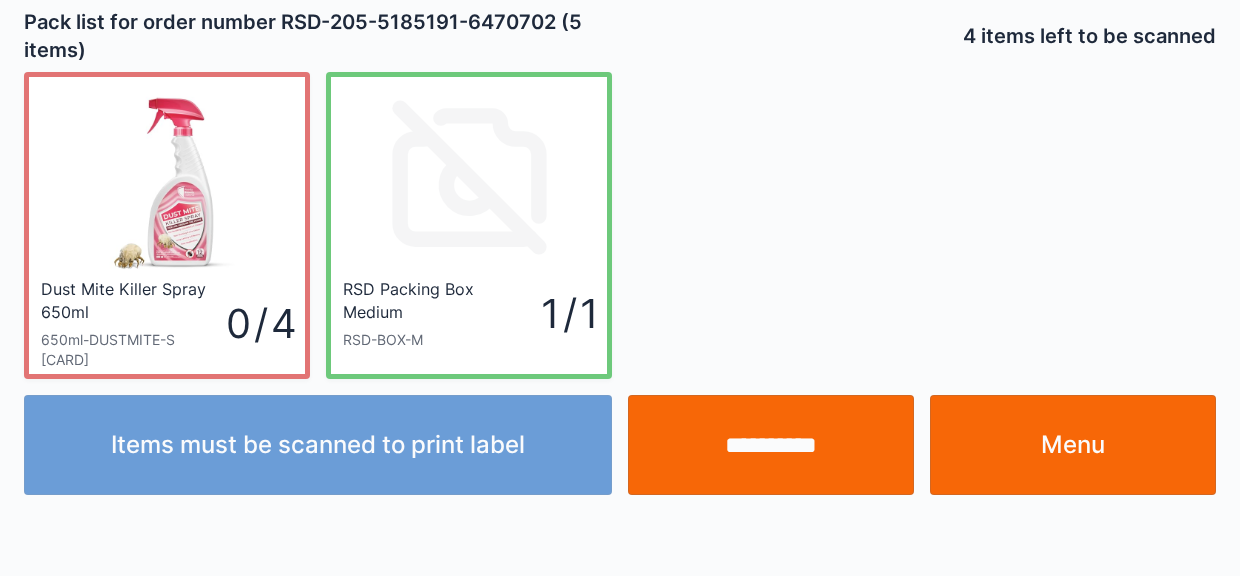 click on "**********" at bounding box center (771, 445) 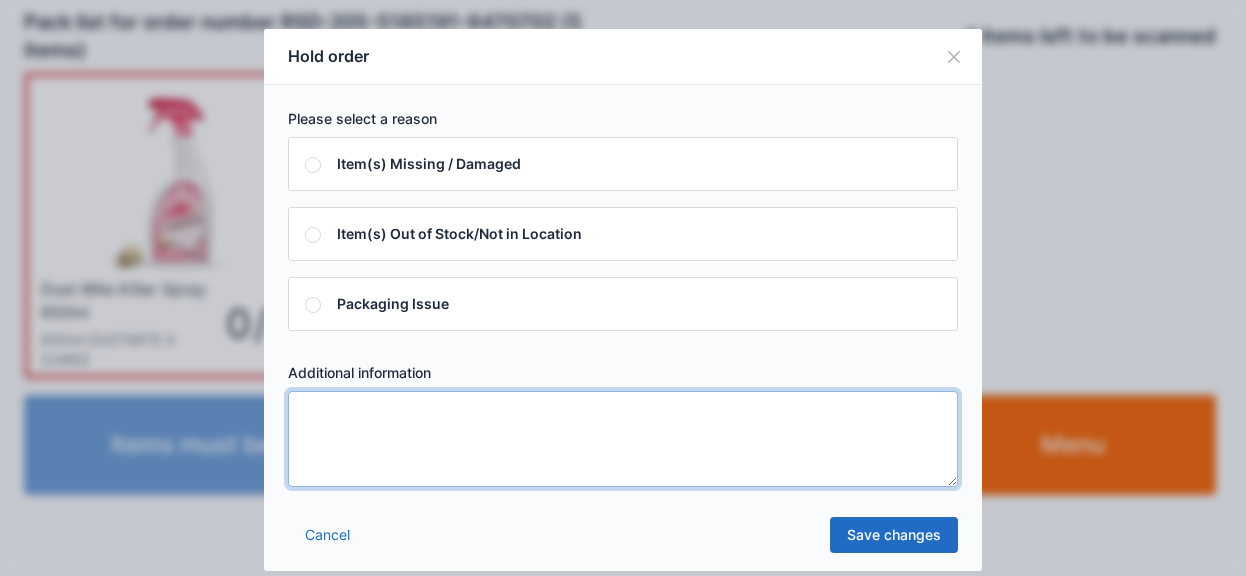 click at bounding box center (623, 439) 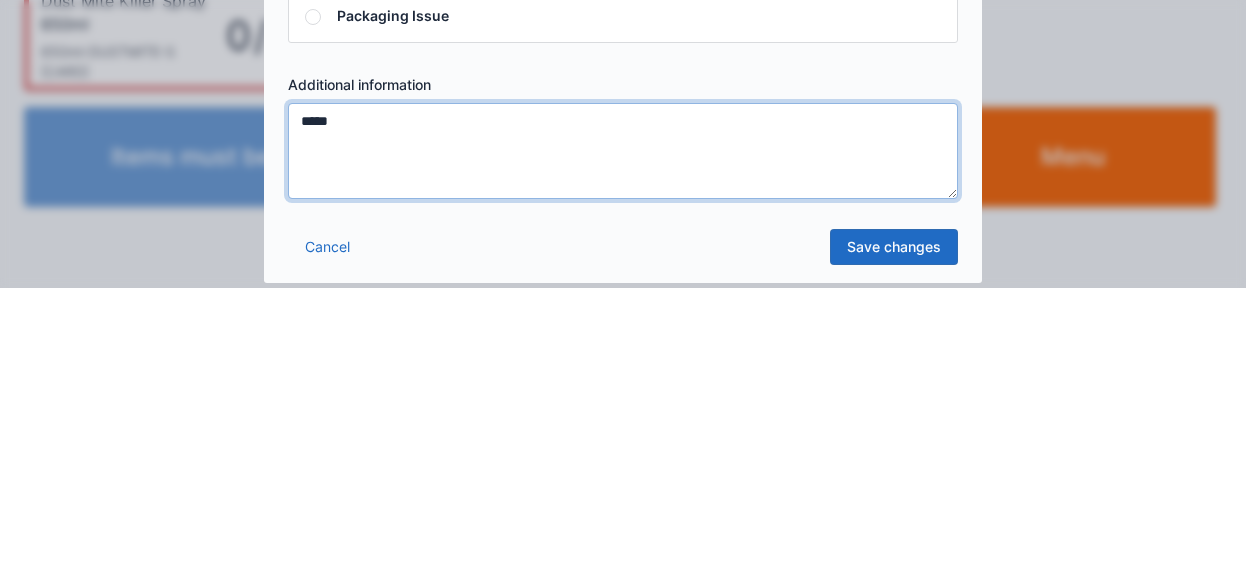 type on "*****" 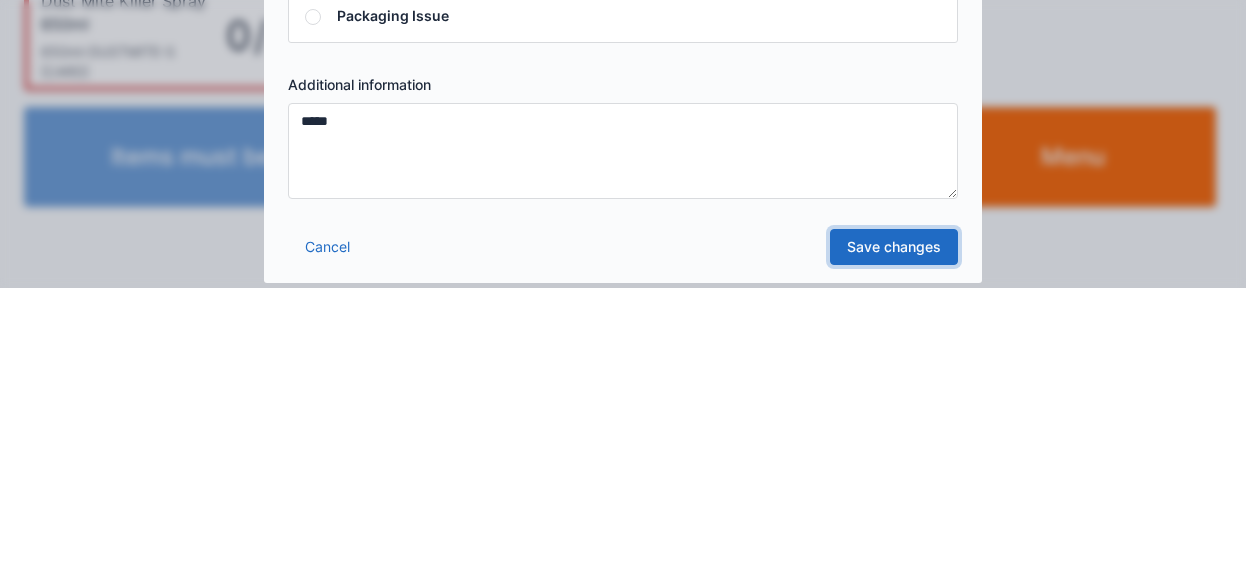 click on "Save changes" at bounding box center (894, 535) 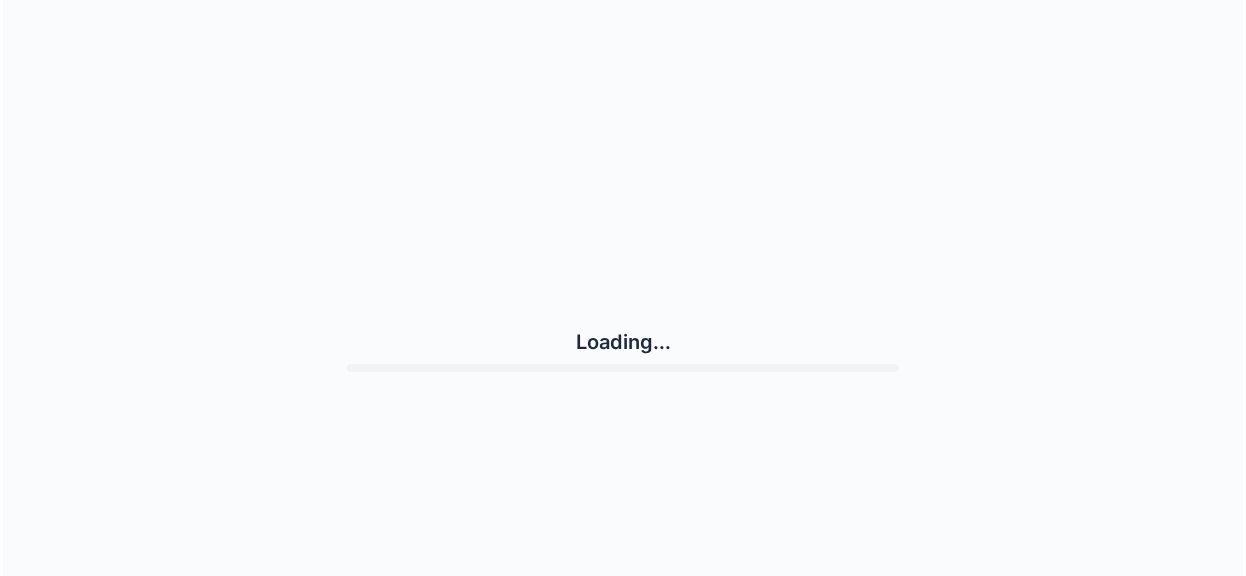 scroll, scrollTop: 0, scrollLeft: 0, axis: both 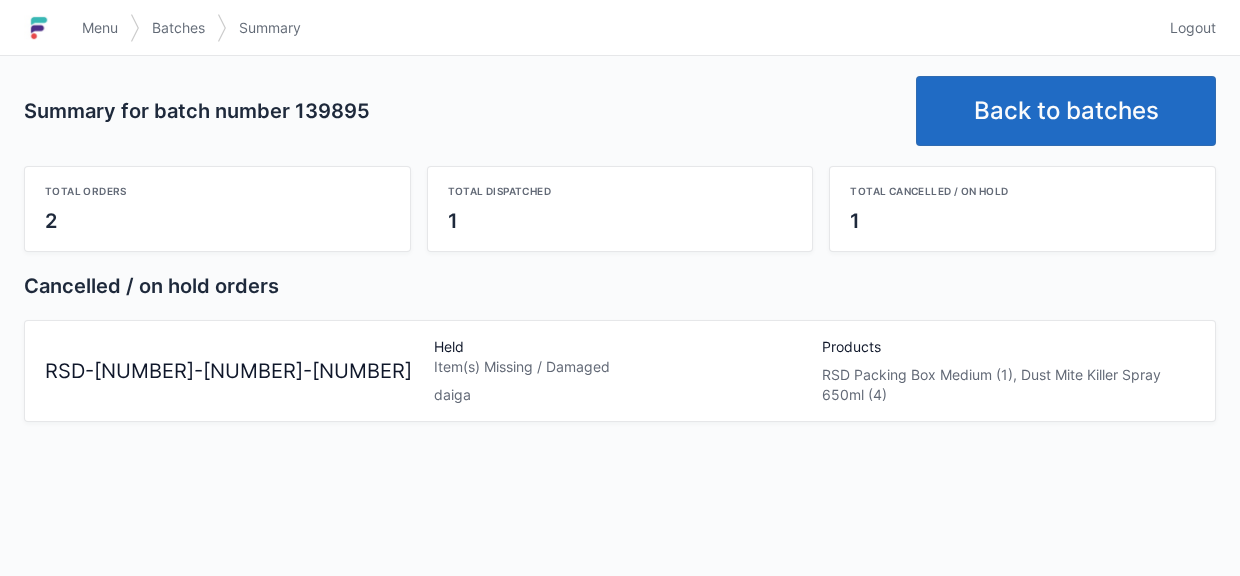 click on "Back to batches" at bounding box center [1066, 111] 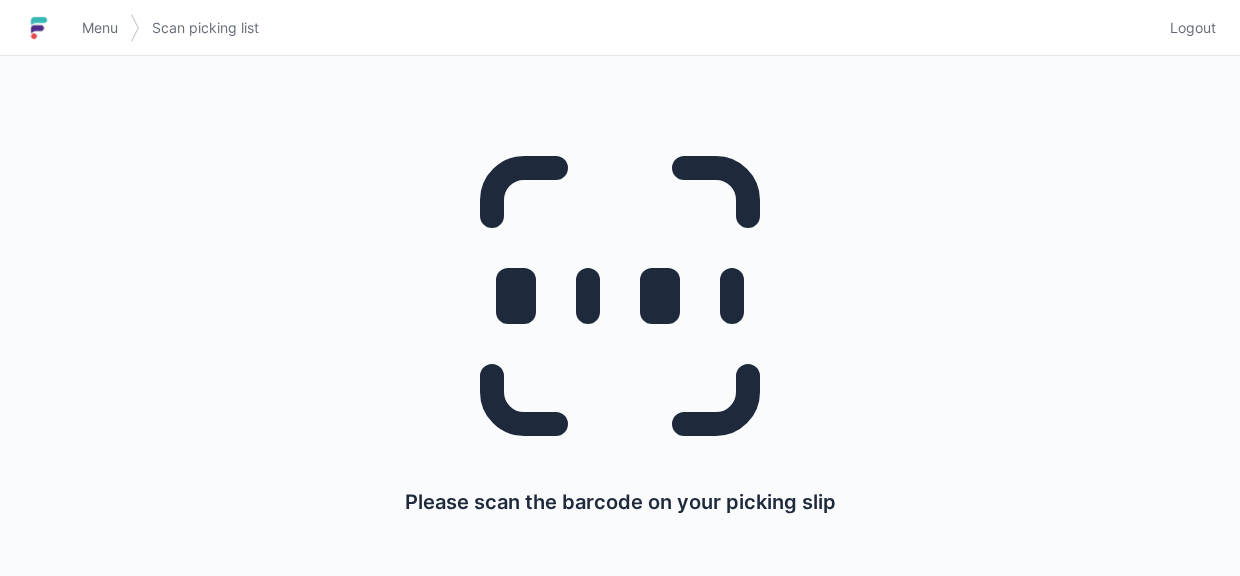 scroll, scrollTop: 0, scrollLeft: 0, axis: both 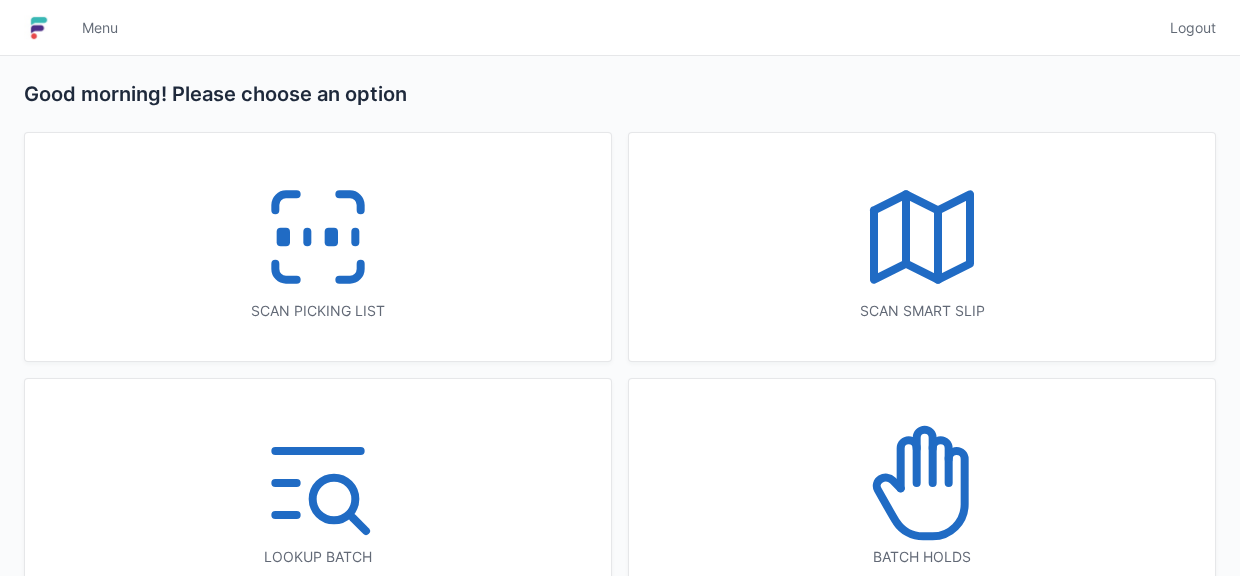 click 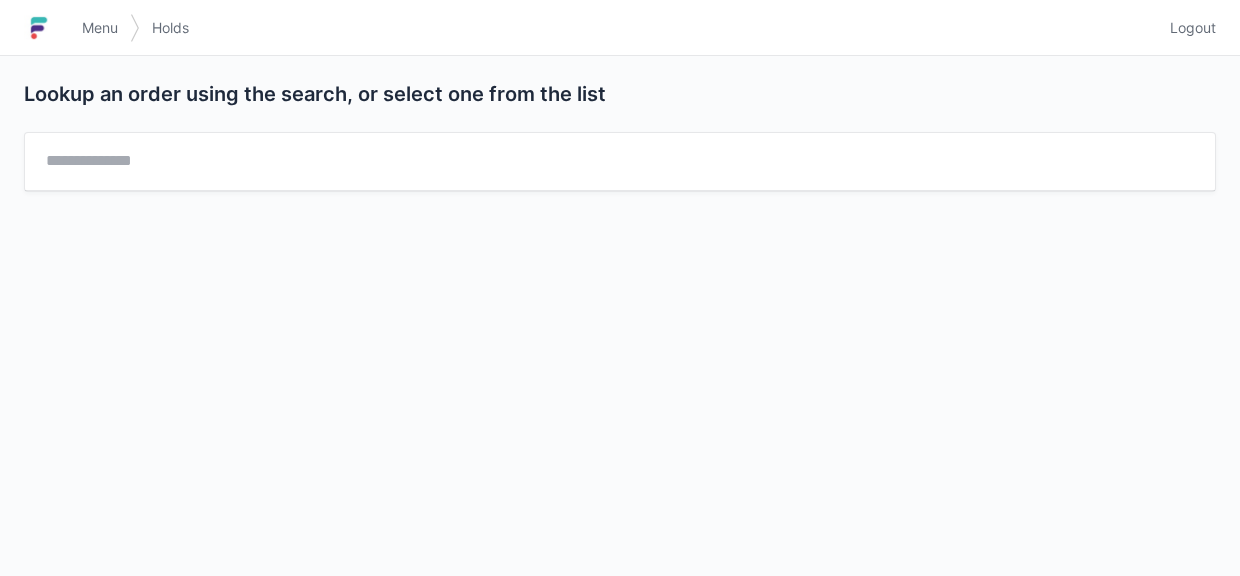 scroll, scrollTop: 0, scrollLeft: 0, axis: both 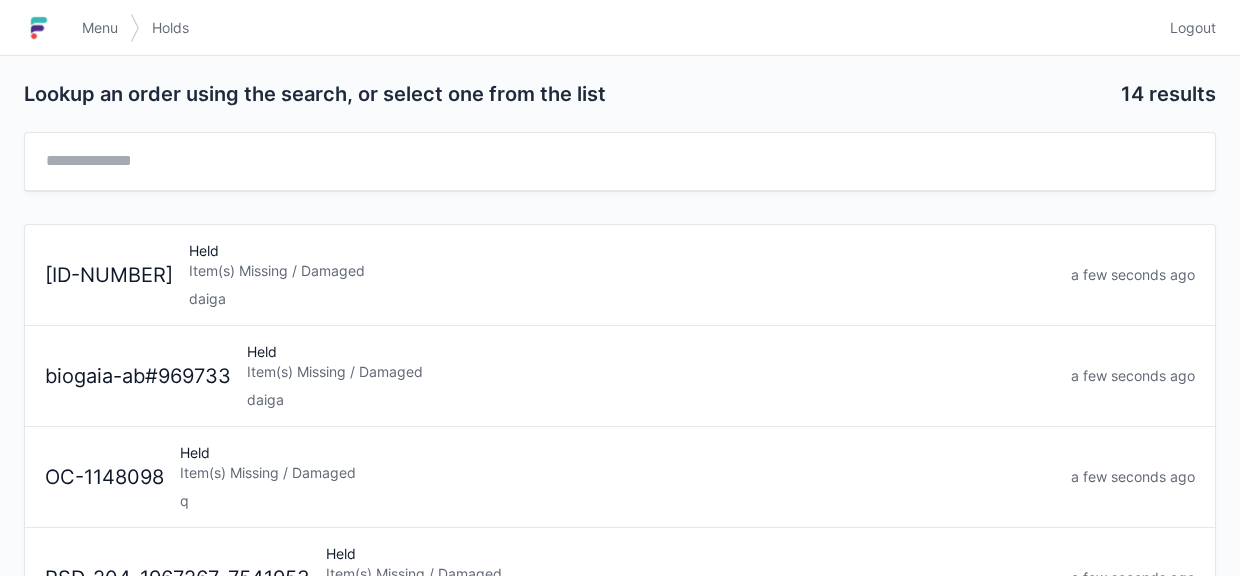 click on "Item(s) Missing / Damaged" at bounding box center [622, 271] 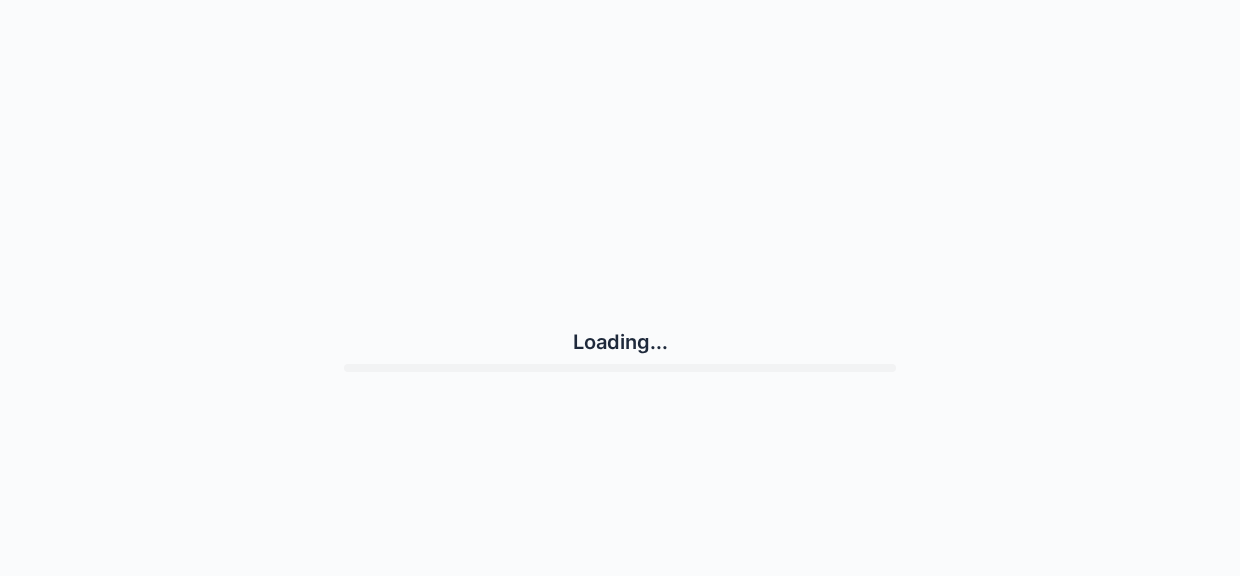 scroll, scrollTop: 0, scrollLeft: 0, axis: both 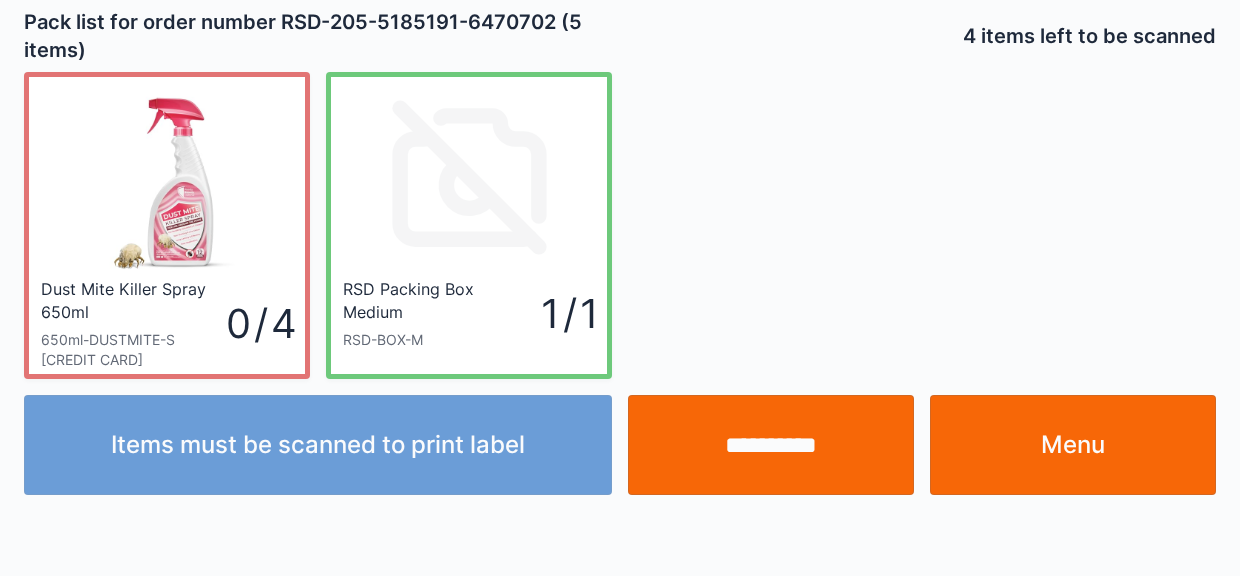 click on "Menu" at bounding box center (1073, 445) 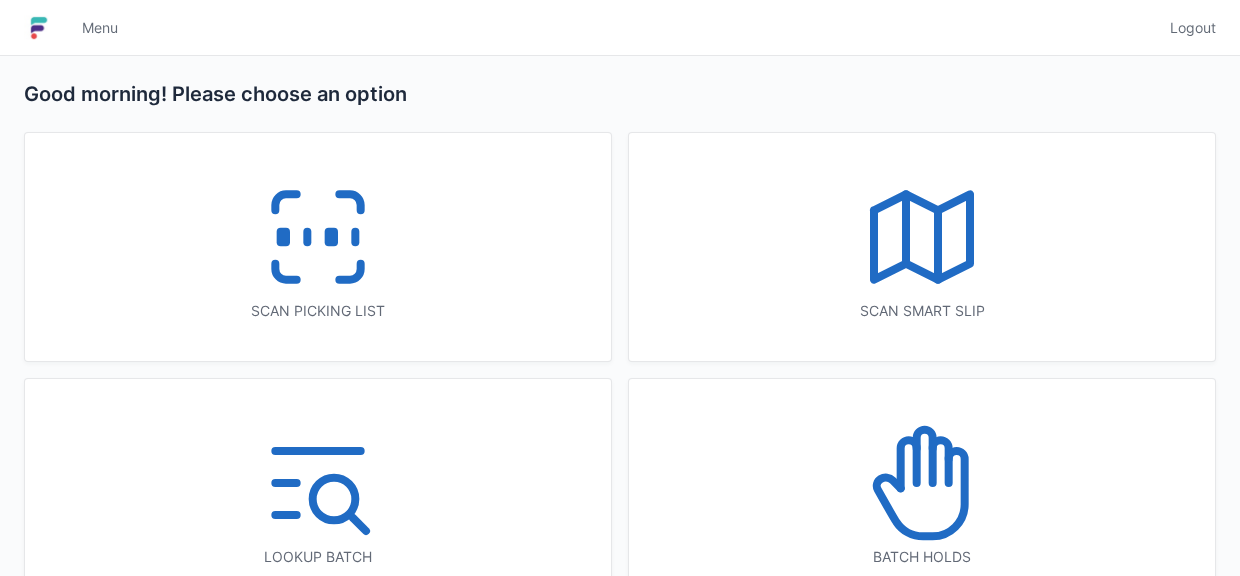 scroll, scrollTop: 0, scrollLeft: 0, axis: both 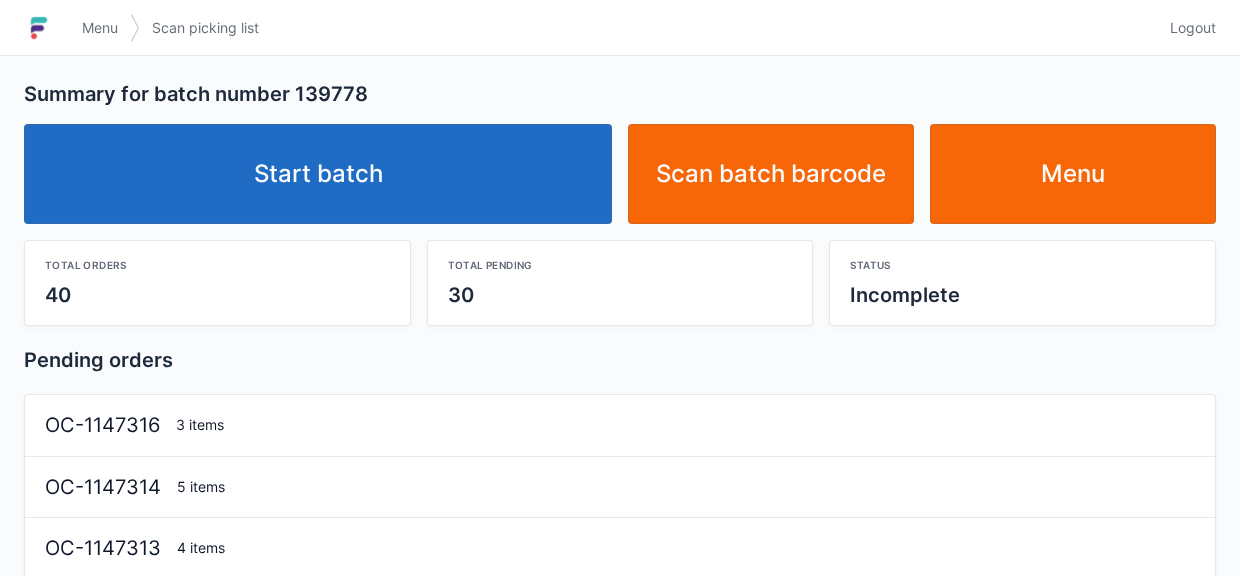 click on "Start batch" at bounding box center [318, 174] 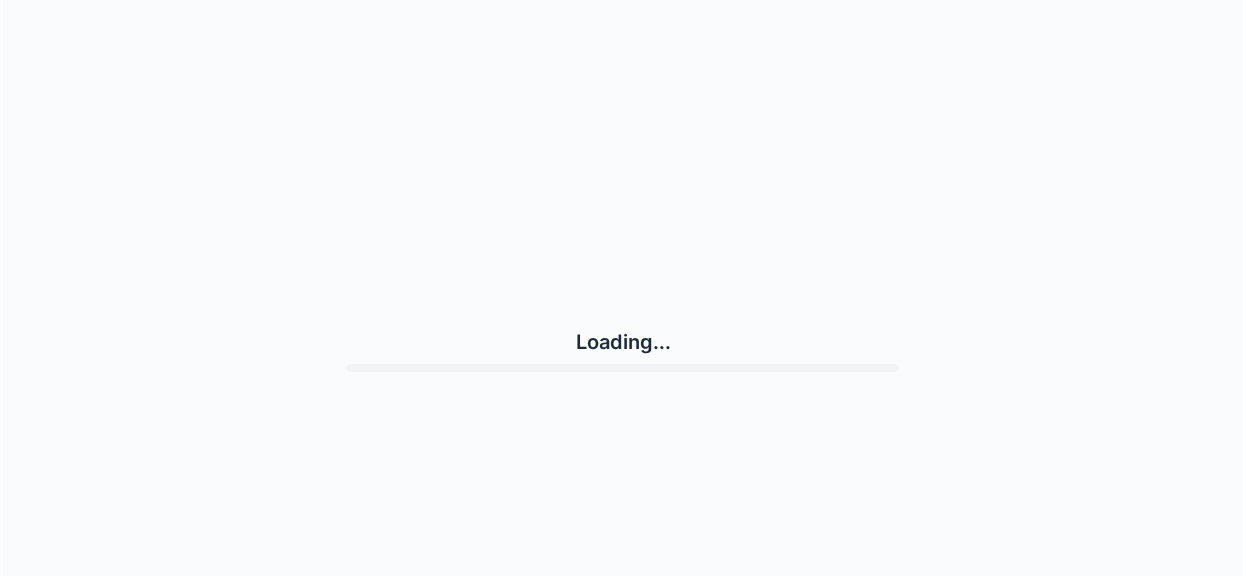 scroll, scrollTop: 0, scrollLeft: 0, axis: both 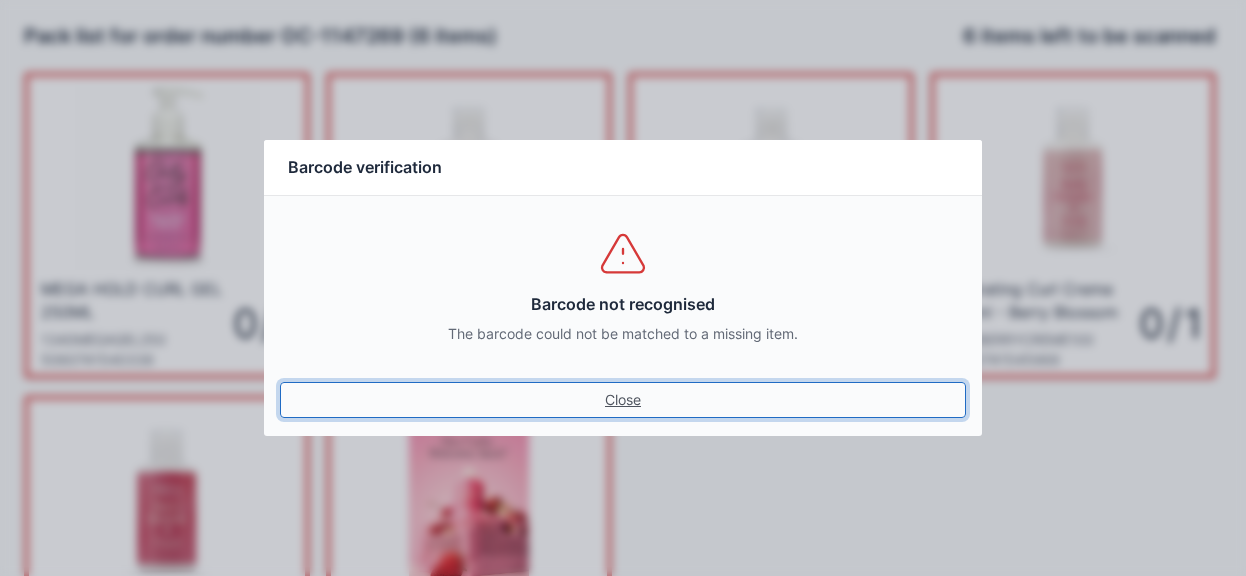 click on "Close" at bounding box center [623, 400] 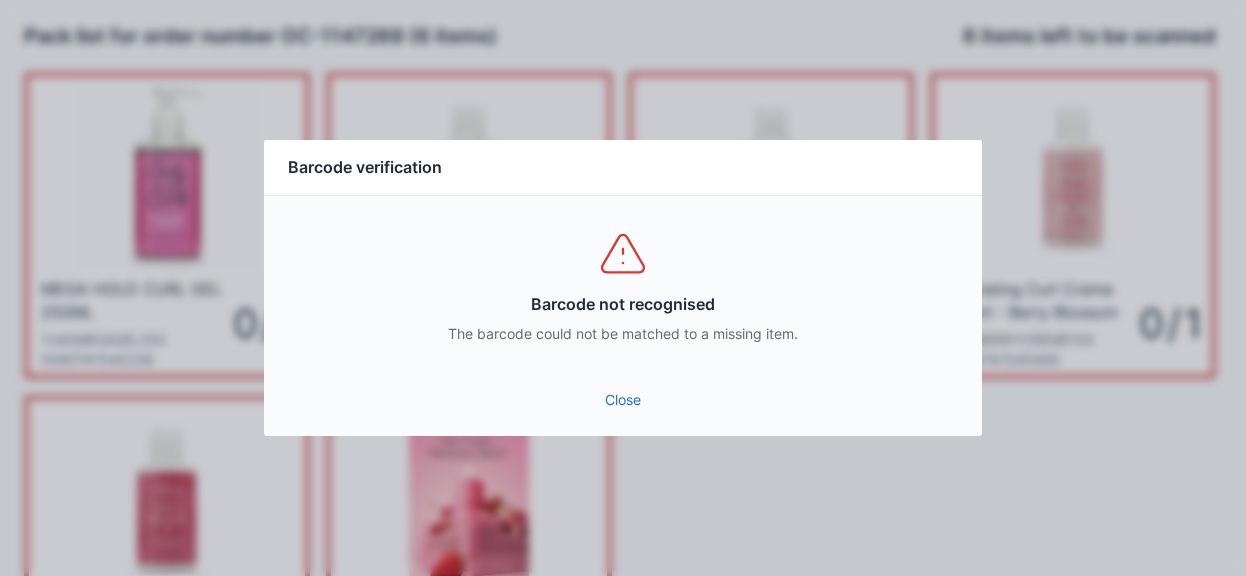 click on "Close" at bounding box center [623, 400] 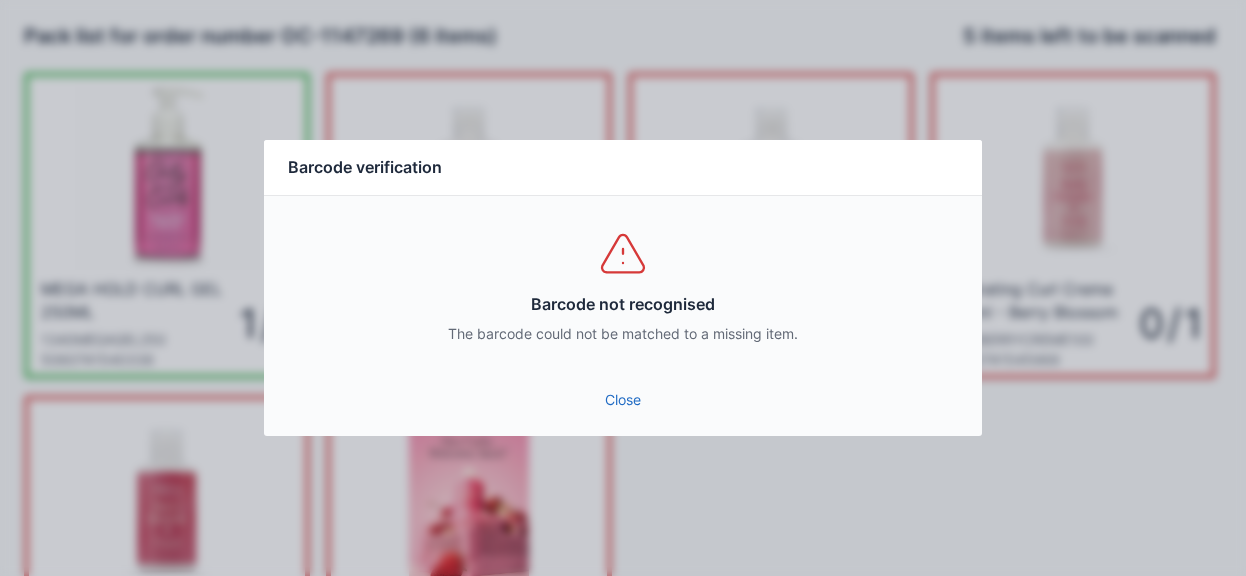 click on "Barcode not recognised The barcode could not be matched to a missing item." at bounding box center [623, 286] 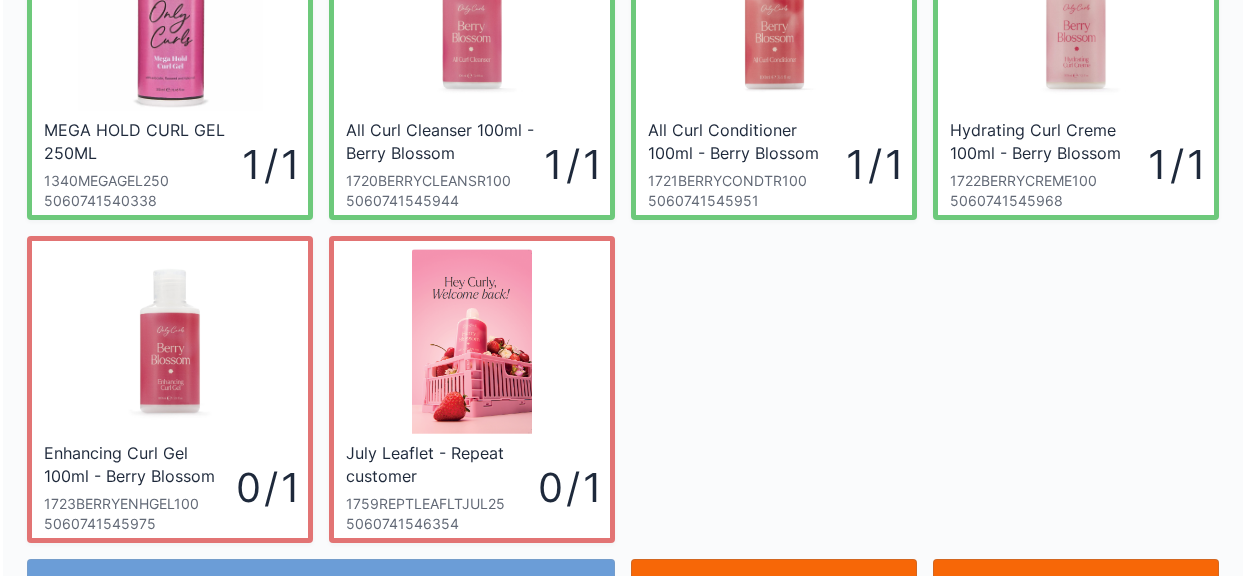 scroll, scrollTop: 260, scrollLeft: 0, axis: vertical 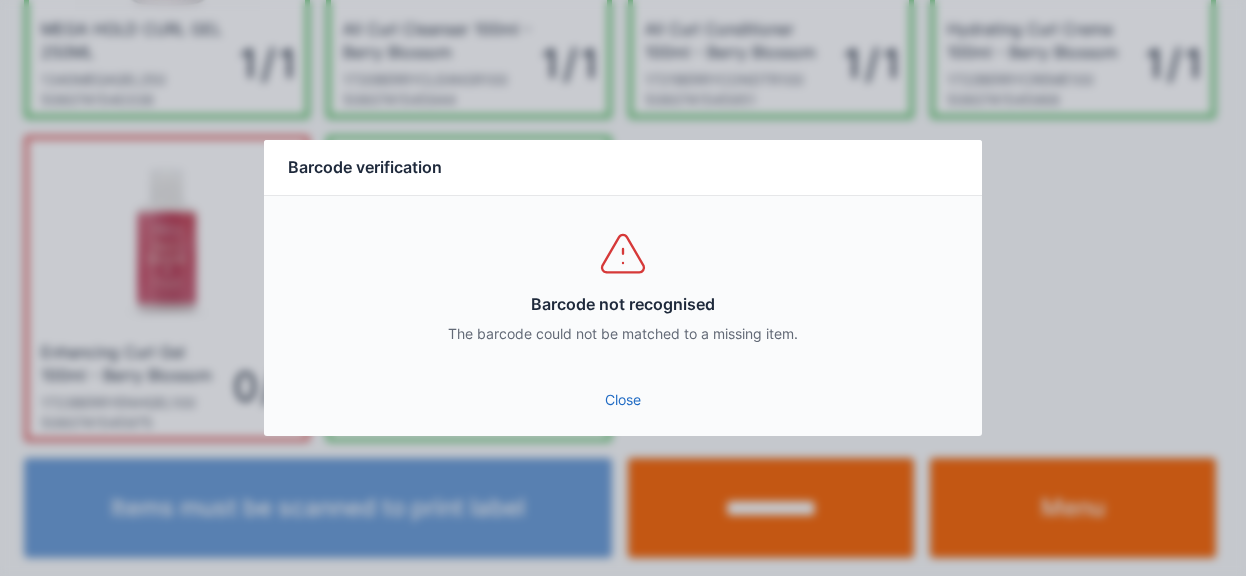 click on "Close" at bounding box center (623, 400) 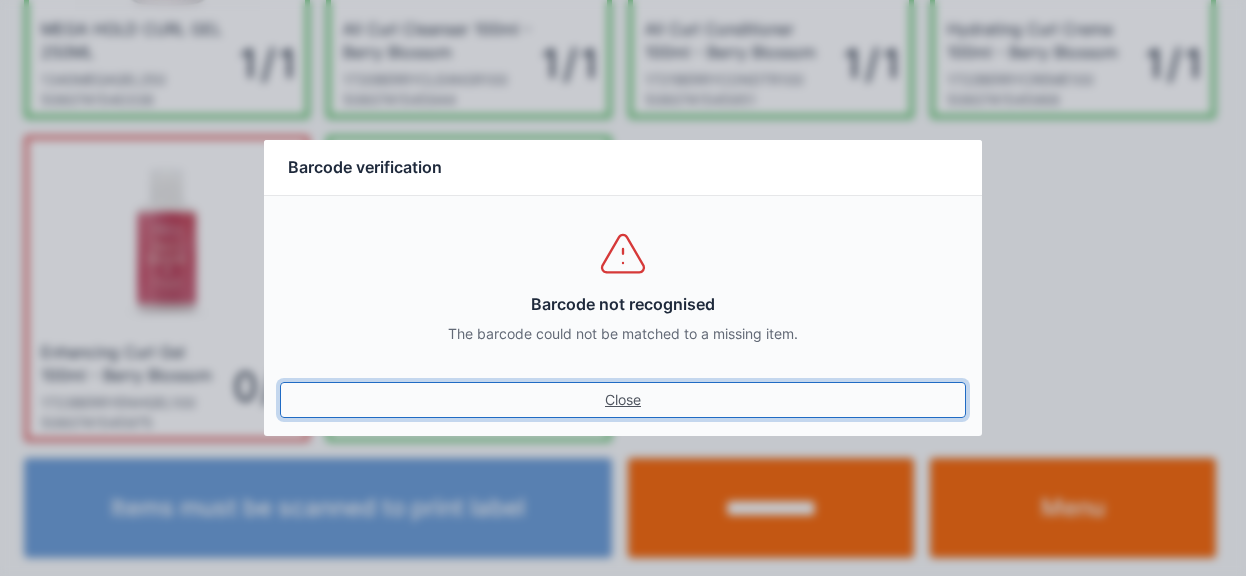 click on "Close" at bounding box center (623, 400) 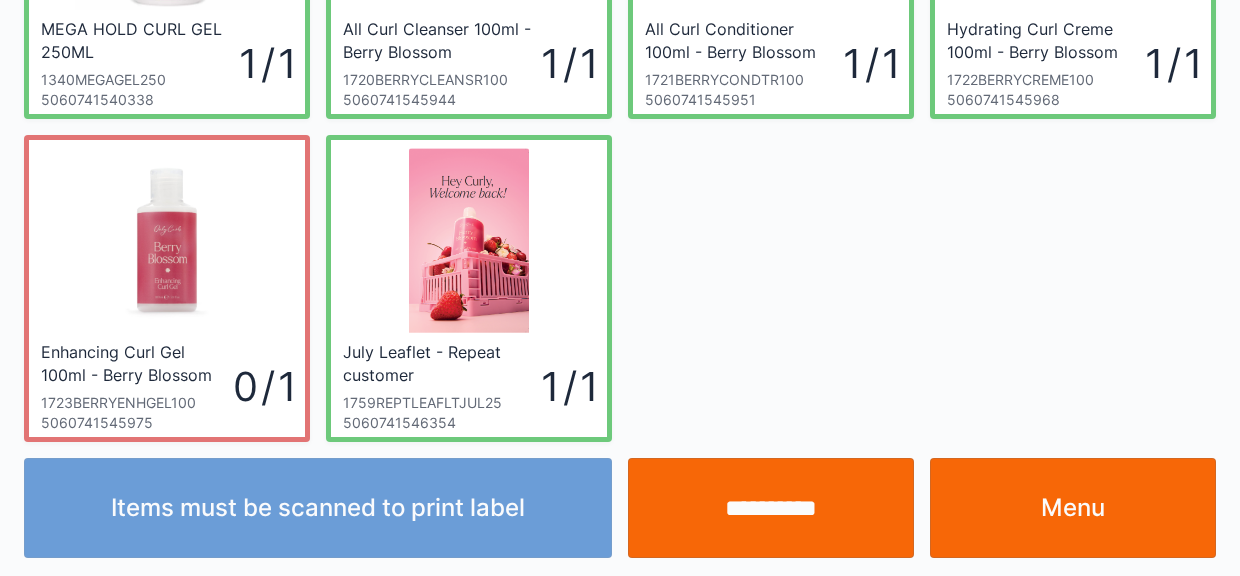 click on "**********" at bounding box center (771, 508) 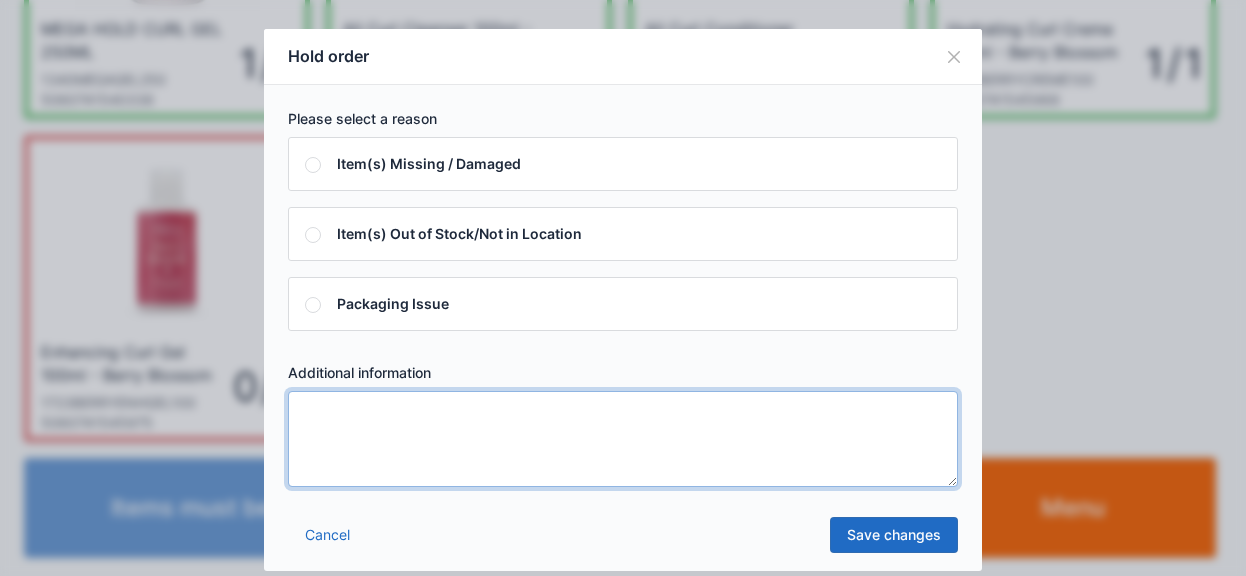 click at bounding box center [623, 439] 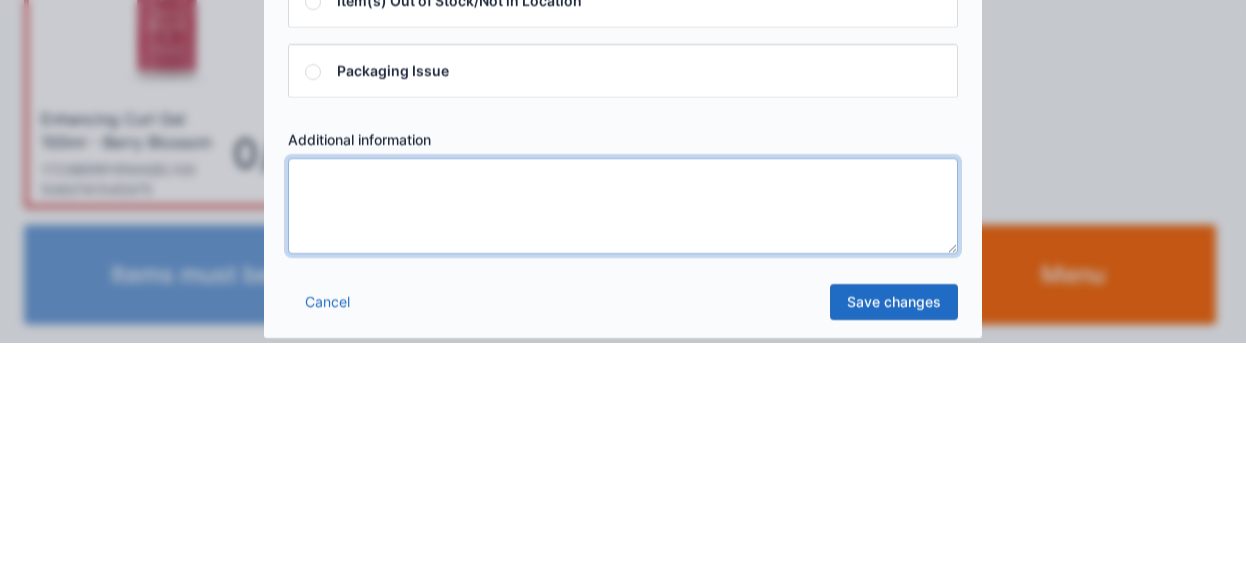 scroll, scrollTop: 260, scrollLeft: 0, axis: vertical 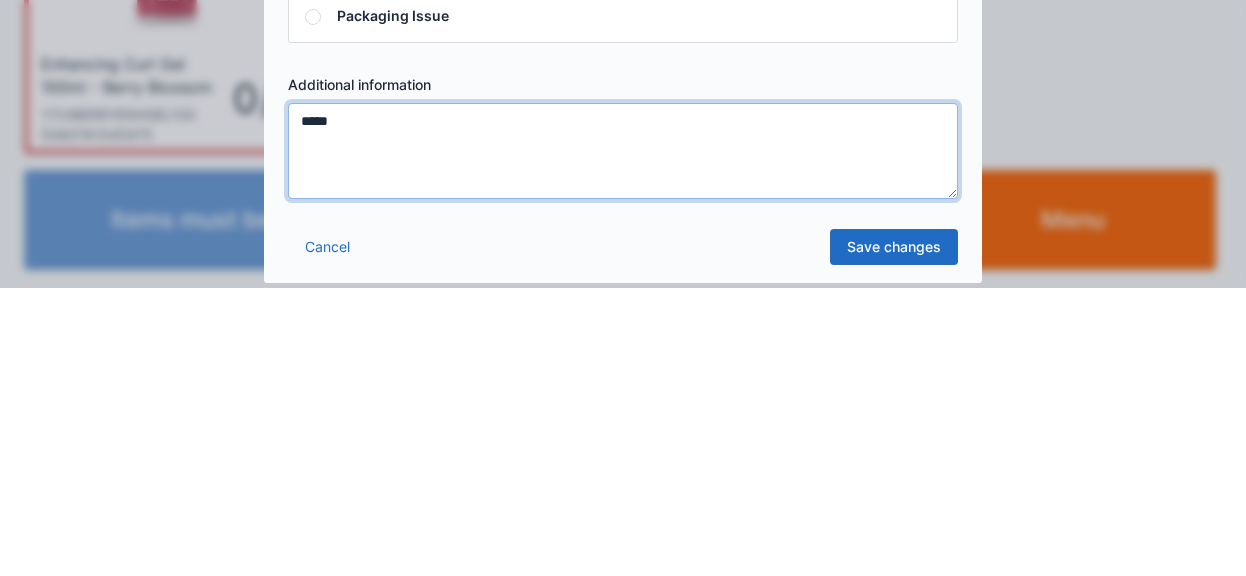 type on "*****" 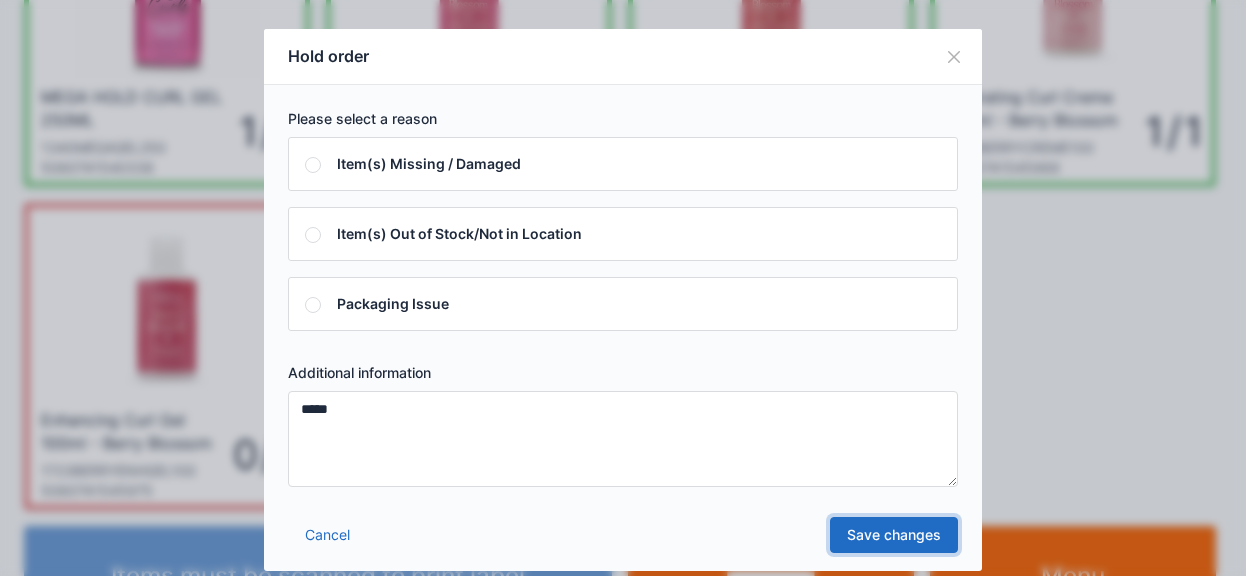 scroll, scrollTop: 0, scrollLeft: 0, axis: both 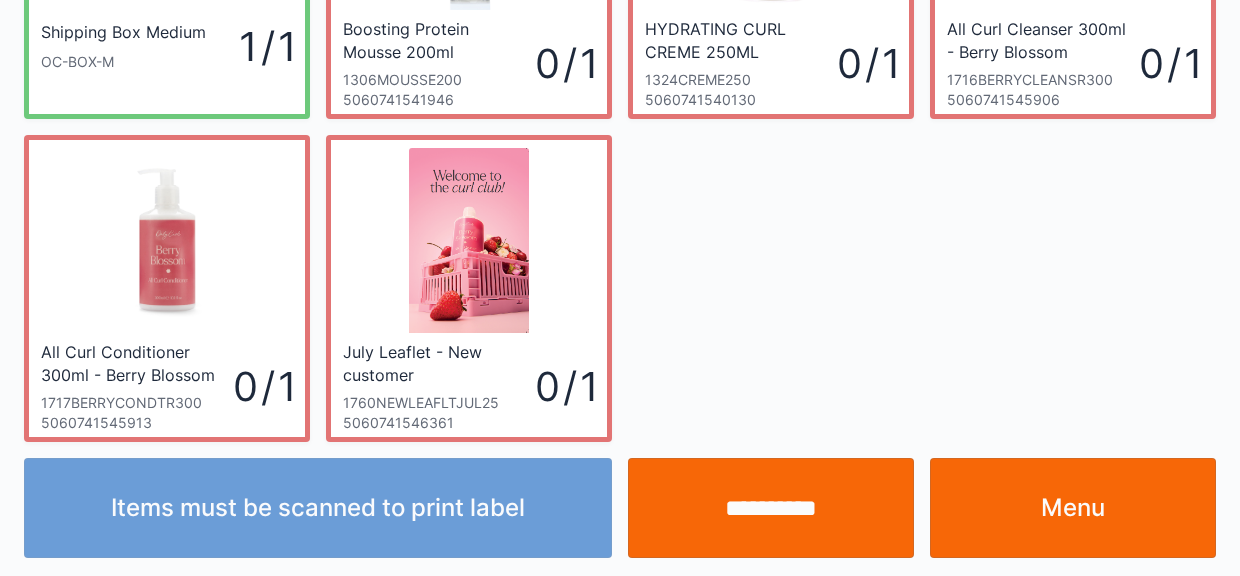 click on "Menu" at bounding box center [1073, 508] 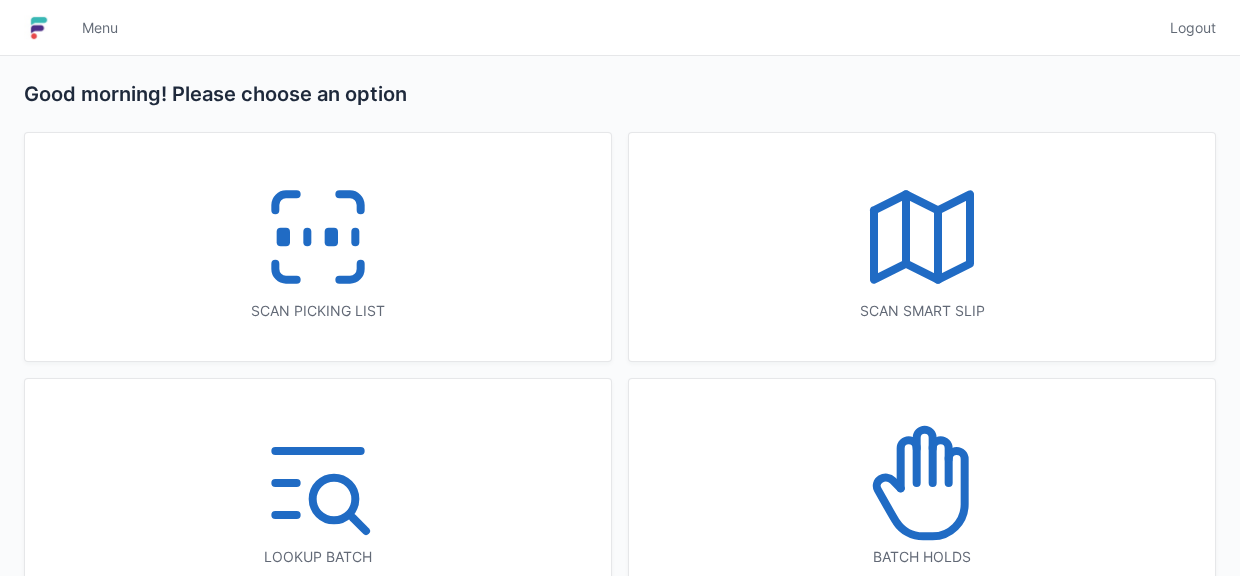 scroll, scrollTop: 0, scrollLeft: 0, axis: both 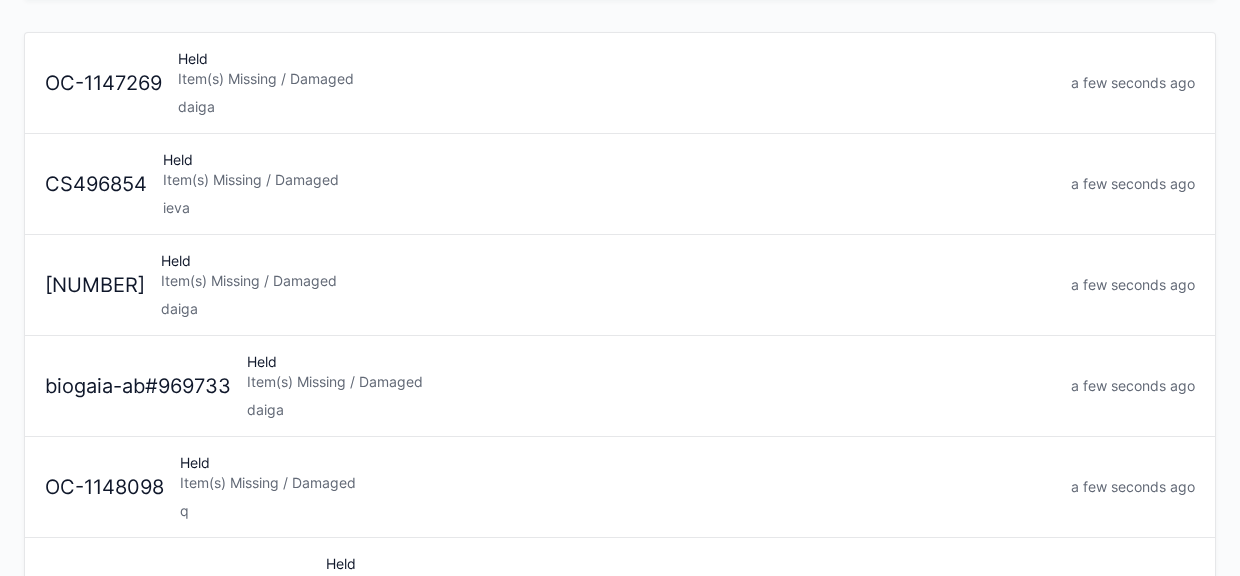 click on "Item(s) Missing / Damaged" at bounding box center (608, 281) 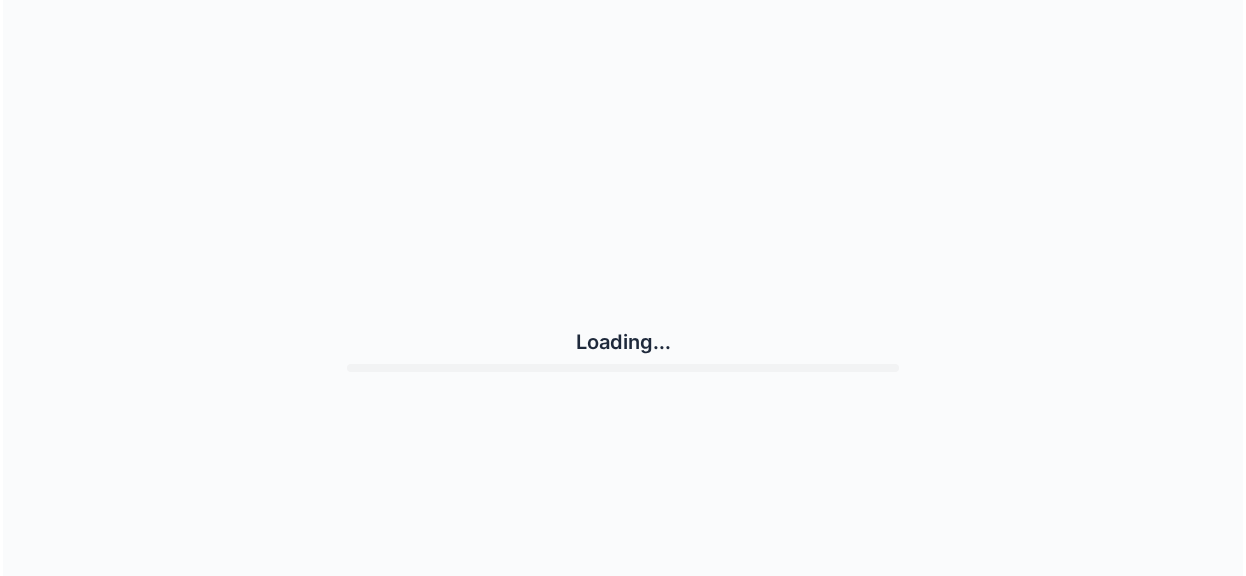 scroll, scrollTop: 0, scrollLeft: 0, axis: both 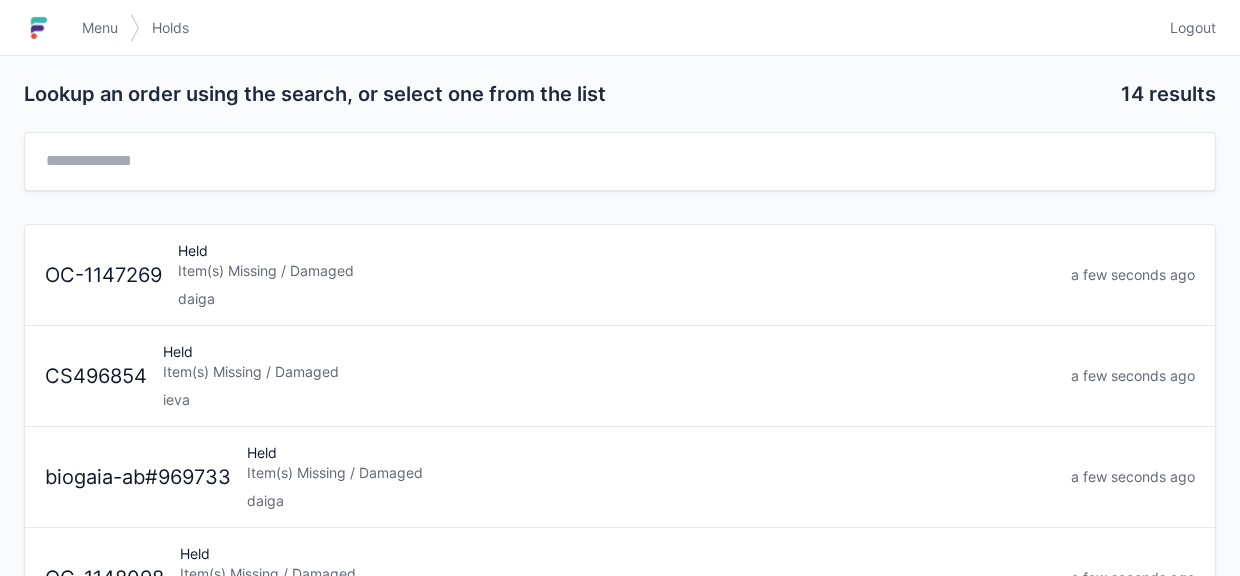 click on "Item(s) Missing / Damaged" at bounding box center [651, 473] 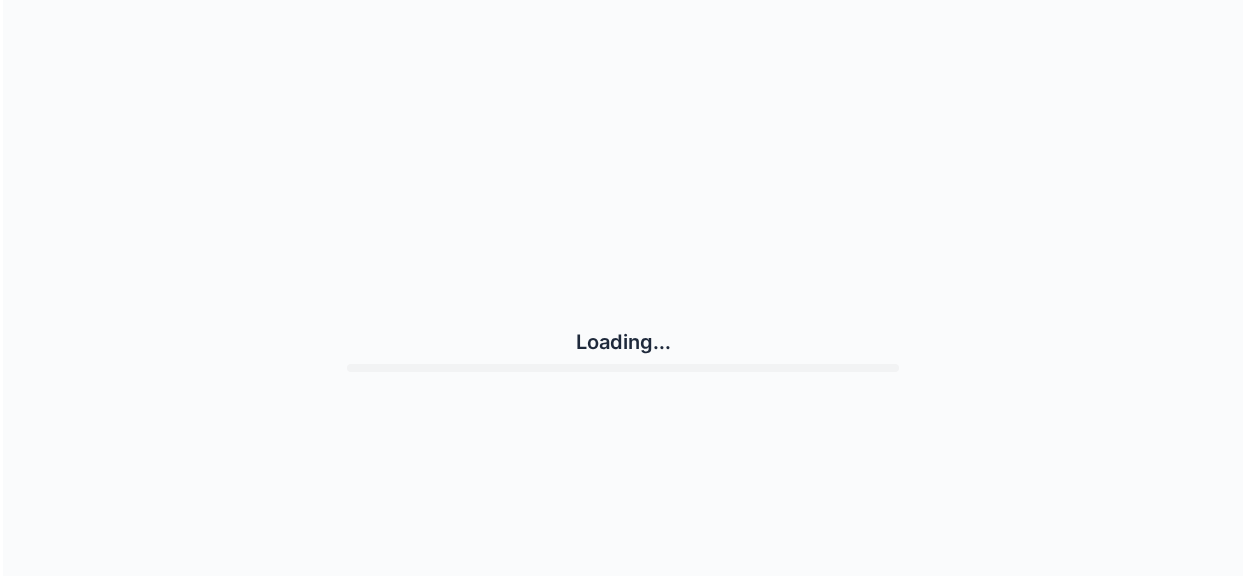 scroll, scrollTop: 0, scrollLeft: 0, axis: both 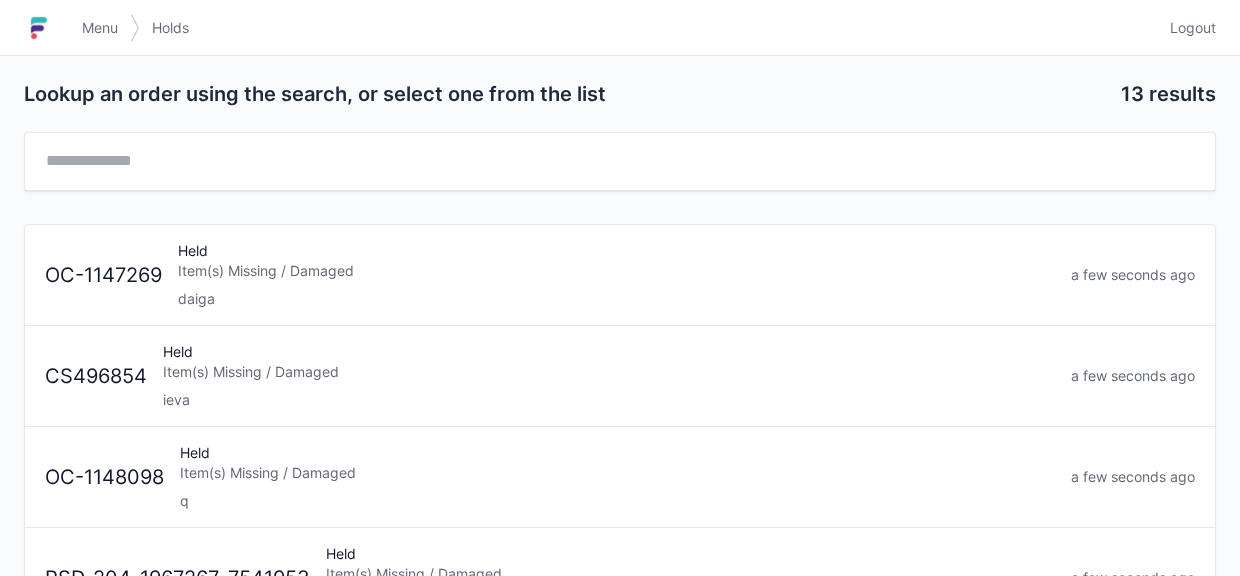 click at bounding box center [39, 28] 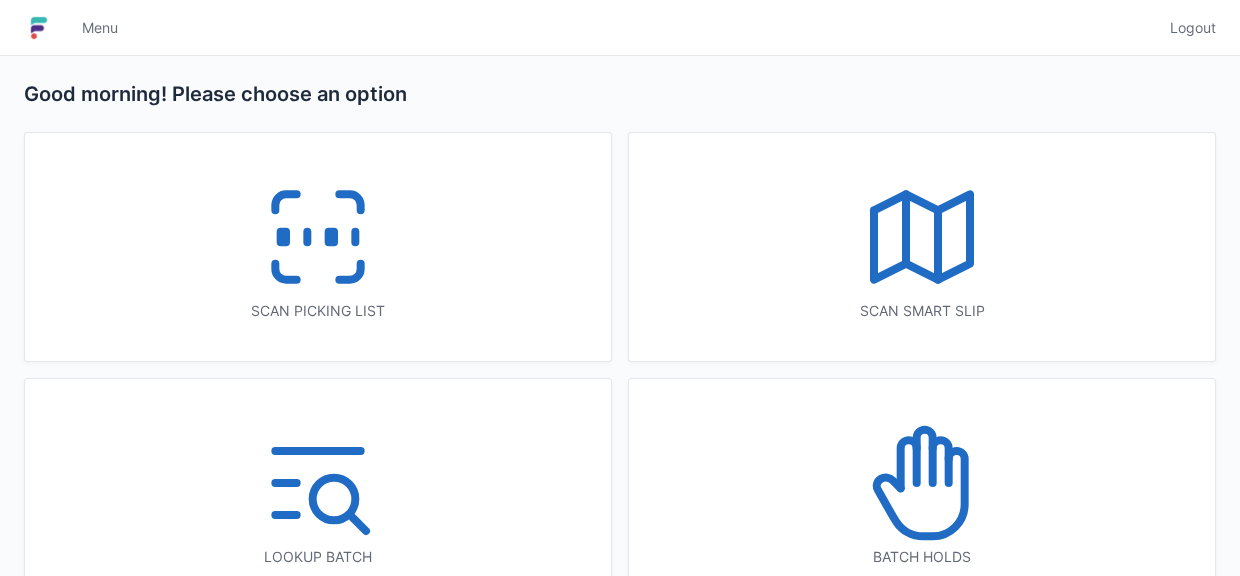 scroll, scrollTop: 0, scrollLeft: 0, axis: both 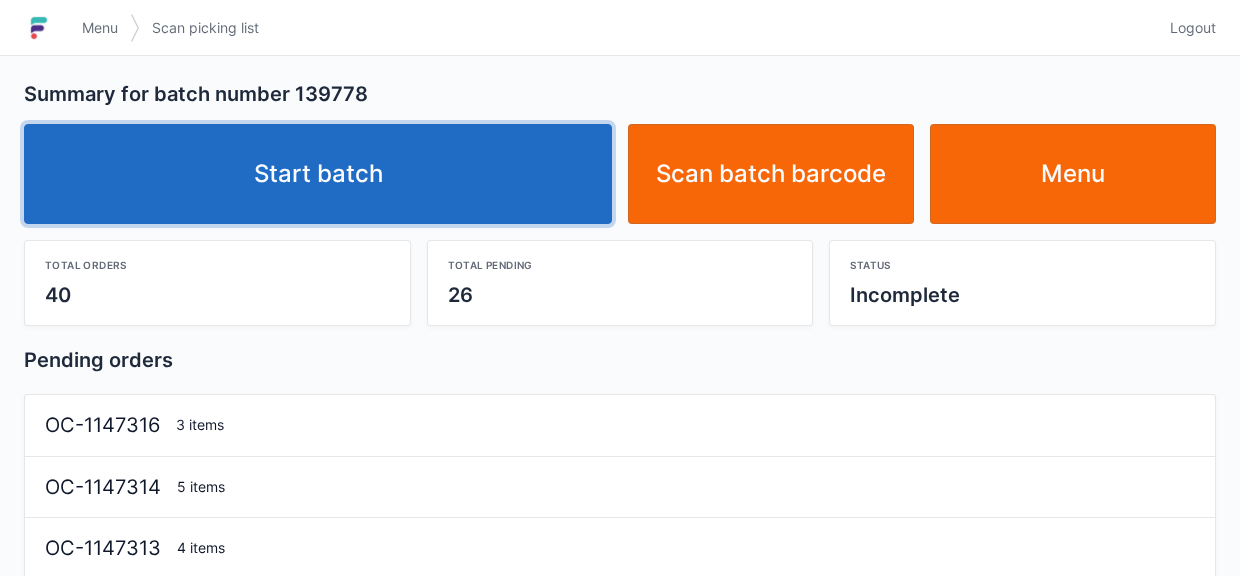 click on "Start batch" at bounding box center (318, 174) 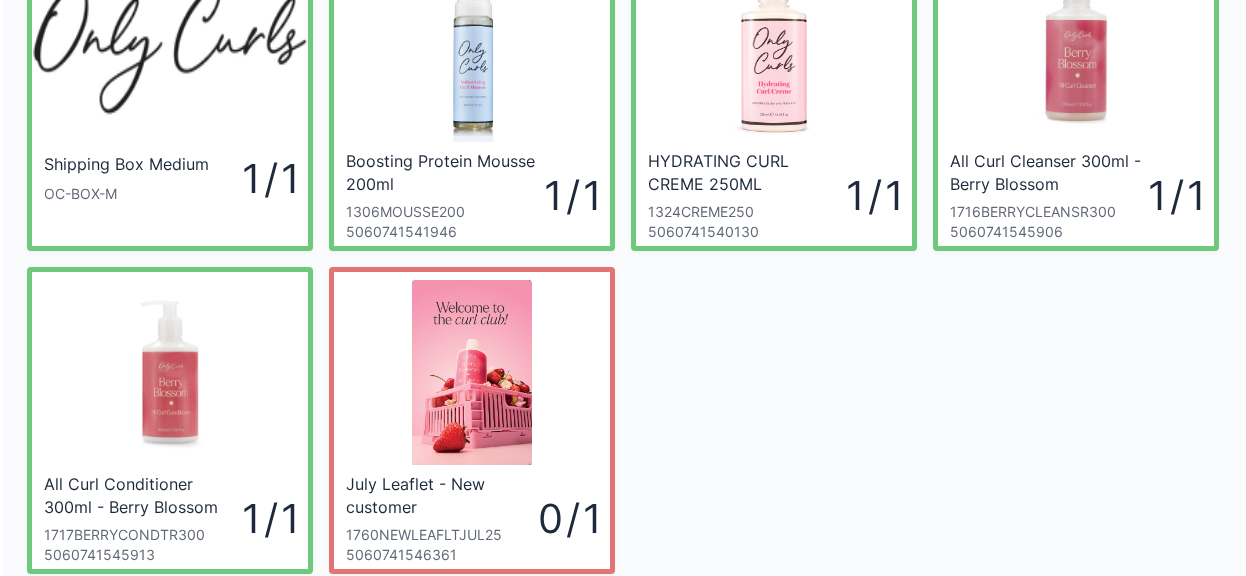 scroll, scrollTop: 260, scrollLeft: 0, axis: vertical 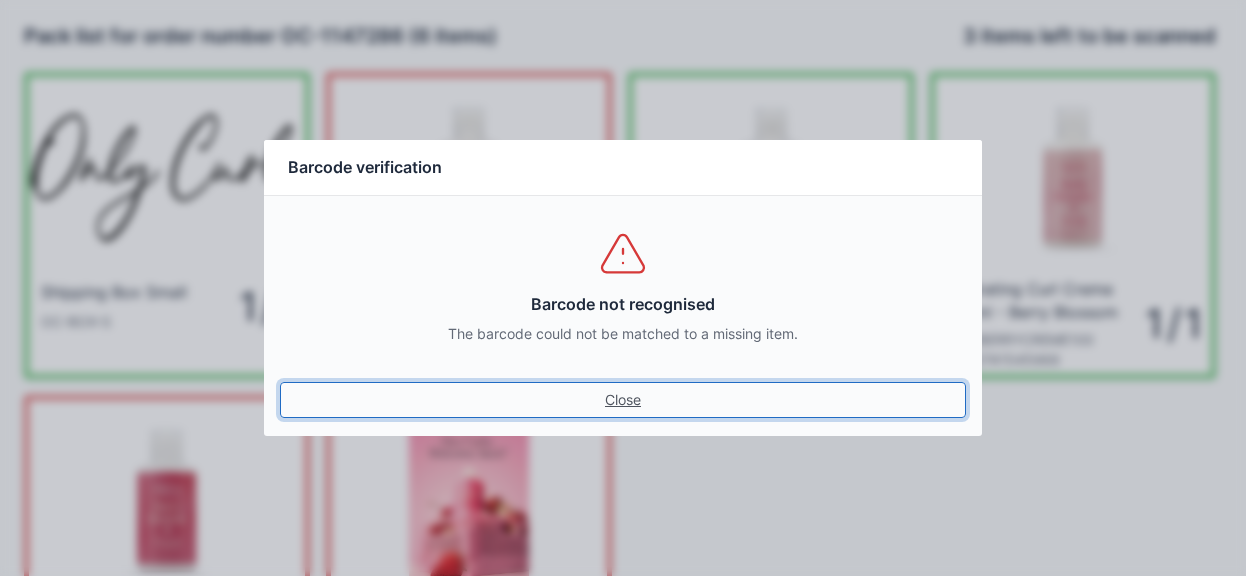 click on "Close" at bounding box center (623, 400) 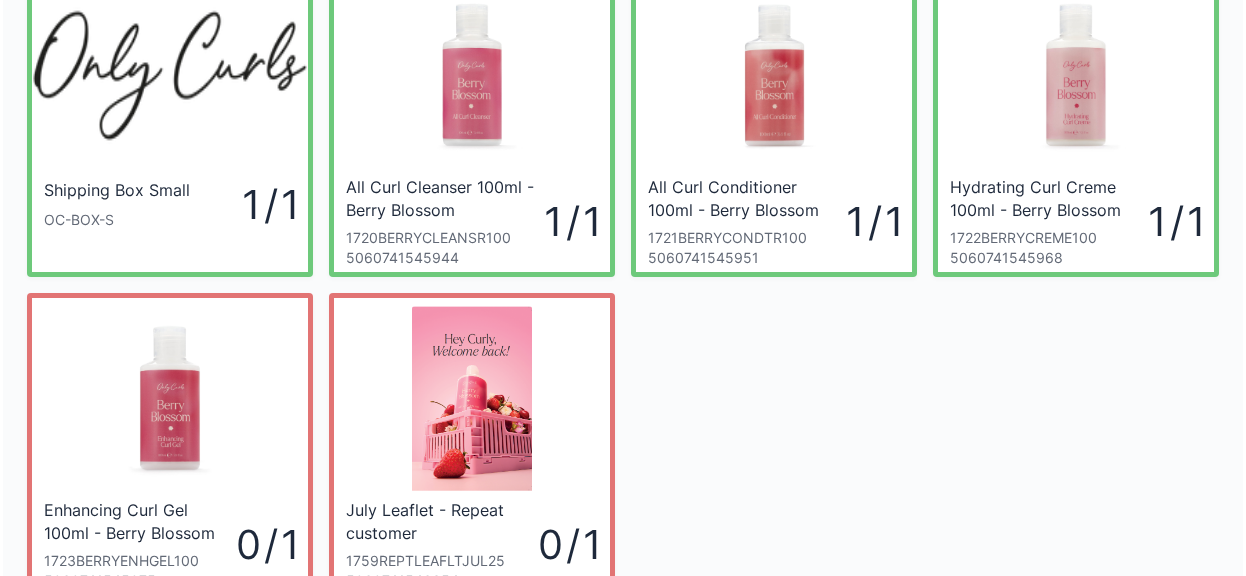 scroll, scrollTop: 260, scrollLeft: 0, axis: vertical 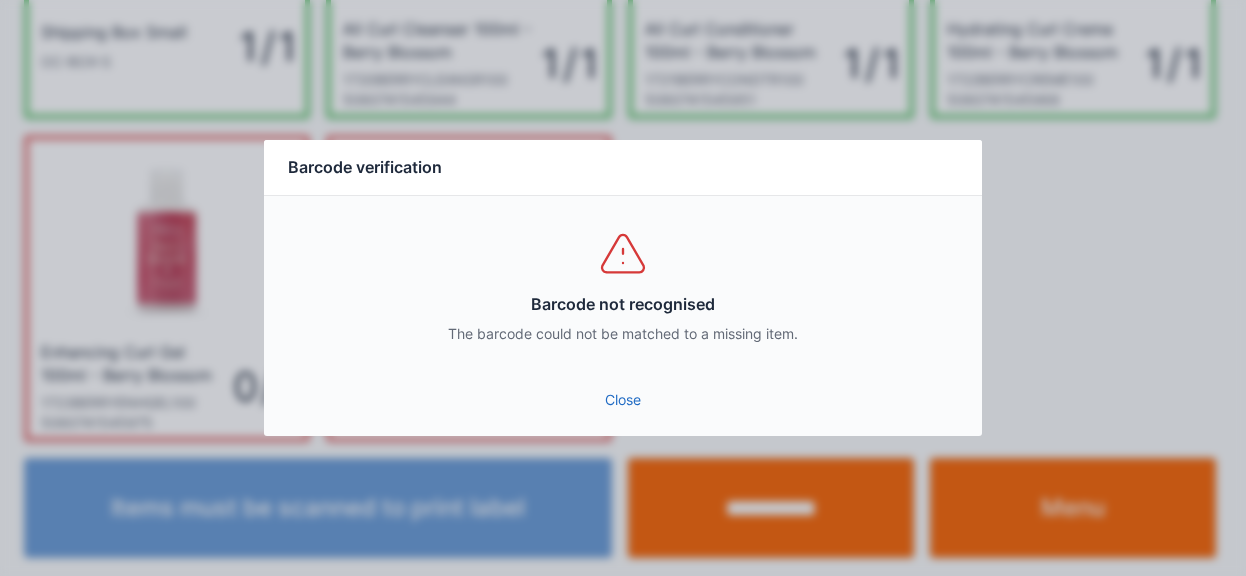 click on "Close" at bounding box center (623, 400) 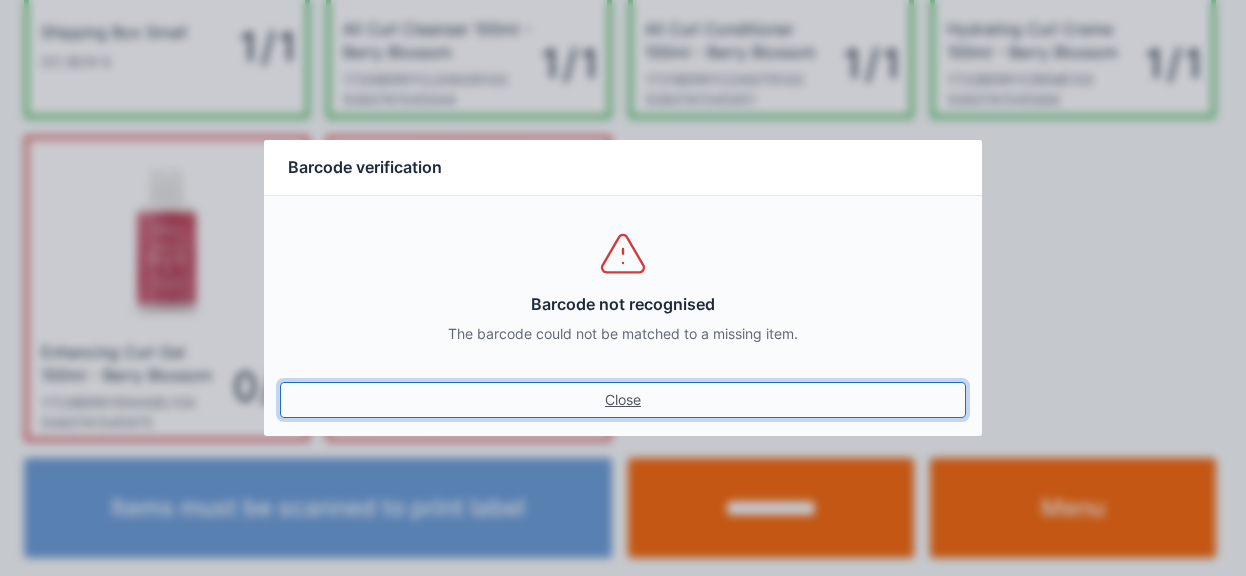 click on "Close" at bounding box center (623, 400) 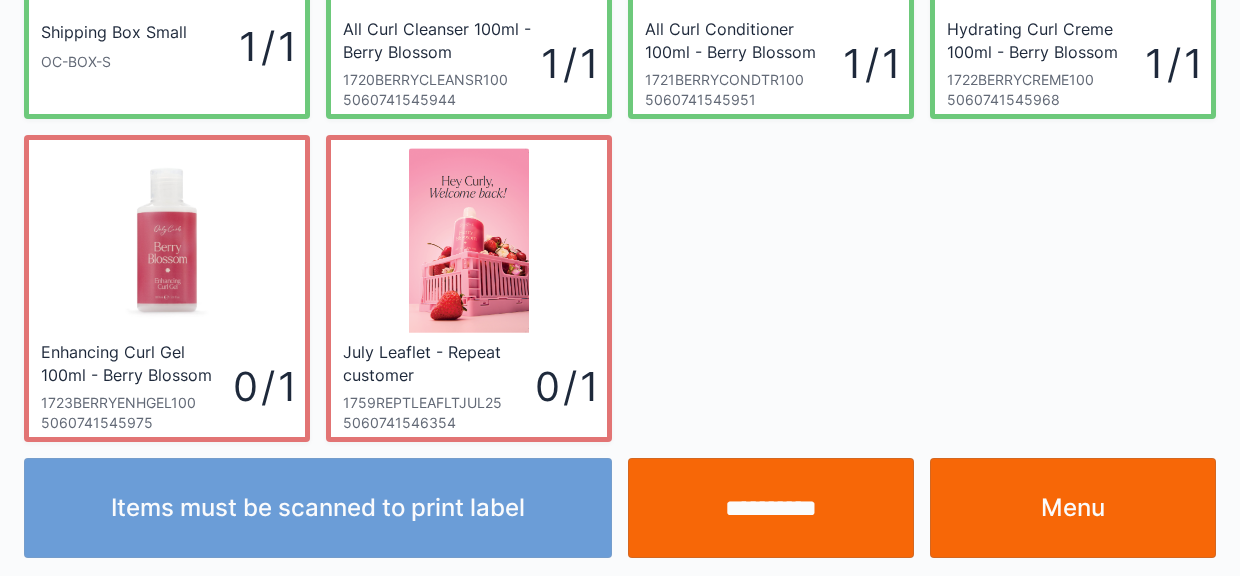 click on "**********" at bounding box center (771, 508) 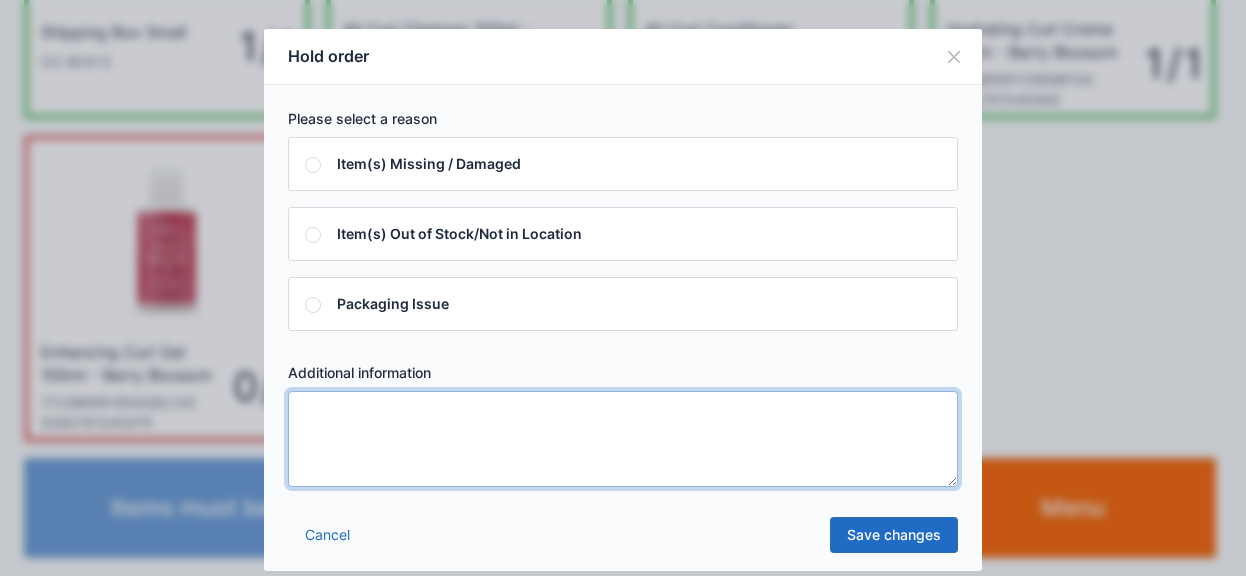 click at bounding box center [623, 439] 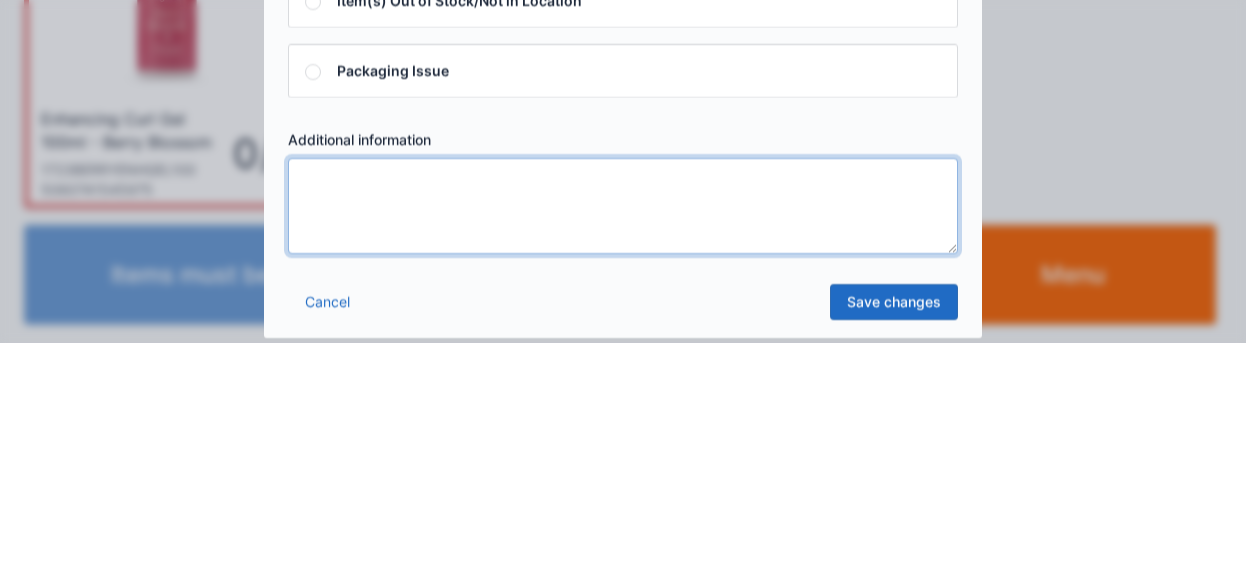 scroll, scrollTop: 260, scrollLeft: 0, axis: vertical 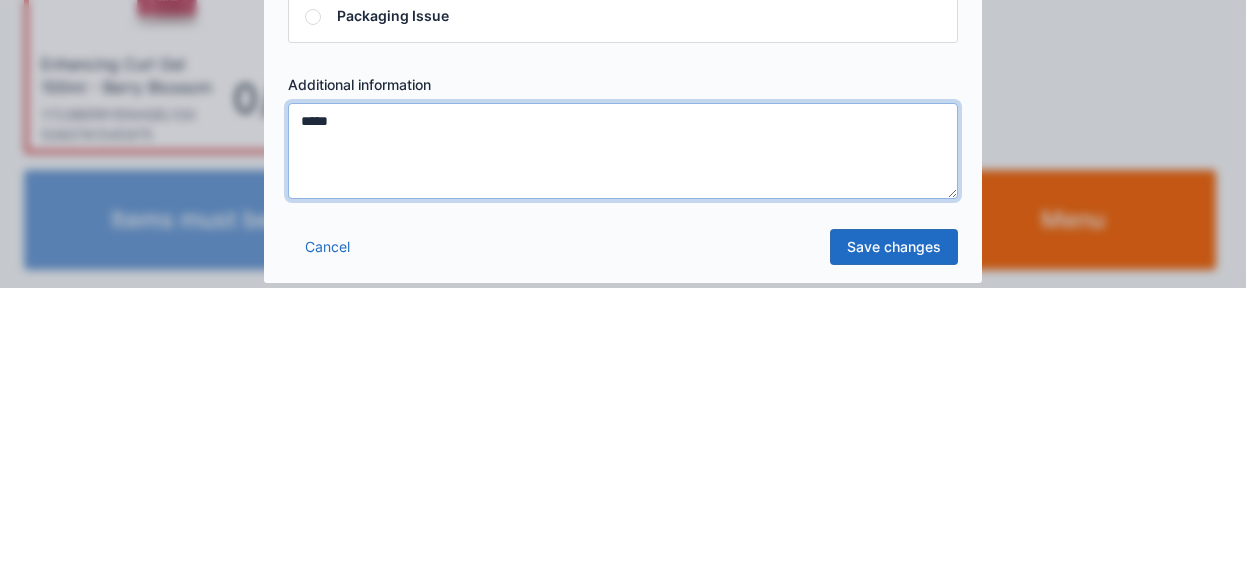 type on "*****" 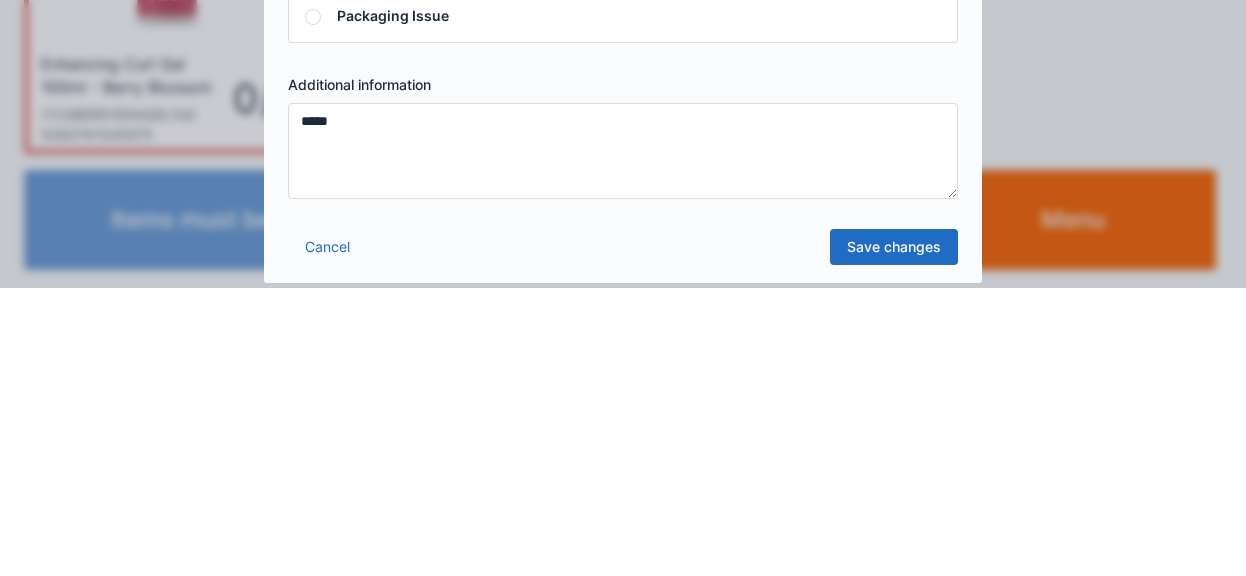 click on "Save changes" at bounding box center (894, 535) 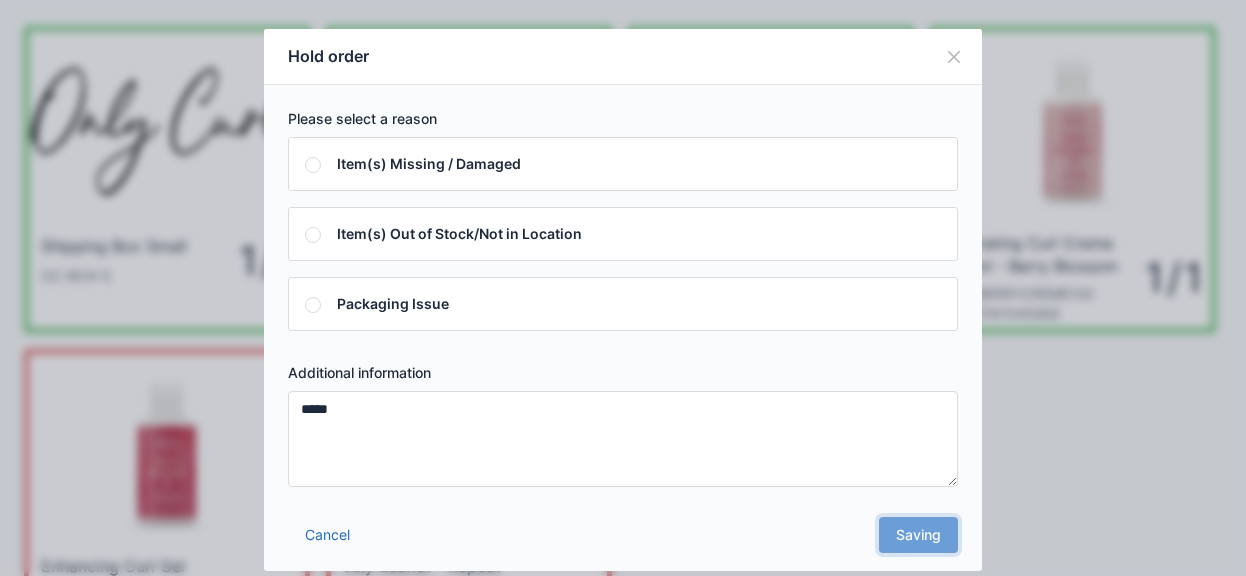 scroll, scrollTop: 0, scrollLeft: 0, axis: both 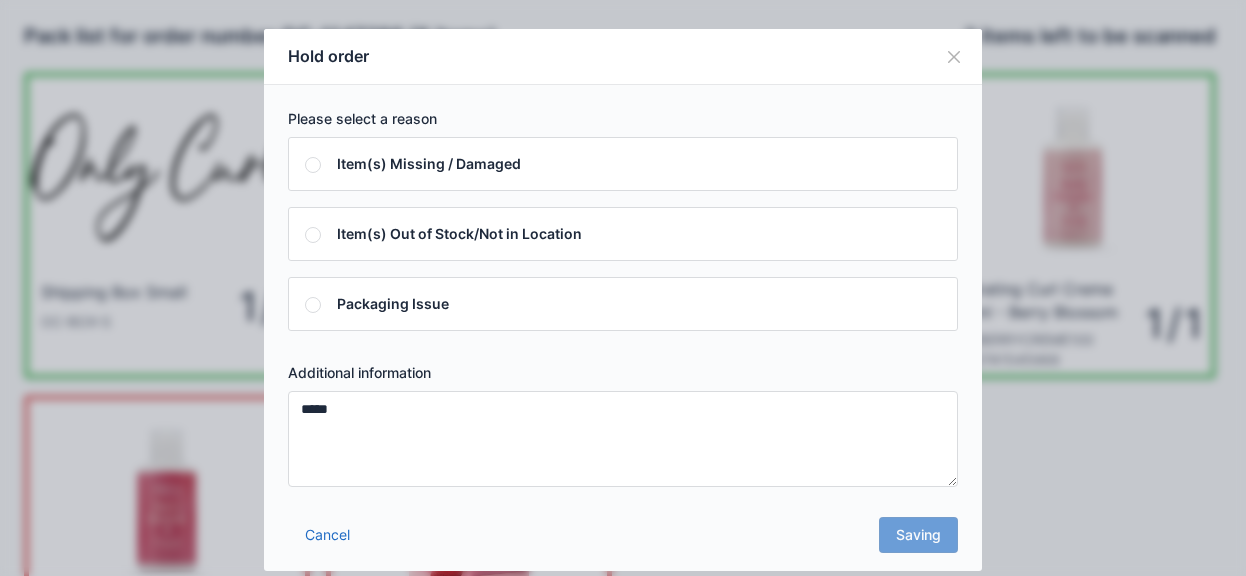 click on "Cancel  Saving" at bounding box center (623, 541) 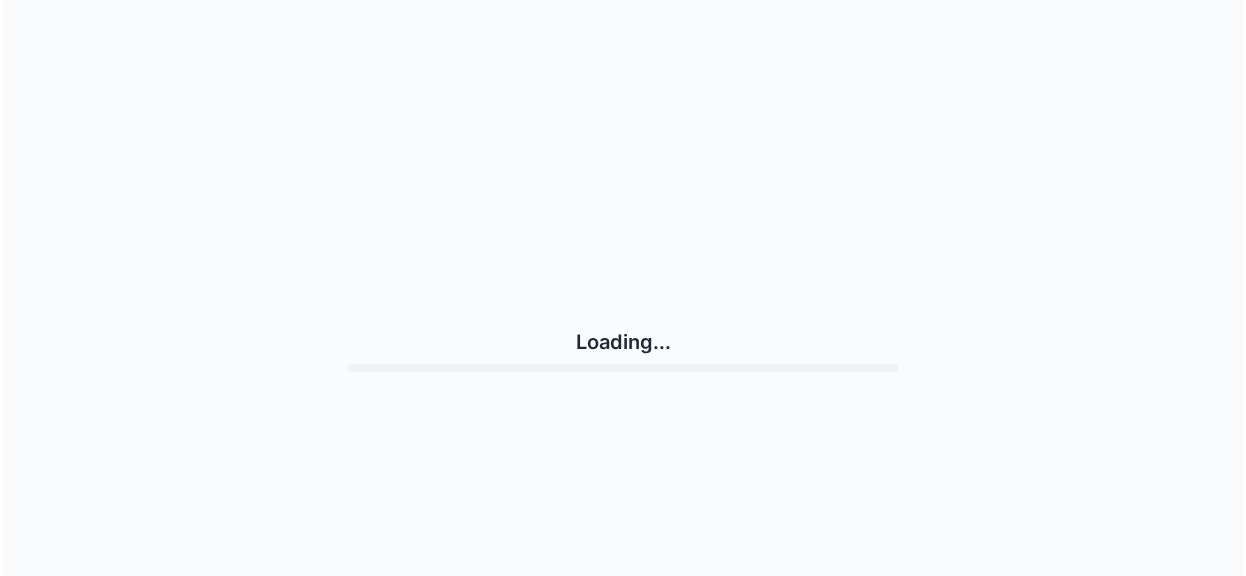 scroll, scrollTop: 0, scrollLeft: 0, axis: both 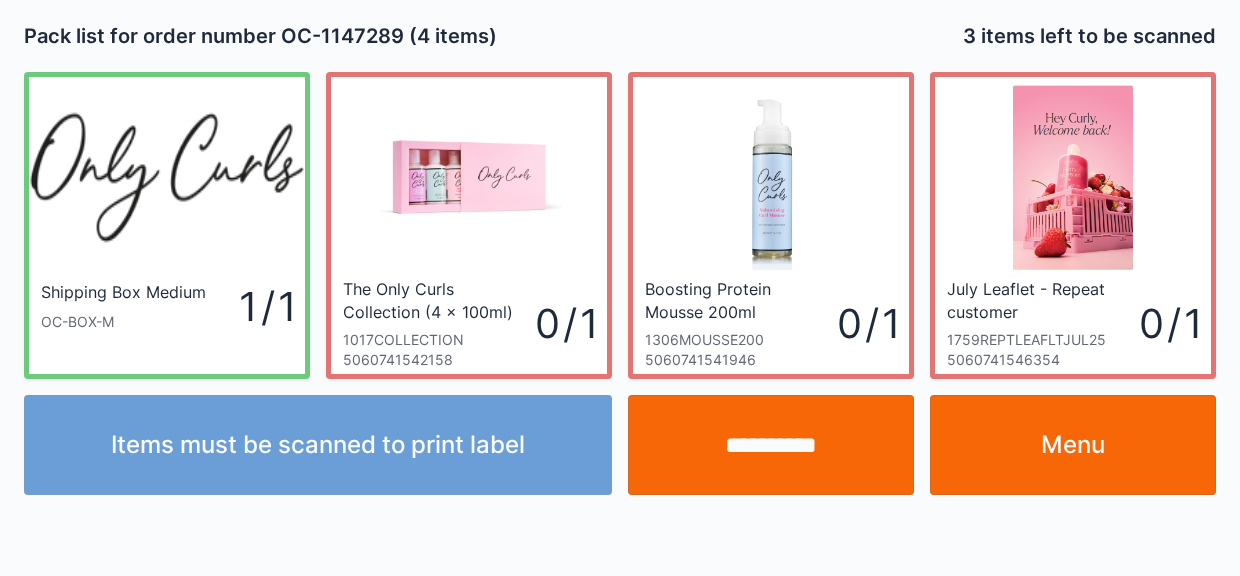 click on "Menu" at bounding box center [1073, 445] 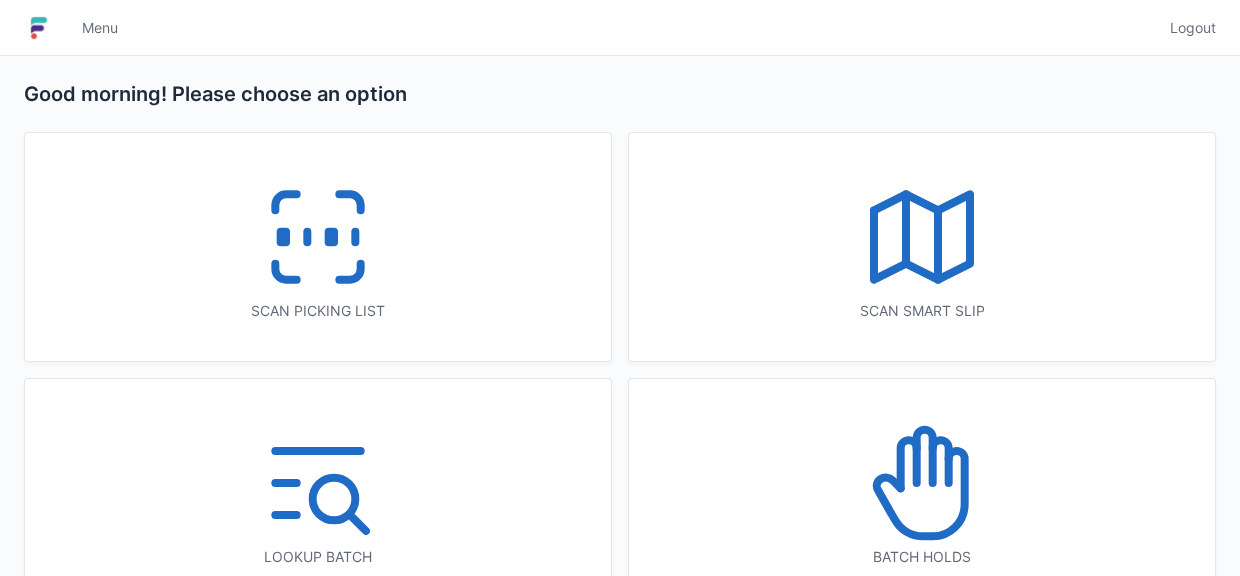 scroll, scrollTop: 0, scrollLeft: 0, axis: both 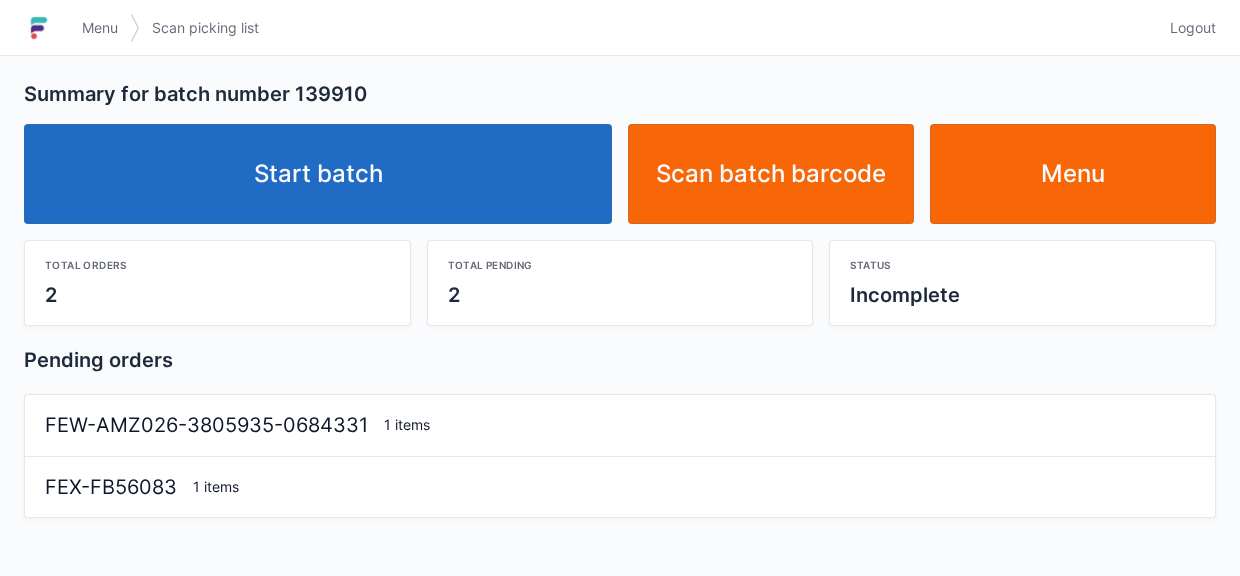 click on "Start batch" at bounding box center [318, 174] 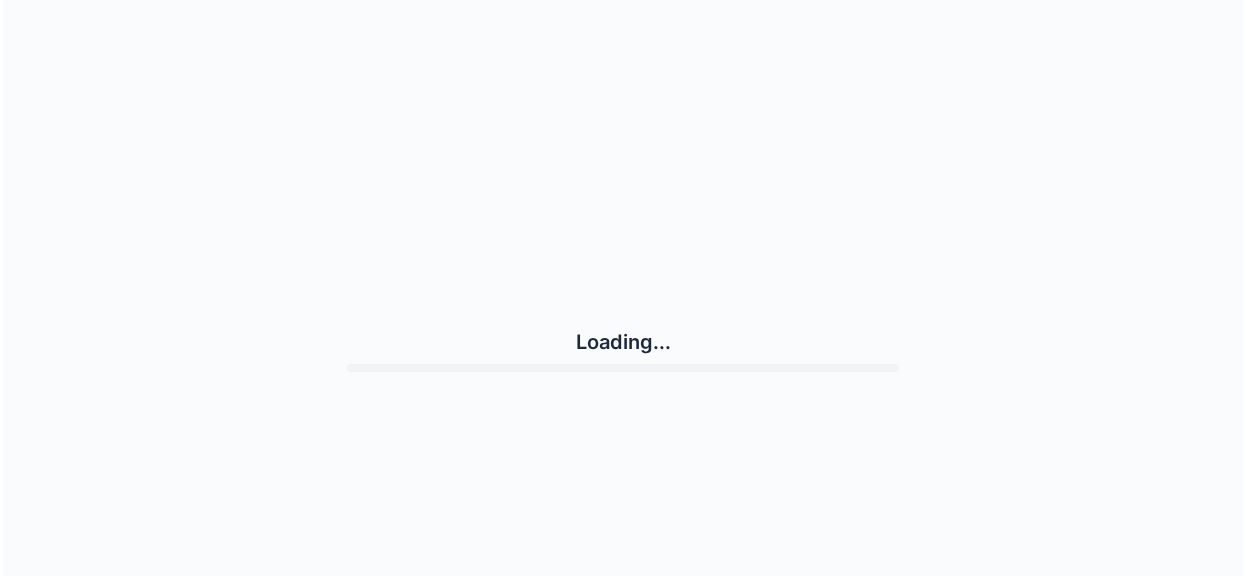 scroll, scrollTop: 0, scrollLeft: 0, axis: both 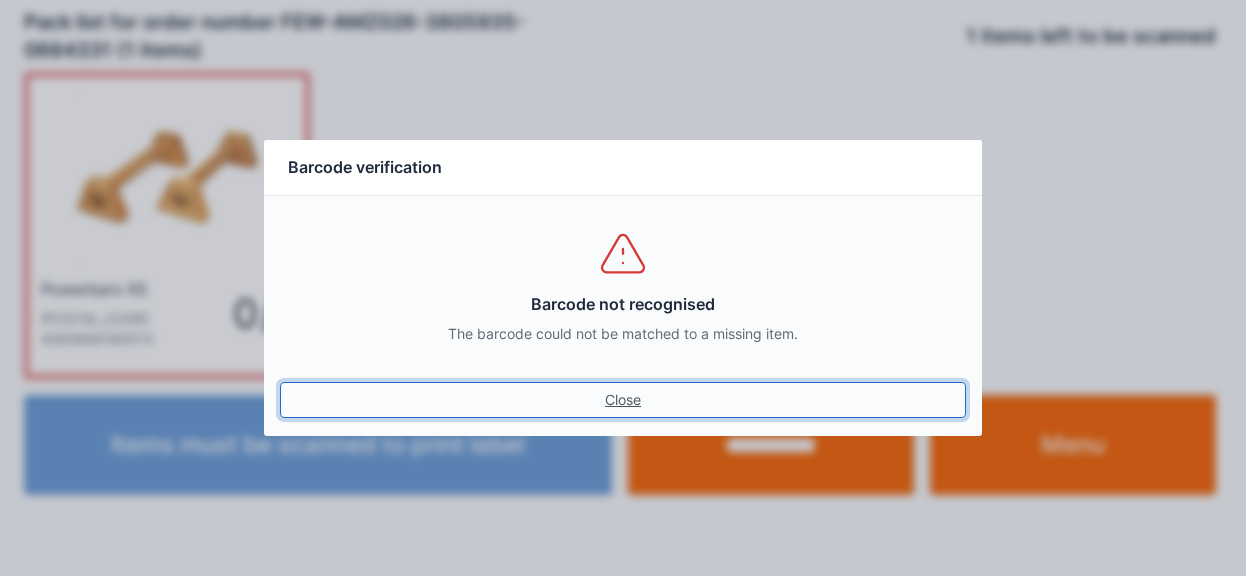 click on "Close" at bounding box center [623, 400] 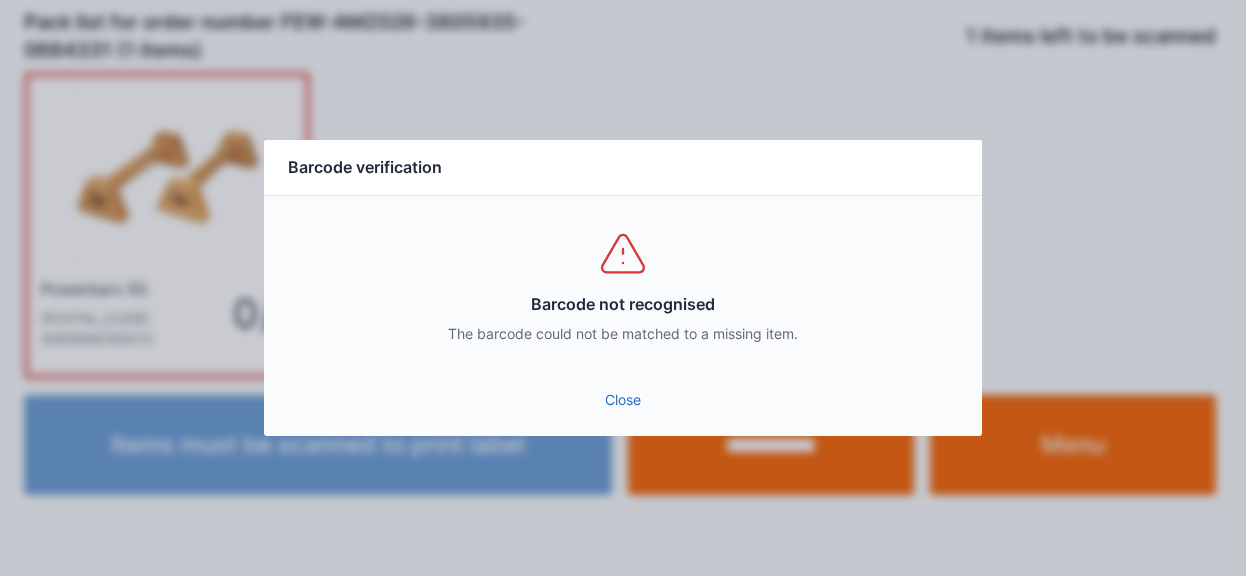 click on "Close" at bounding box center [623, 400] 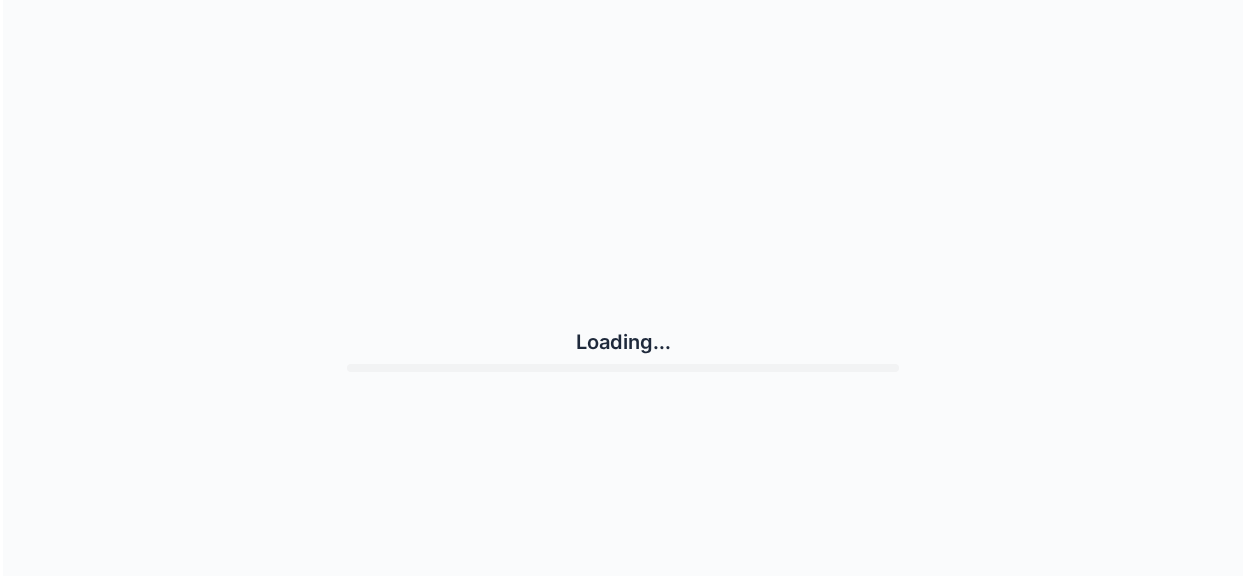 scroll, scrollTop: 0, scrollLeft: 0, axis: both 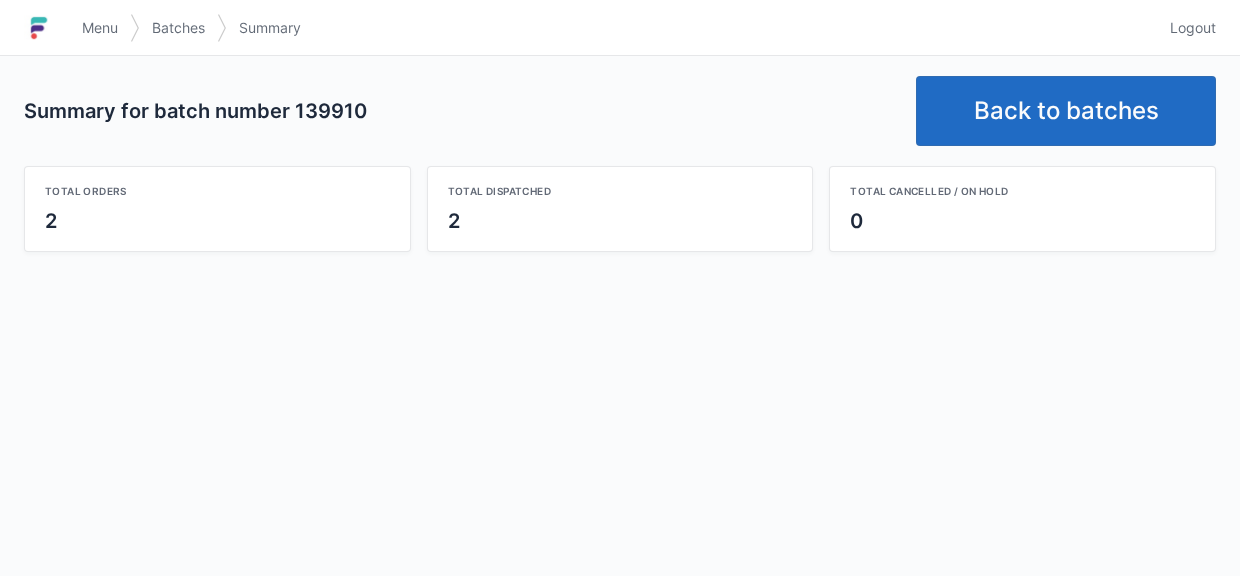 click on "Back to batches" at bounding box center (1066, 111) 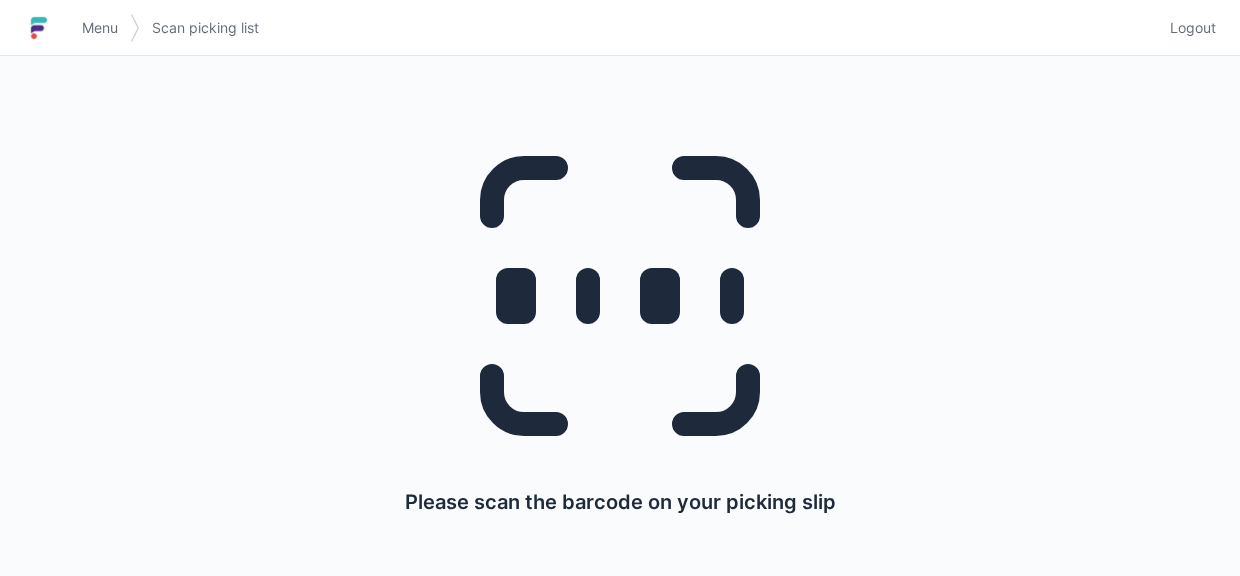 scroll, scrollTop: 0, scrollLeft: 0, axis: both 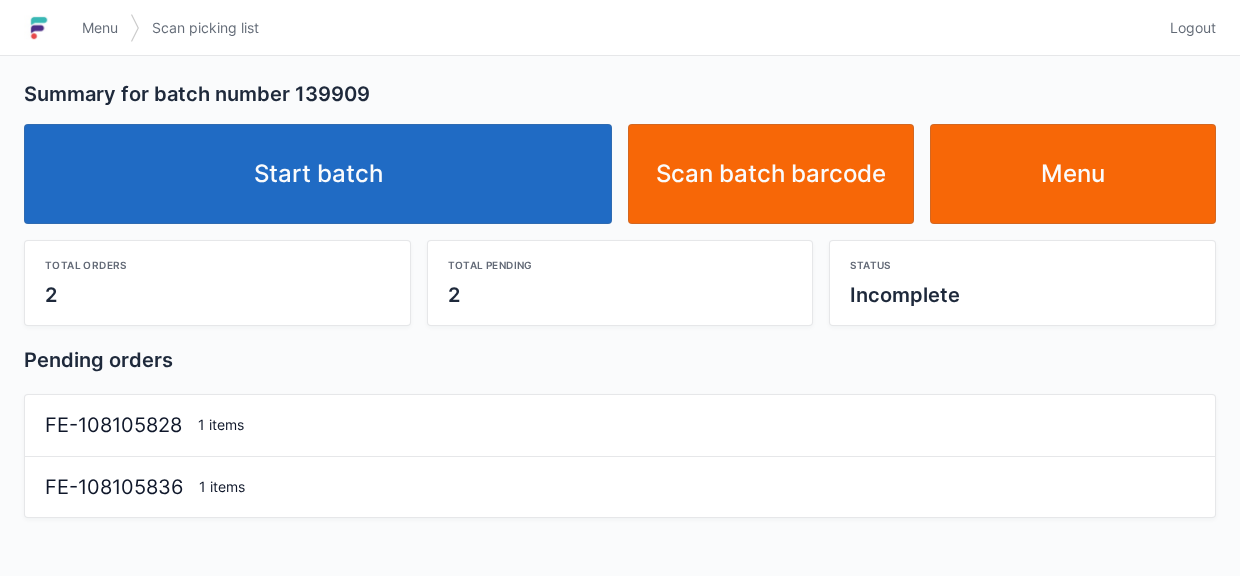 click on "Start batch" at bounding box center (318, 174) 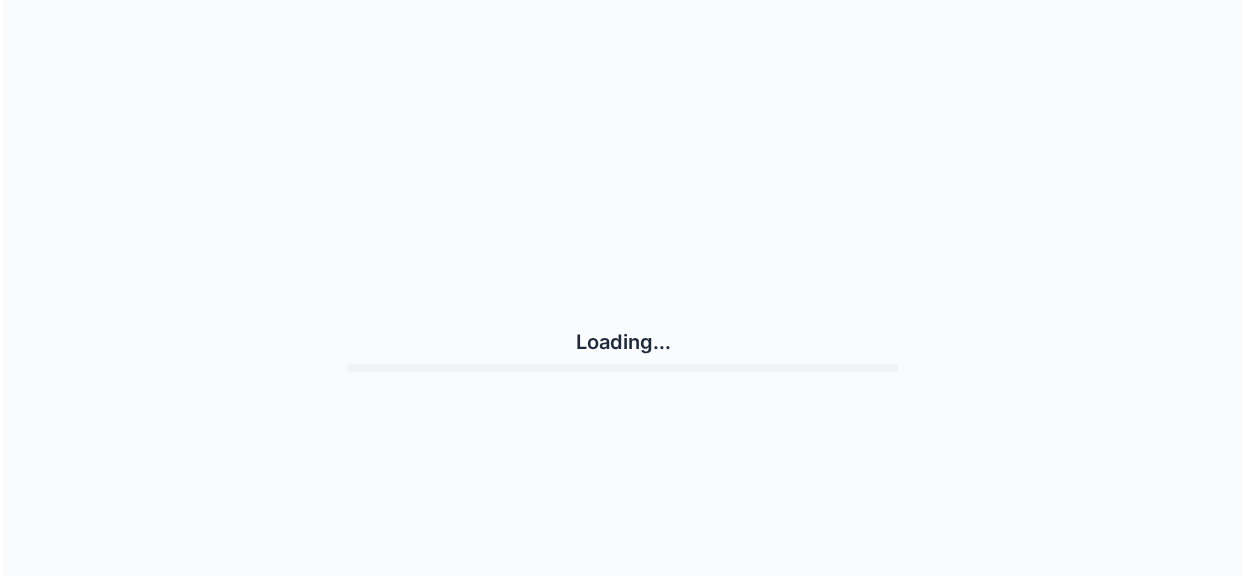 scroll, scrollTop: 0, scrollLeft: 0, axis: both 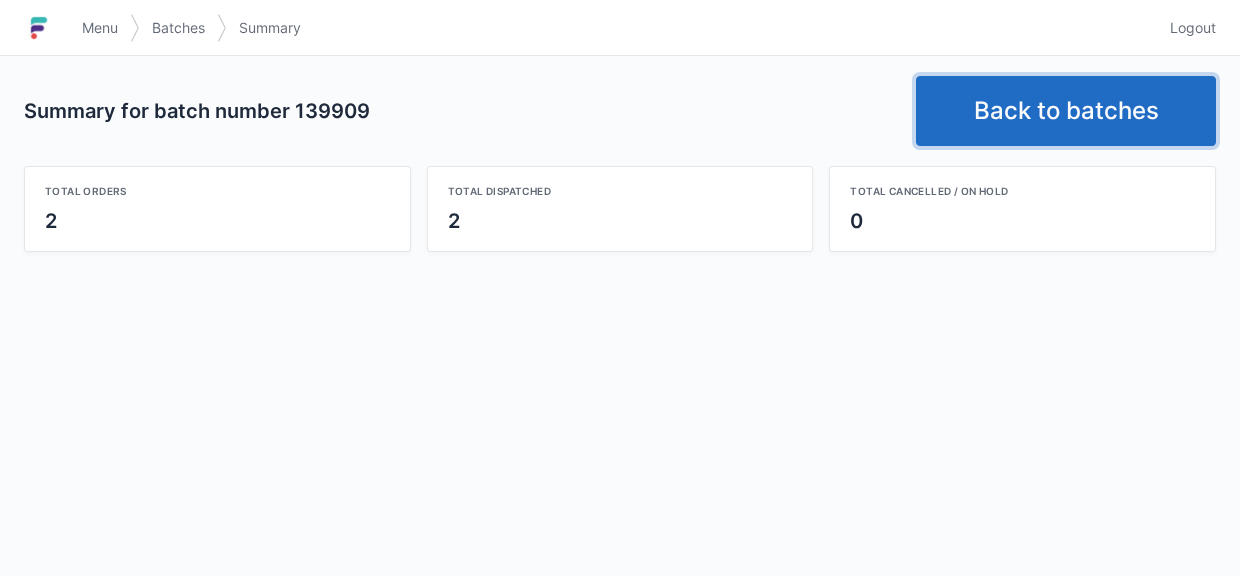 click on "Back to batches" at bounding box center [1066, 111] 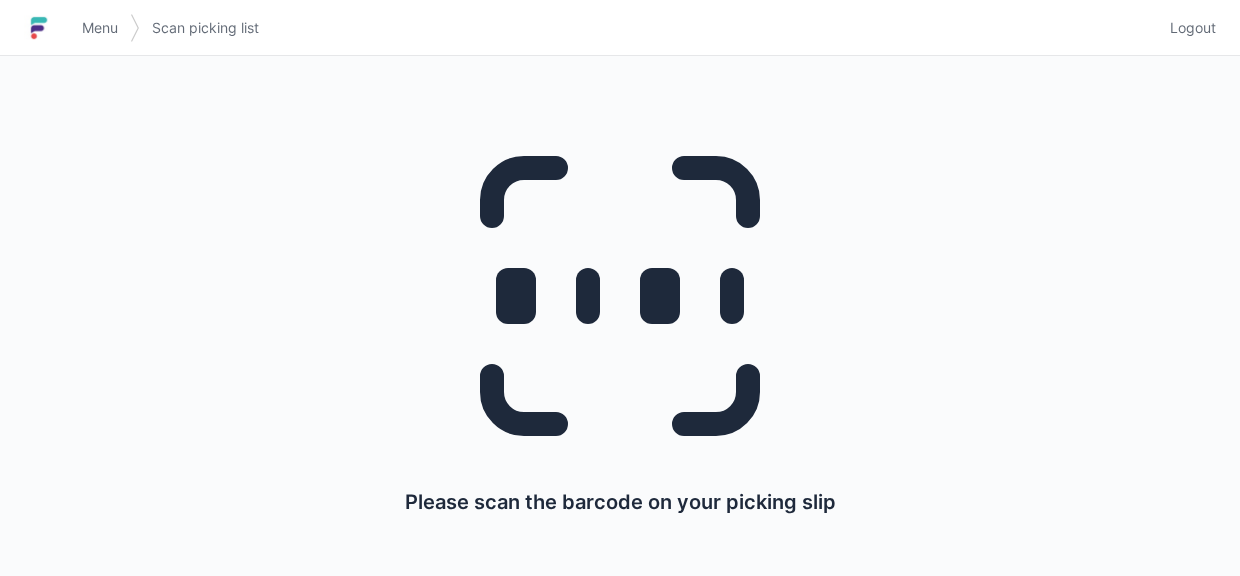 scroll, scrollTop: 0, scrollLeft: 0, axis: both 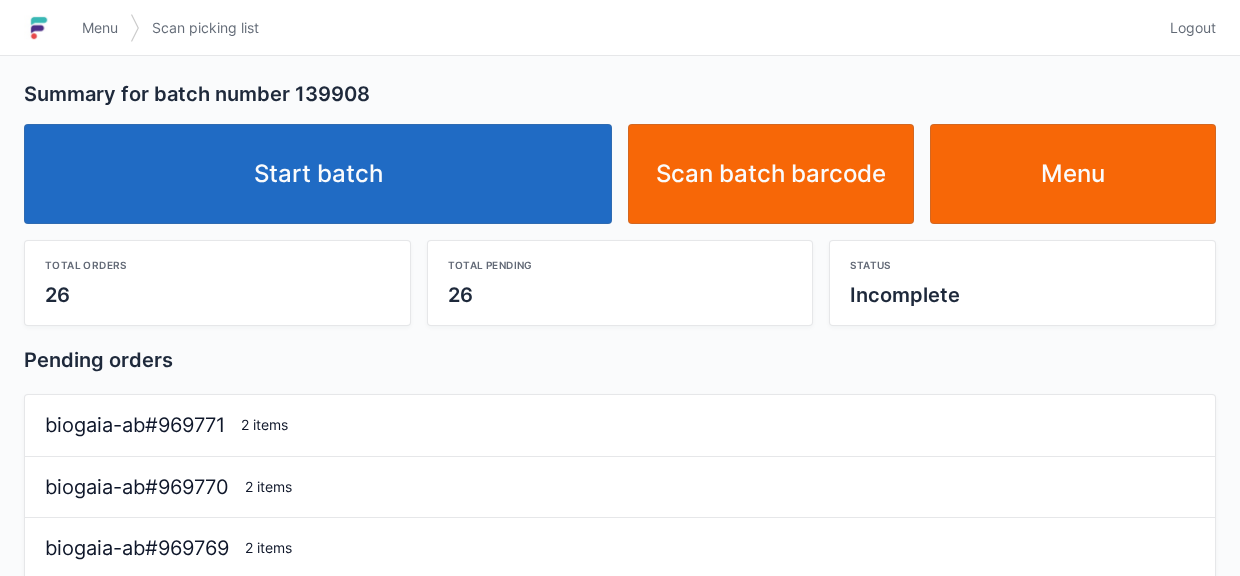 click on "Start batch" at bounding box center (318, 174) 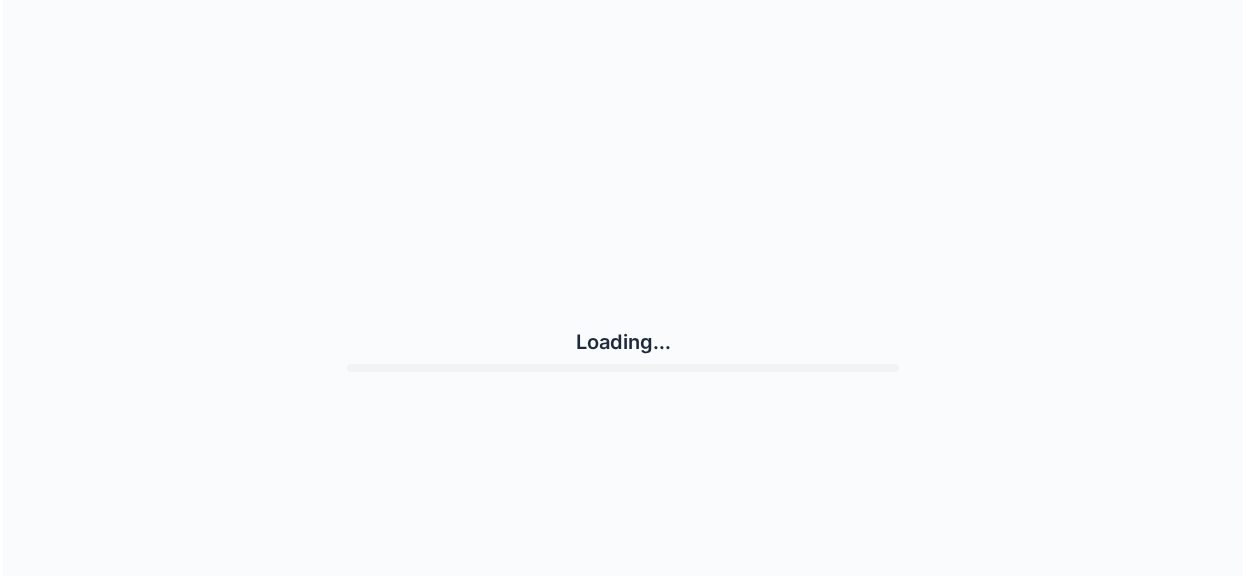scroll, scrollTop: 0, scrollLeft: 0, axis: both 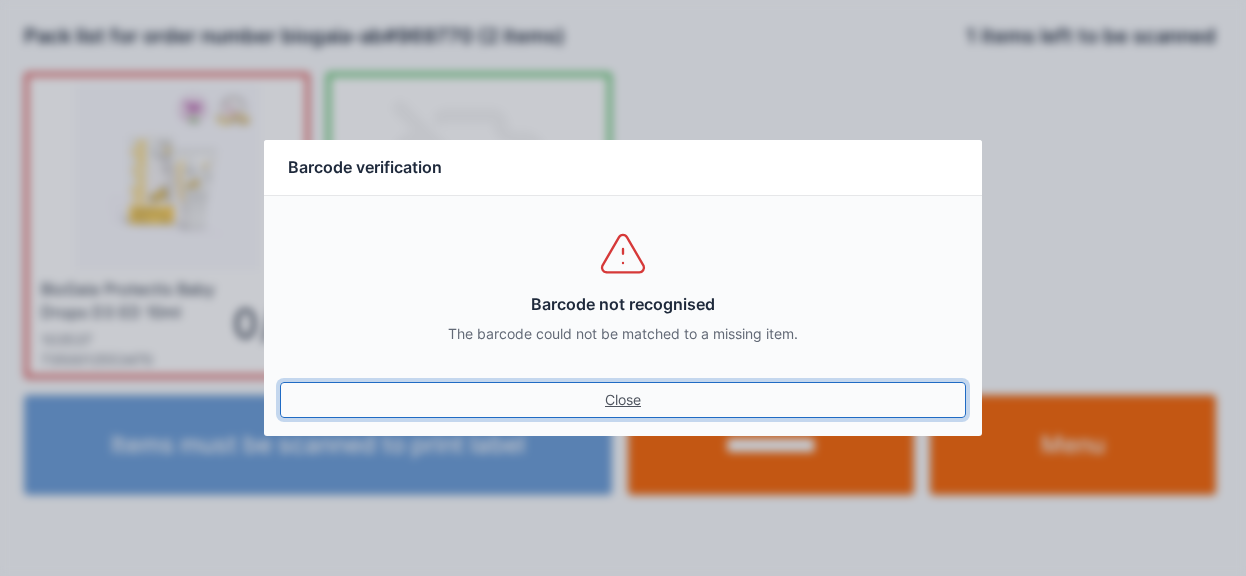 click on "Close" at bounding box center (623, 400) 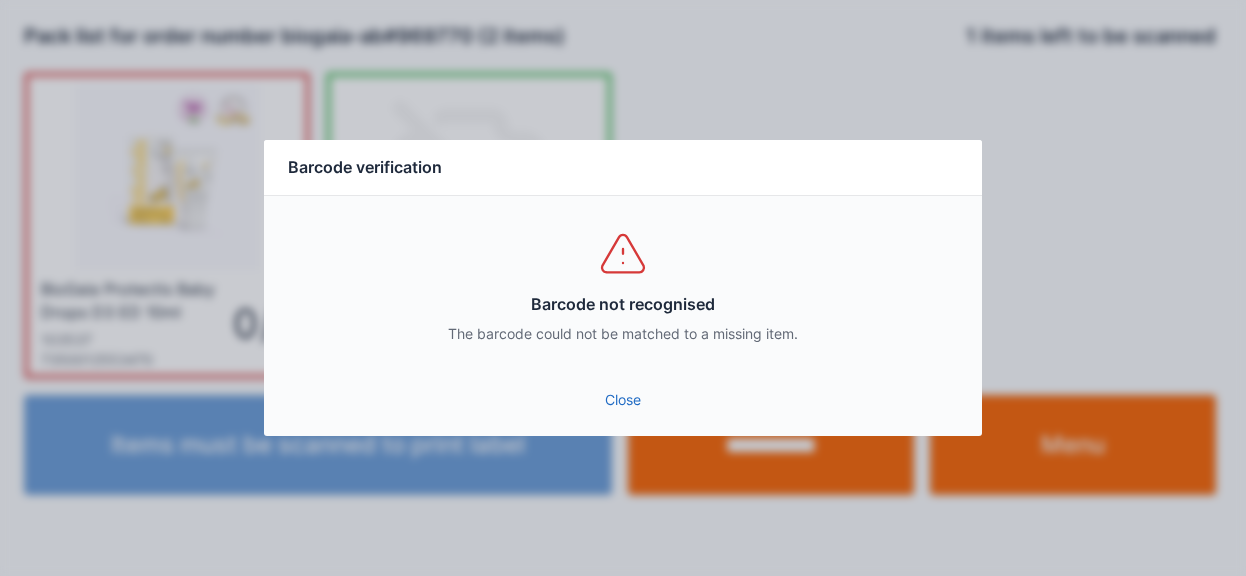 click on "Close" at bounding box center [623, 400] 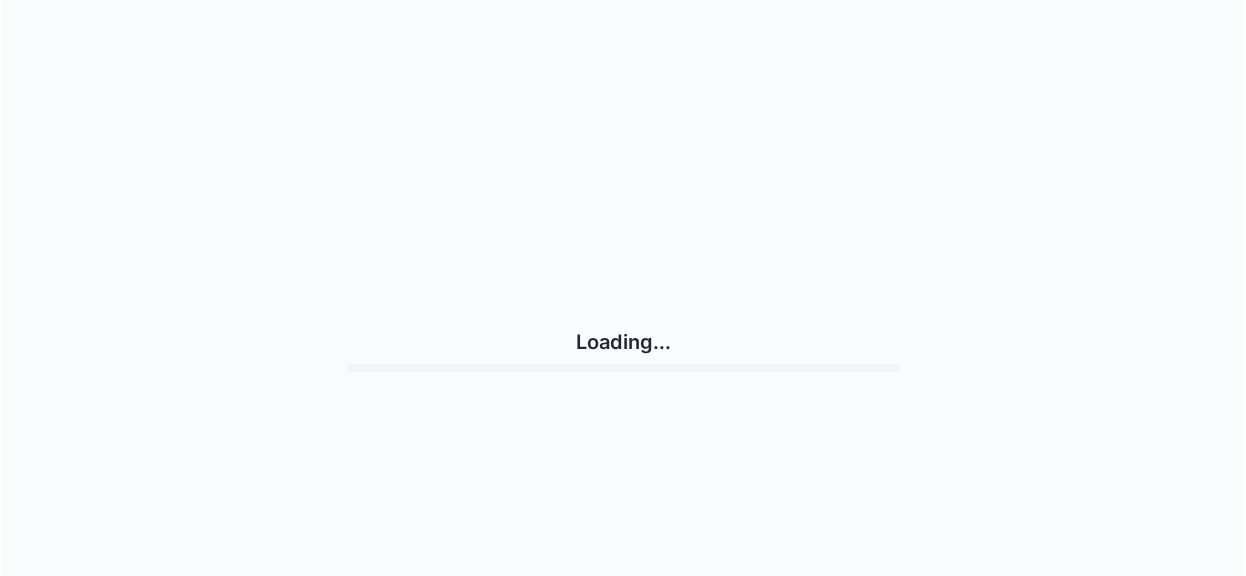 scroll, scrollTop: 0, scrollLeft: 0, axis: both 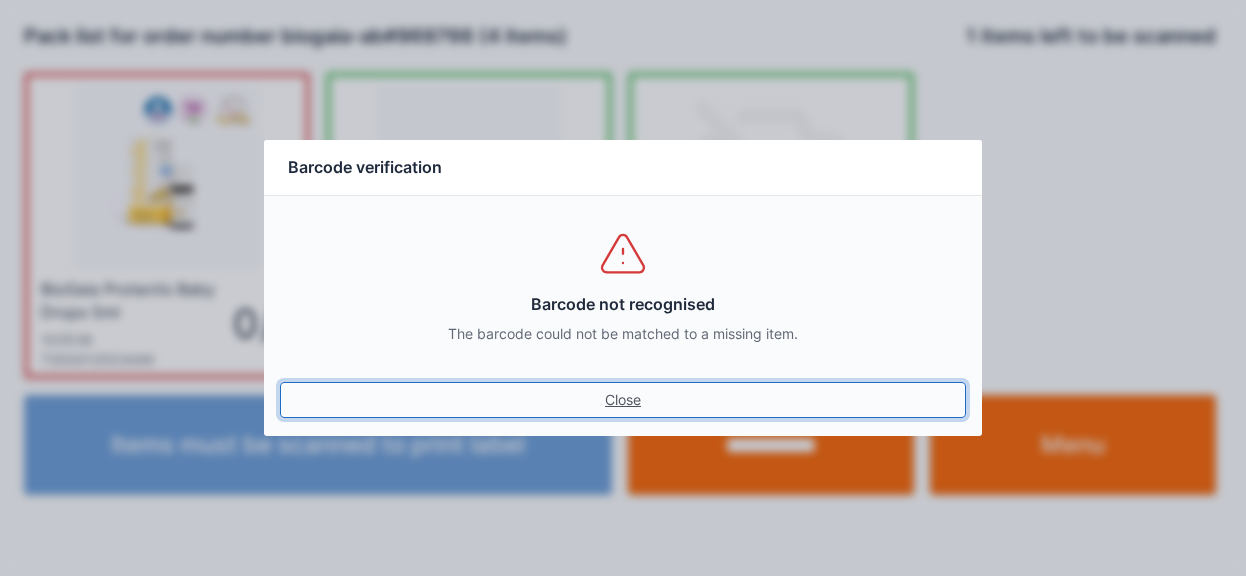 click on "Close" at bounding box center [623, 400] 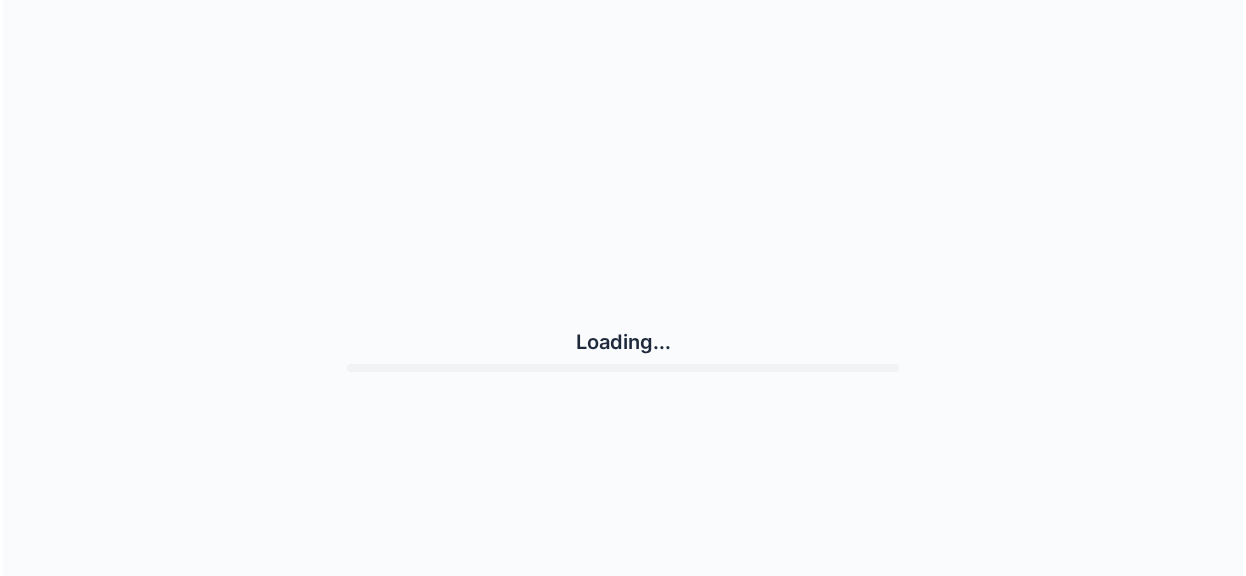scroll, scrollTop: 0, scrollLeft: 0, axis: both 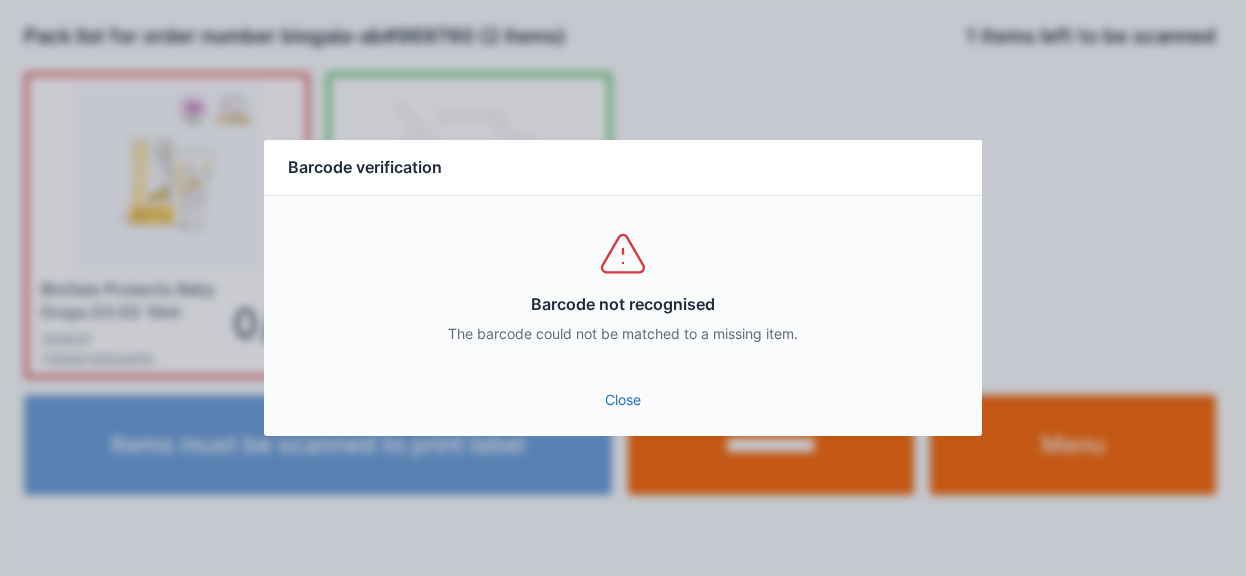 click on "Close" at bounding box center (623, 400) 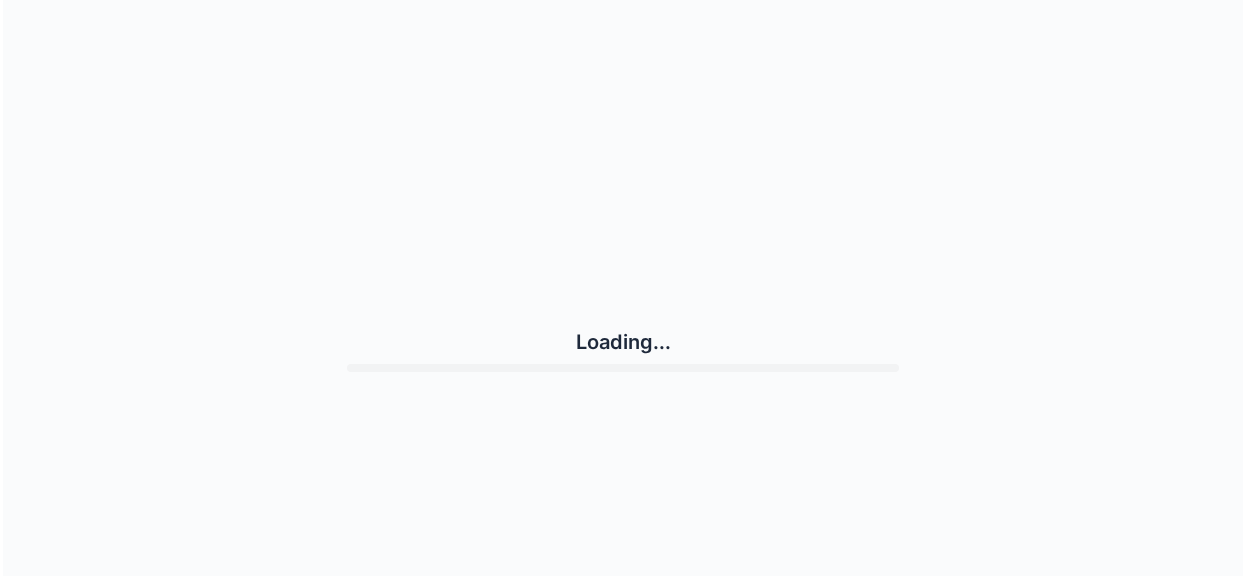 scroll, scrollTop: 0, scrollLeft: 0, axis: both 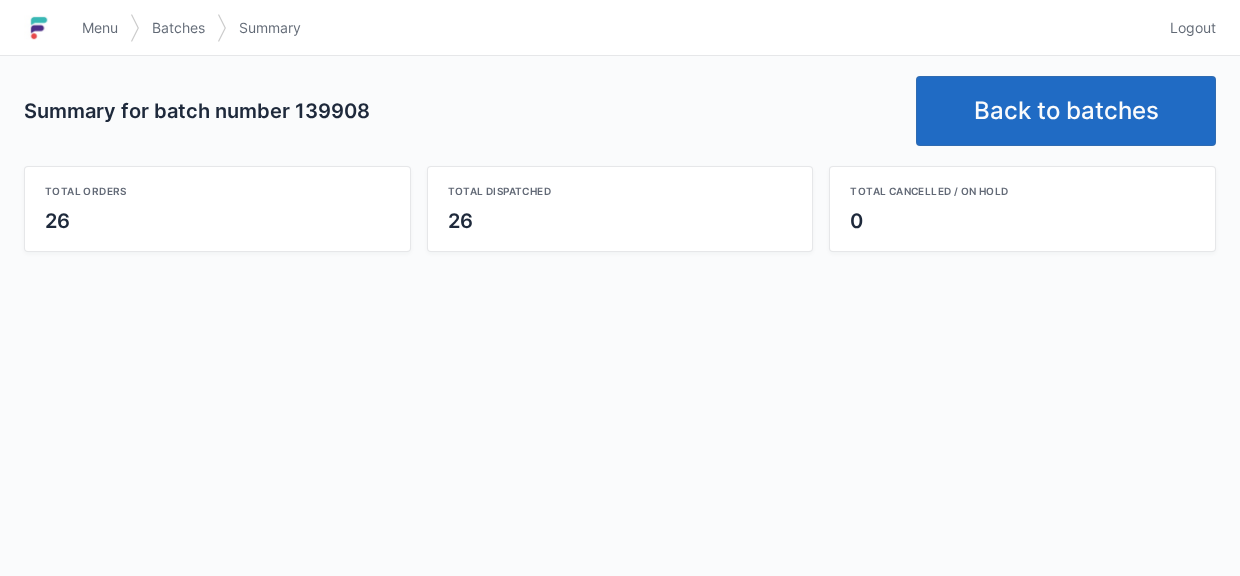 click on "Back to batches" at bounding box center (1066, 111) 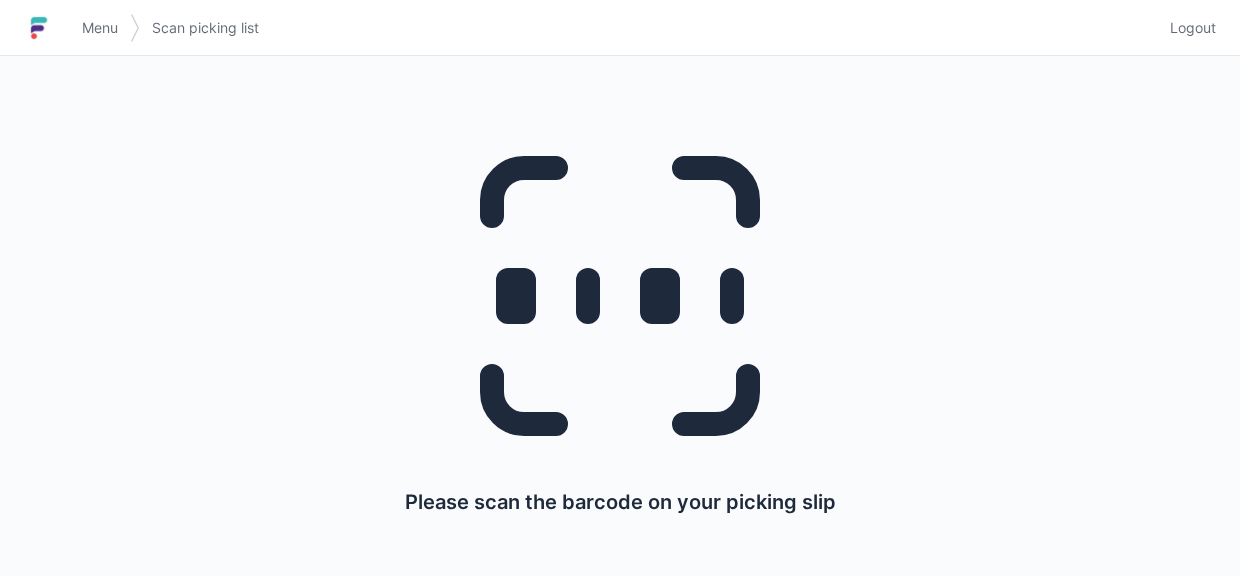 scroll, scrollTop: 0, scrollLeft: 0, axis: both 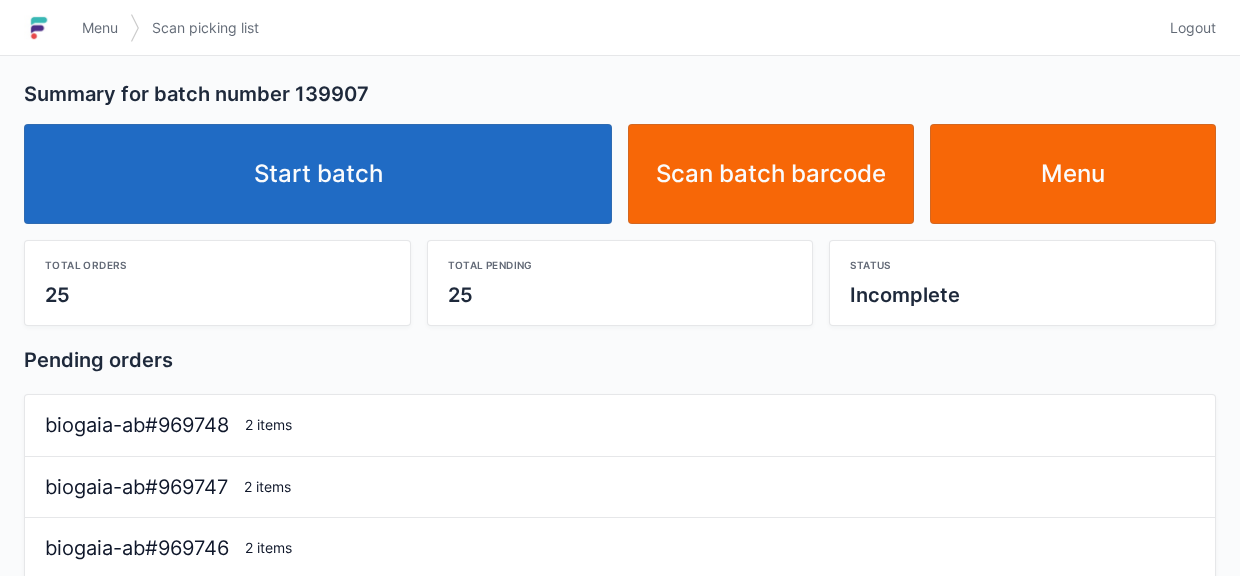 click on "Start batch" at bounding box center [318, 174] 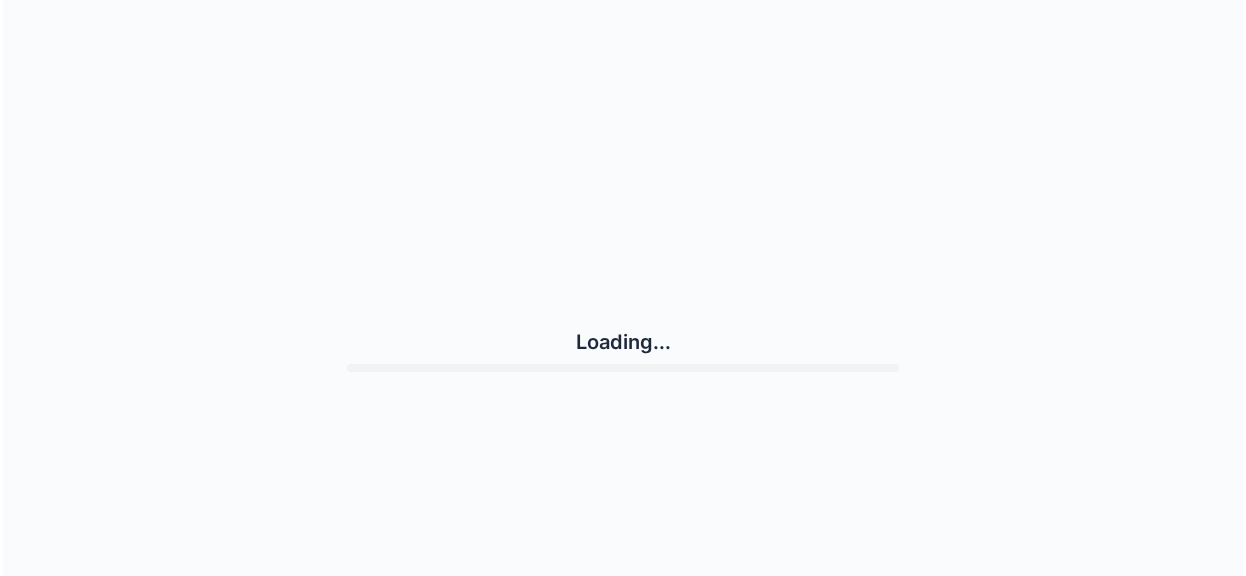 scroll, scrollTop: 0, scrollLeft: 0, axis: both 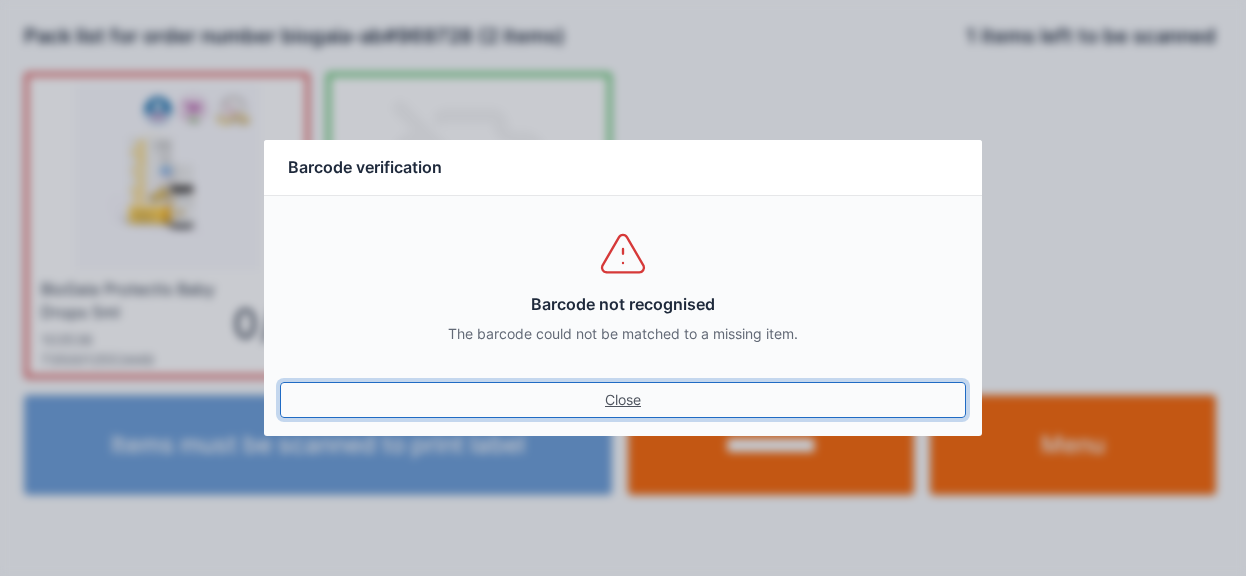 click on "Close" at bounding box center [623, 400] 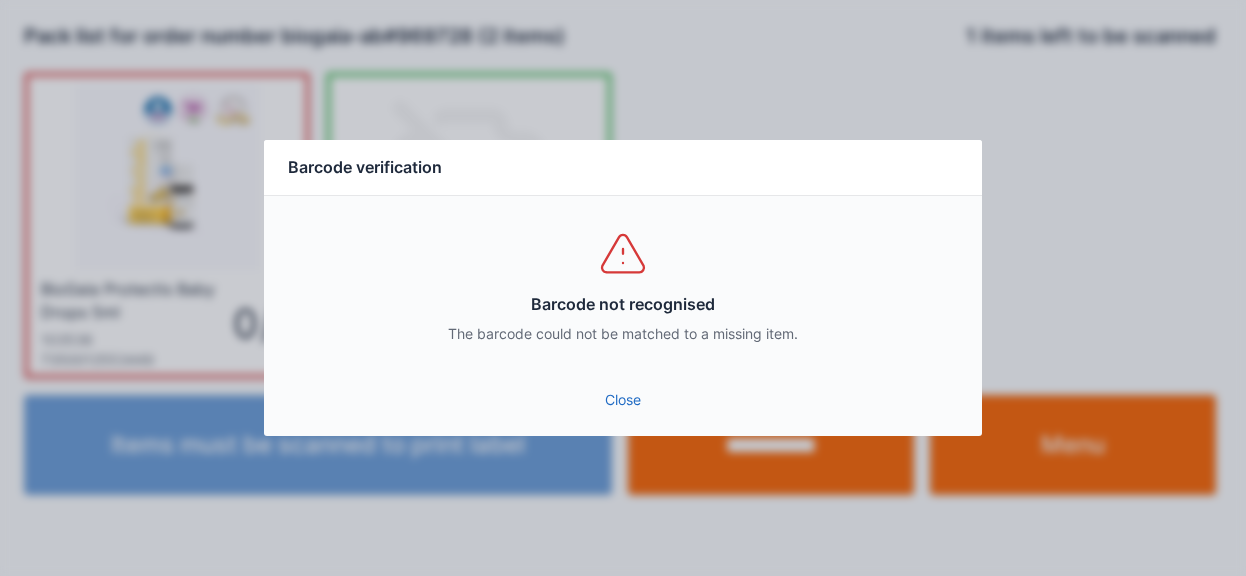 click on "Close" at bounding box center (623, 400) 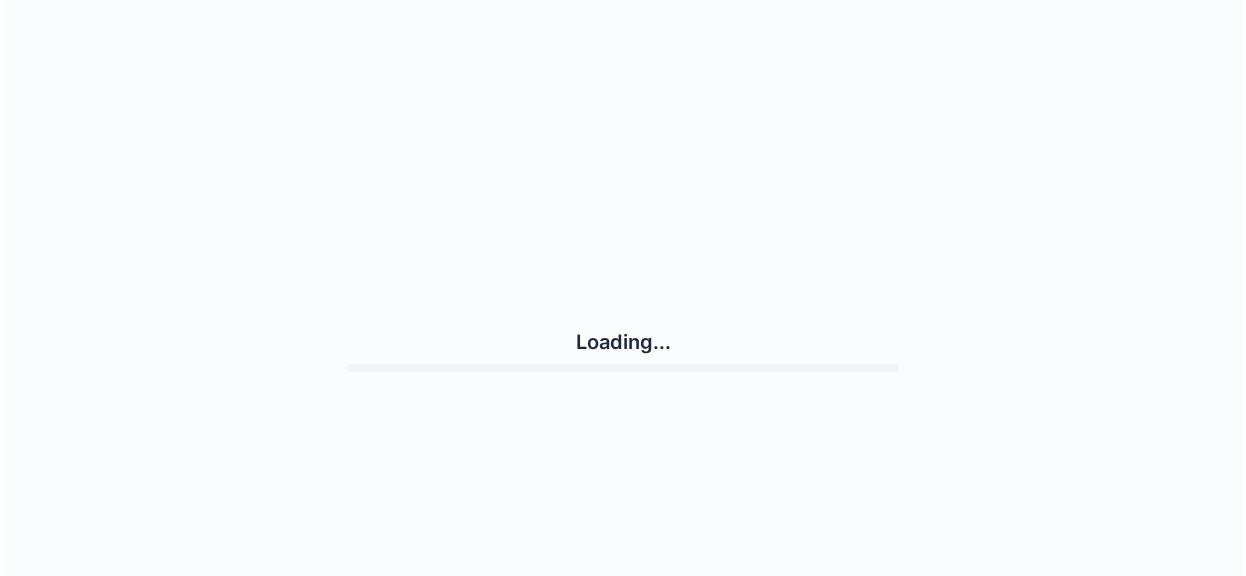 scroll, scrollTop: 0, scrollLeft: 0, axis: both 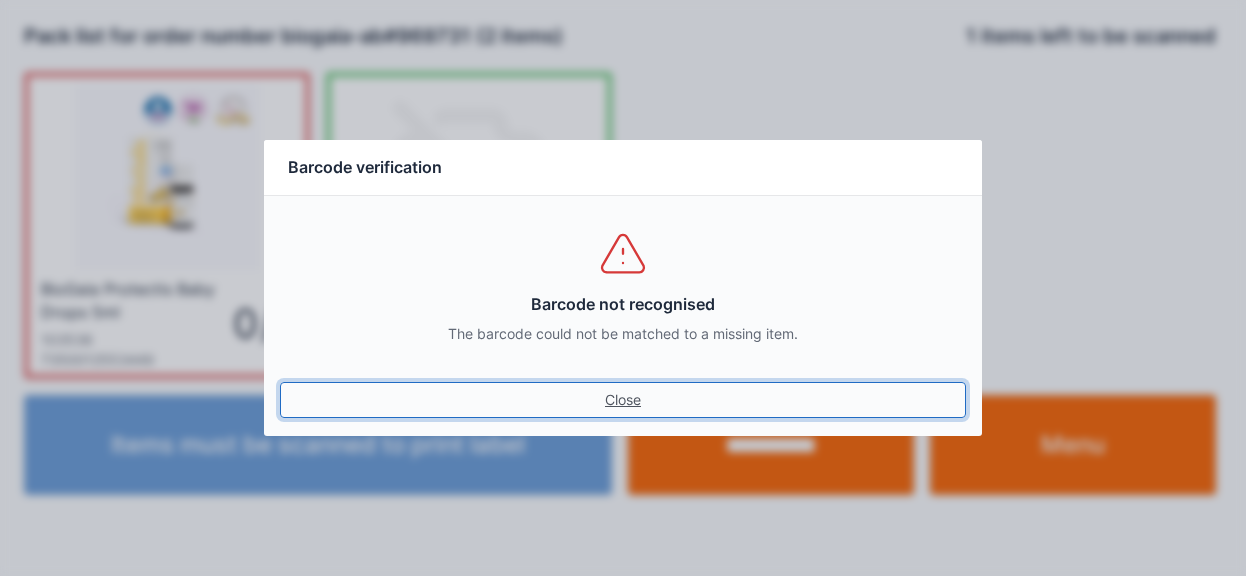 click on "Close" at bounding box center [623, 400] 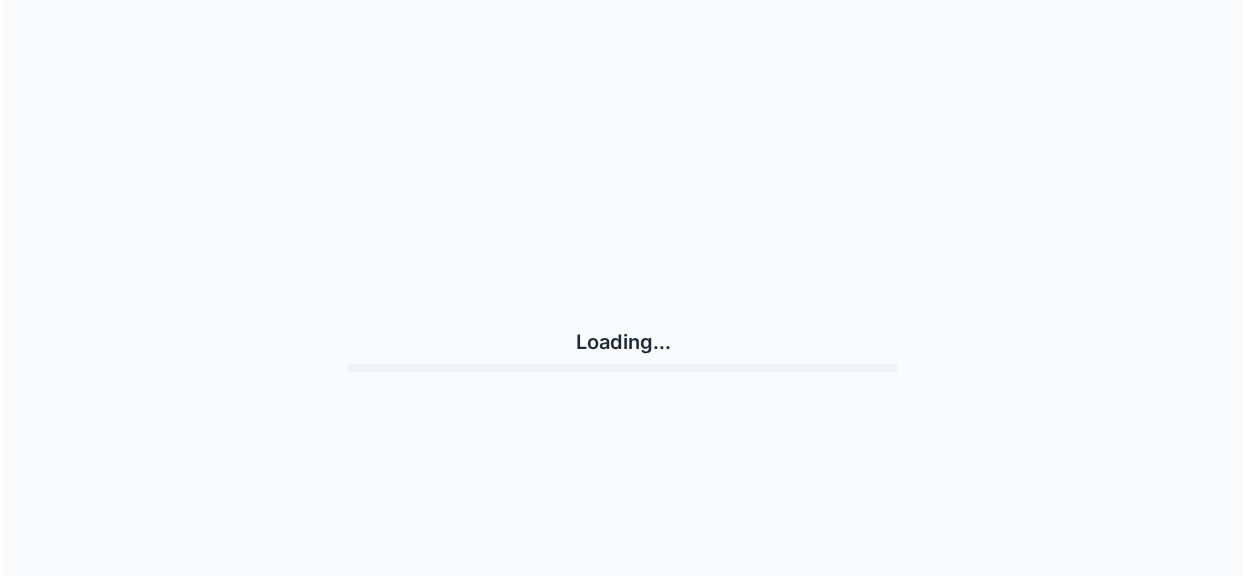 scroll, scrollTop: 0, scrollLeft: 0, axis: both 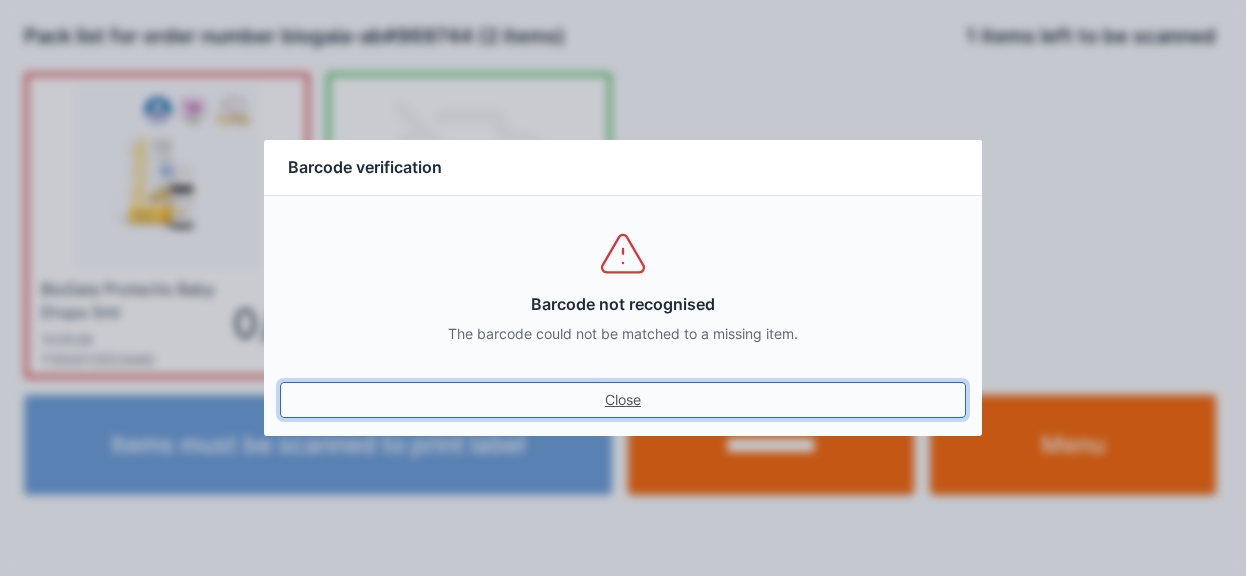 click on "Close" at bounding box center [623, 400] 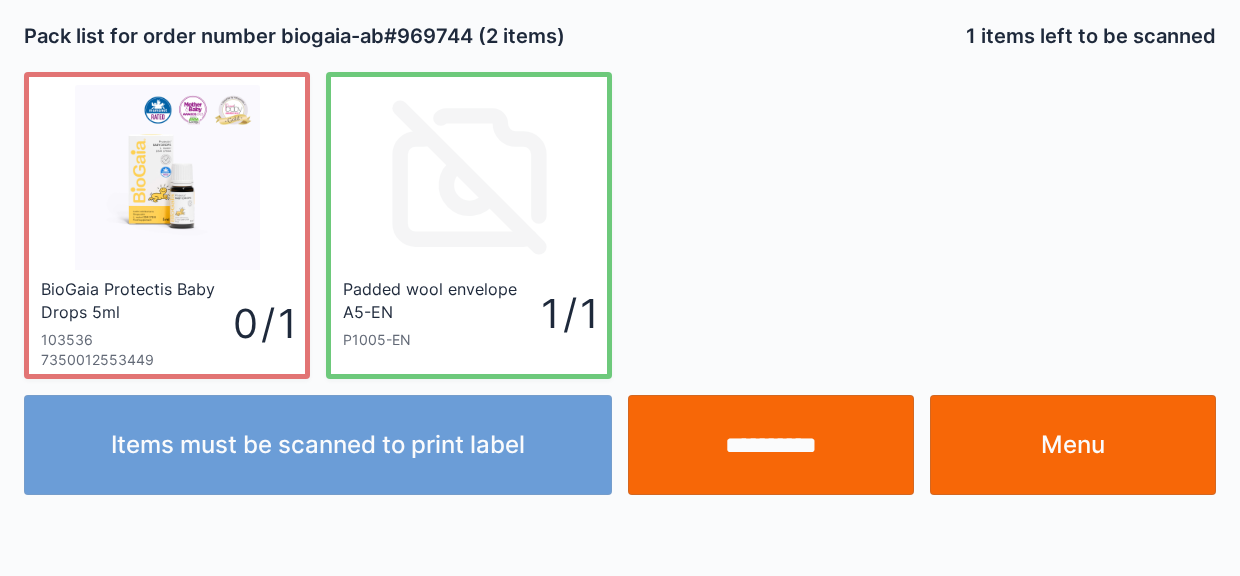 click on "**********" at bounding box center (771, 445) 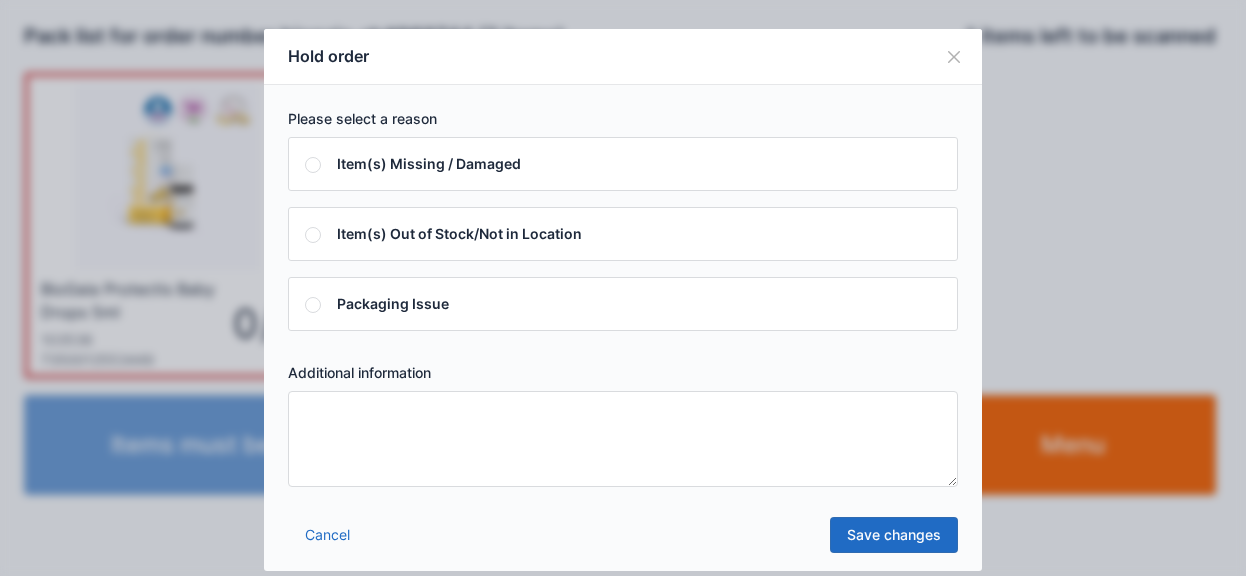 click at bounding box center (623, 439) 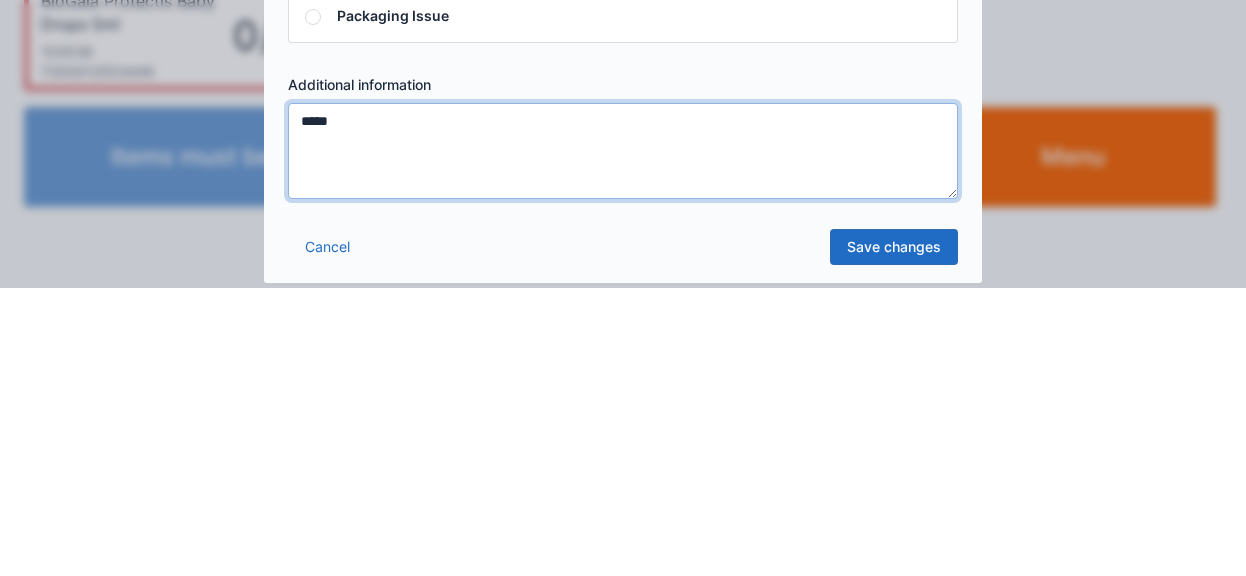 type on "*****" 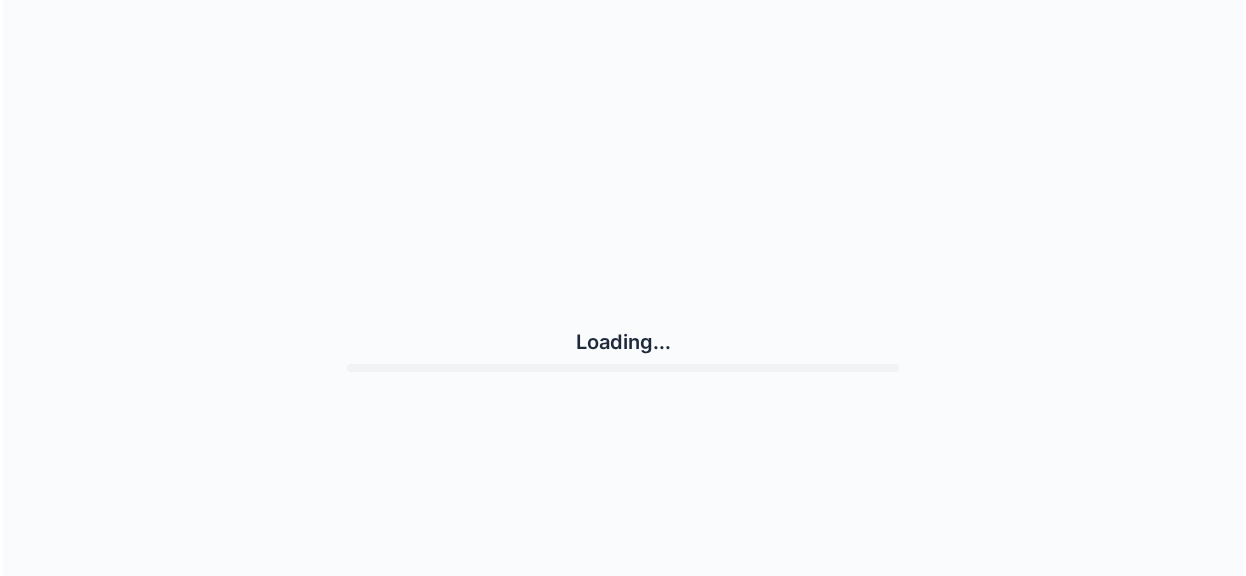 scroll, scrollTop: 0, scrollLeft: 0, axis: both 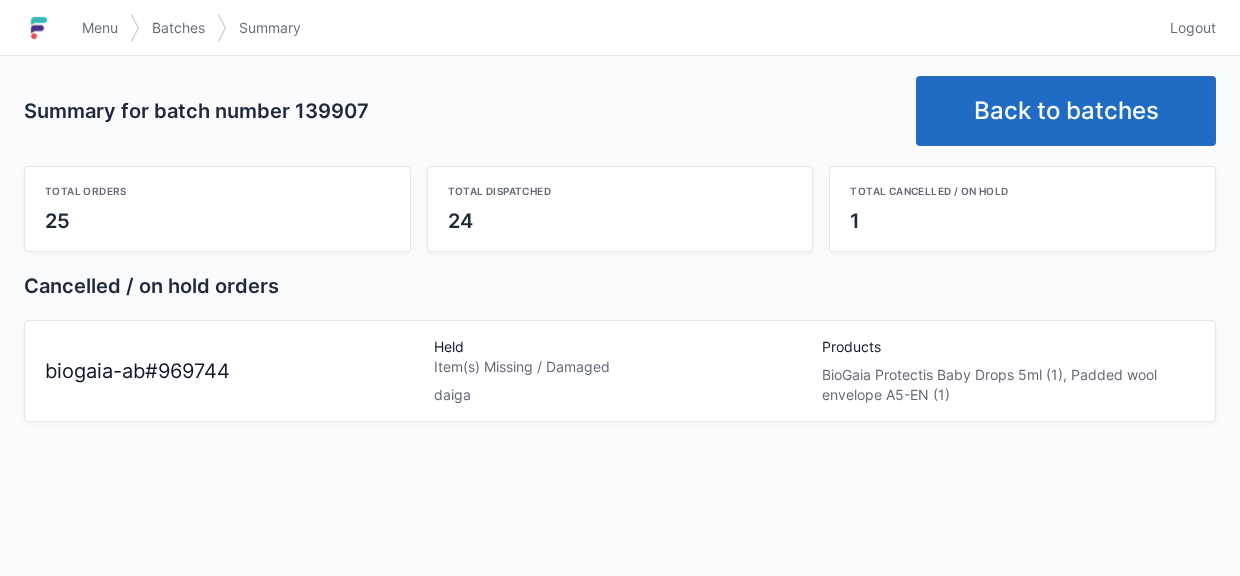 click on "Back to batches" at bounding box center (1066, 111) 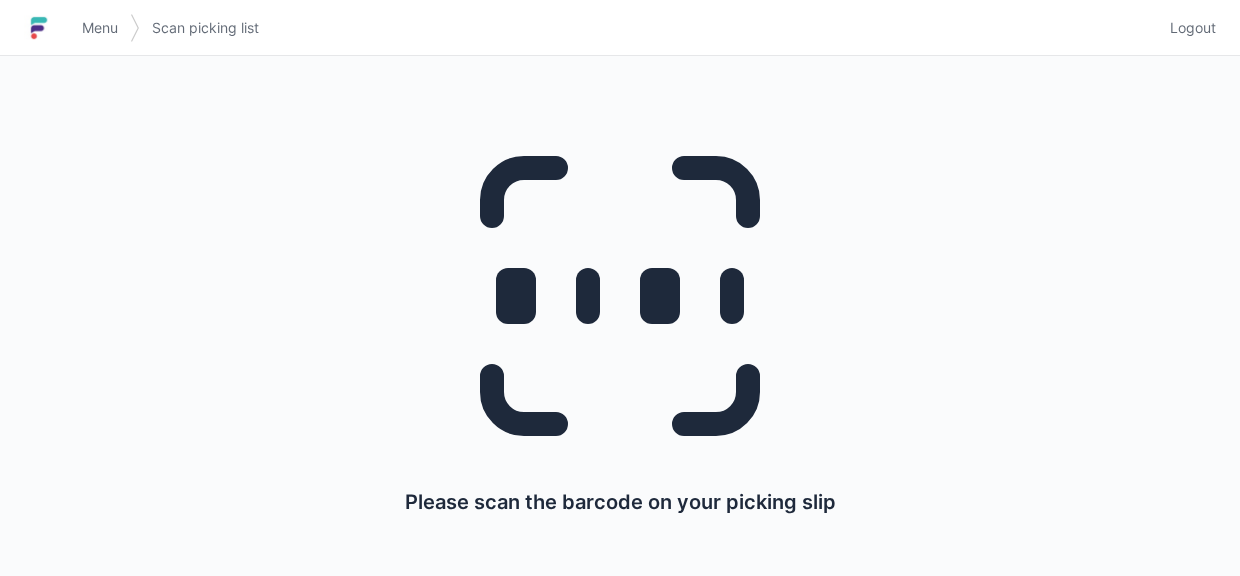 scroll, scrollTop: 0, scrollLeft: 0, axis: both 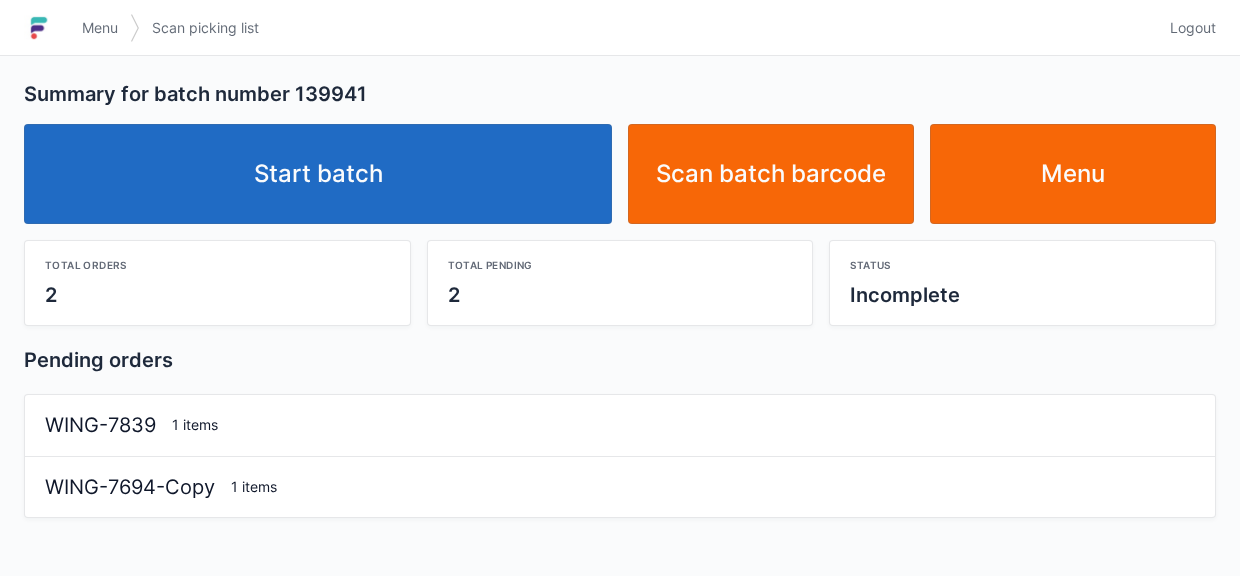 click on "Start batch" at bounding box center [318, 174] 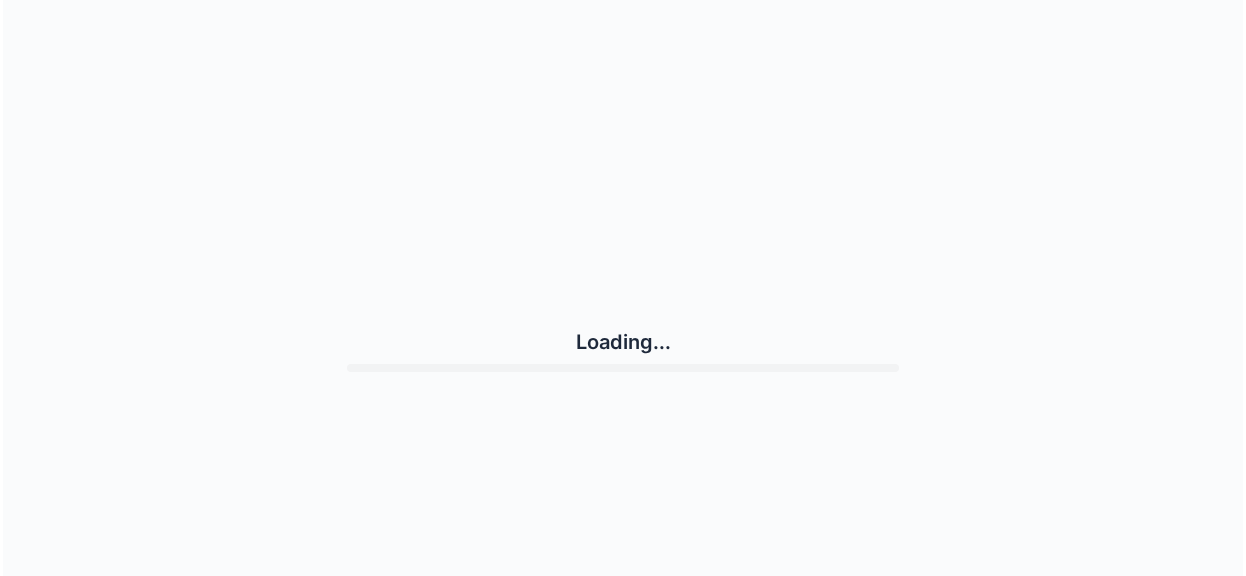 scroll, scrollTop: 0, scrollLeft: 0, axis: both 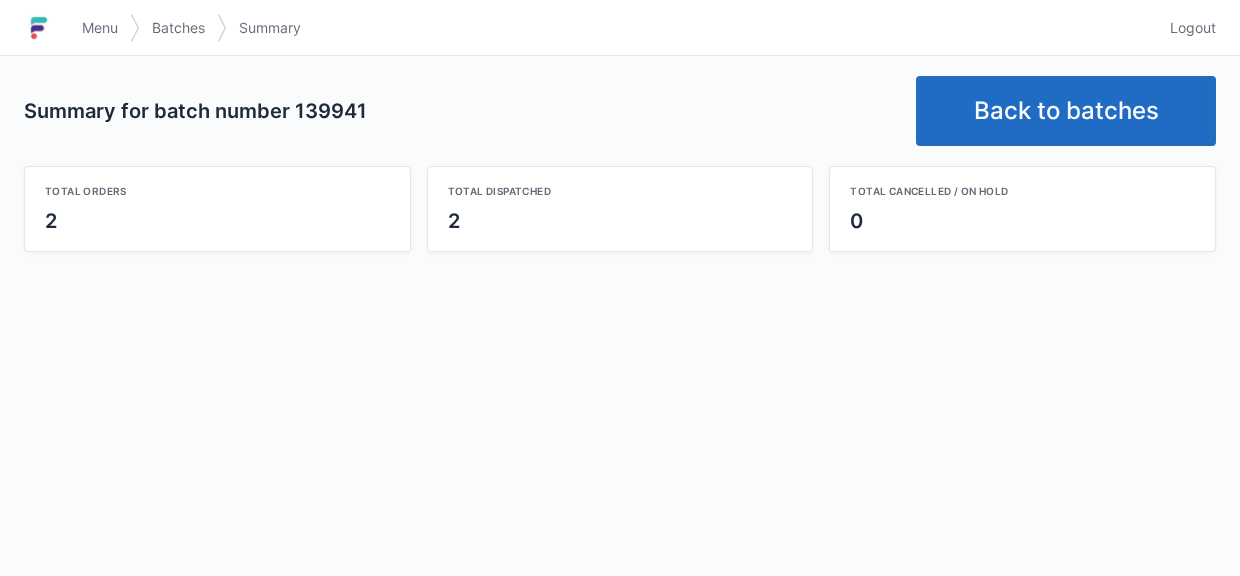 click on "Back to batches" at bounding box center (1066, 111) 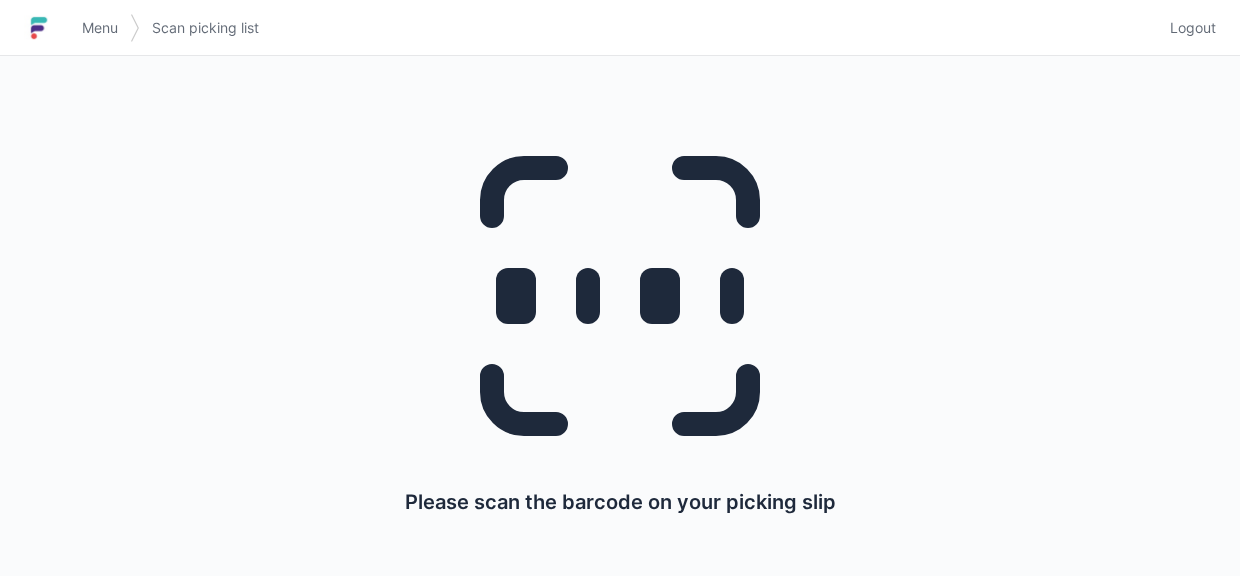 scroll, scrollTop: 0, scrollLeft: 0, axis: both 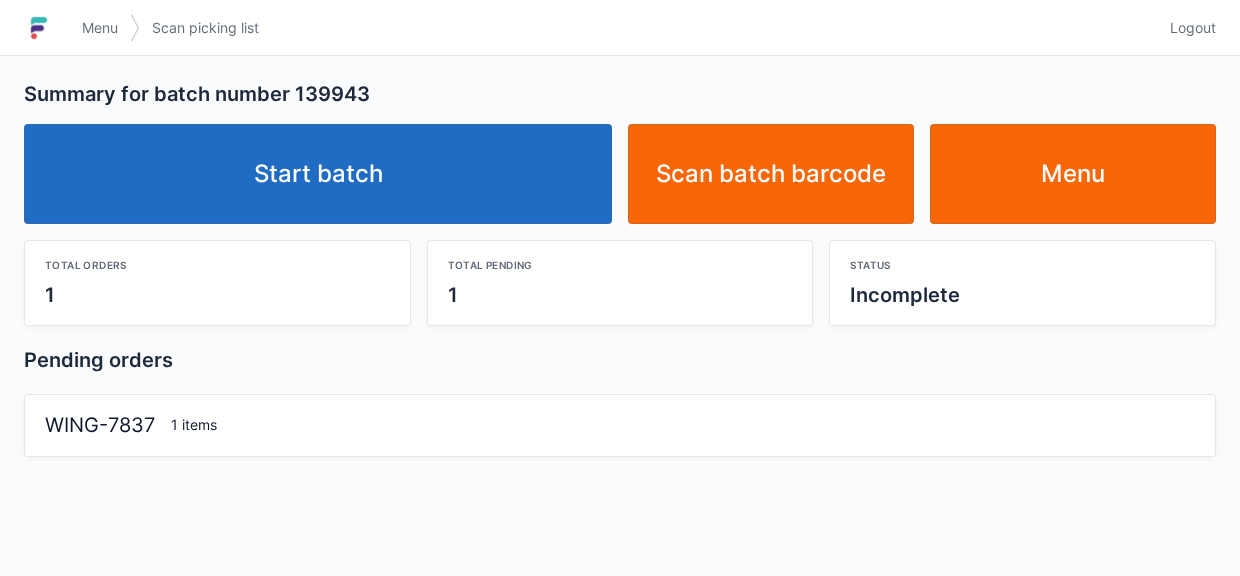 click on "Start batch" at bounding box center [318, 174] 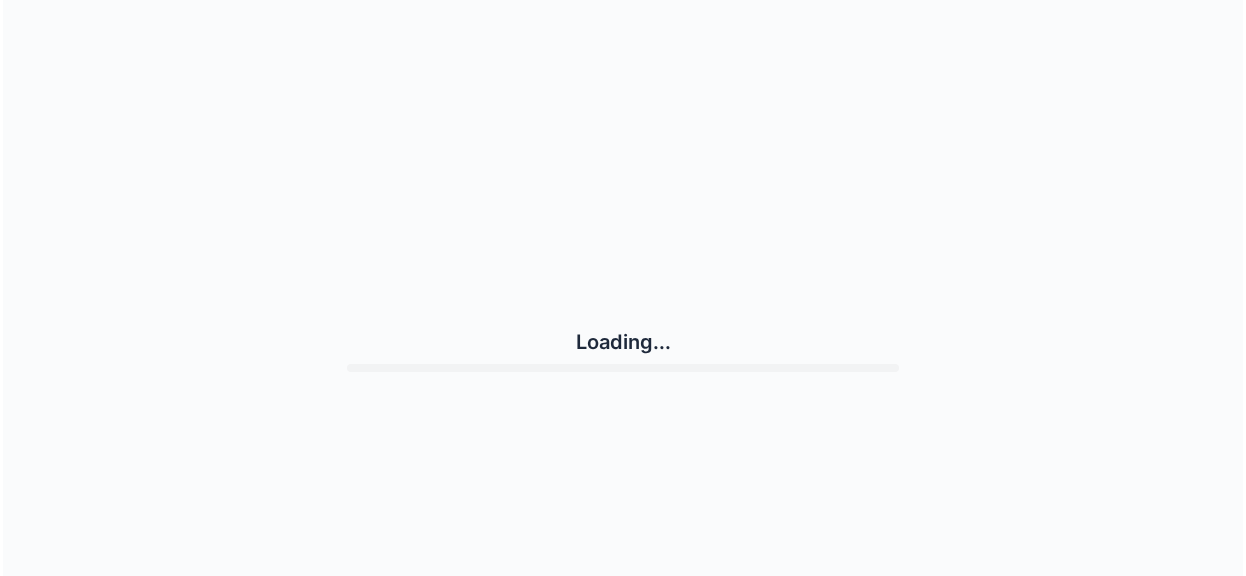 scroll, scrollTop: 0, scrollLeft: 0, axis: both 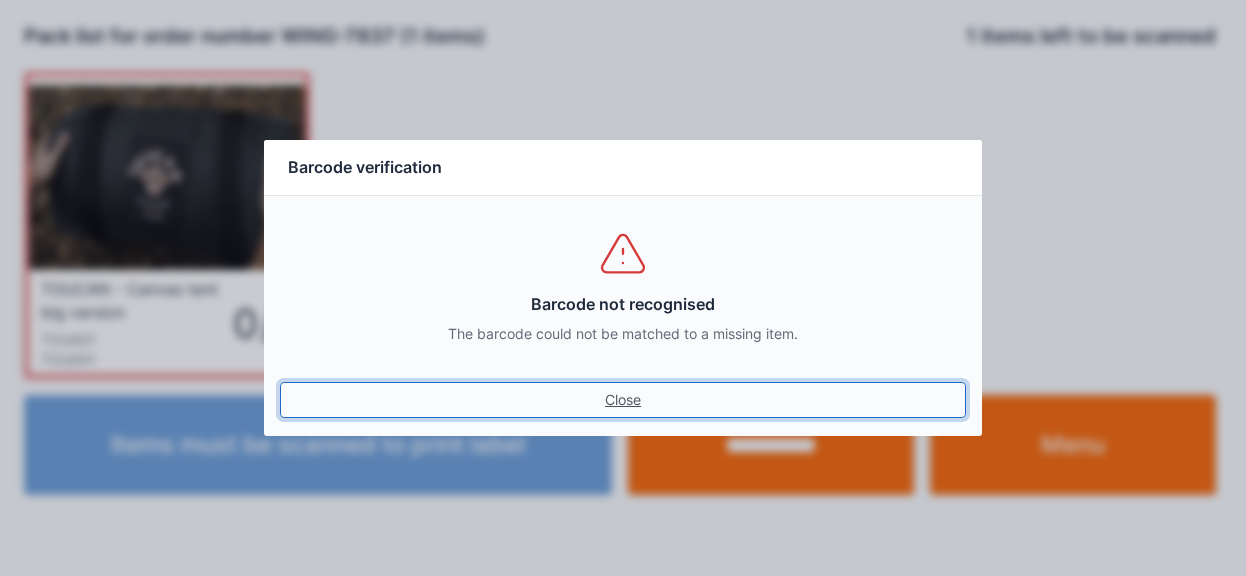 click on "Close" at bounding box center [623, 400] 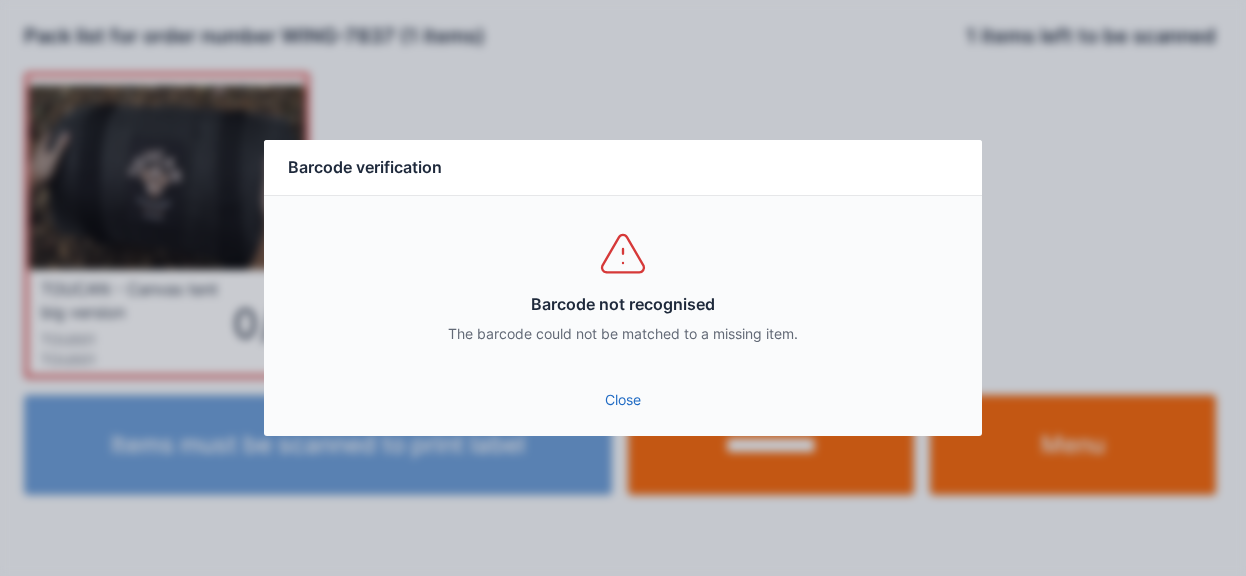 click on "Close" at bounding box center (623, 400) 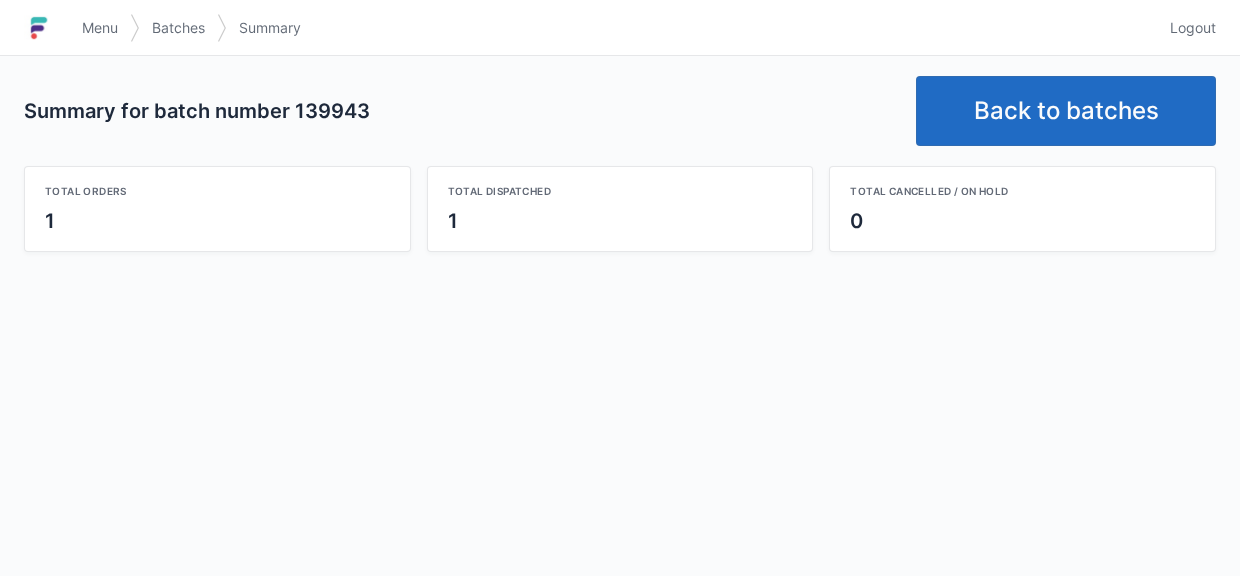 scroll, scrollTop: 0, scrollLeft: 0, axis: both 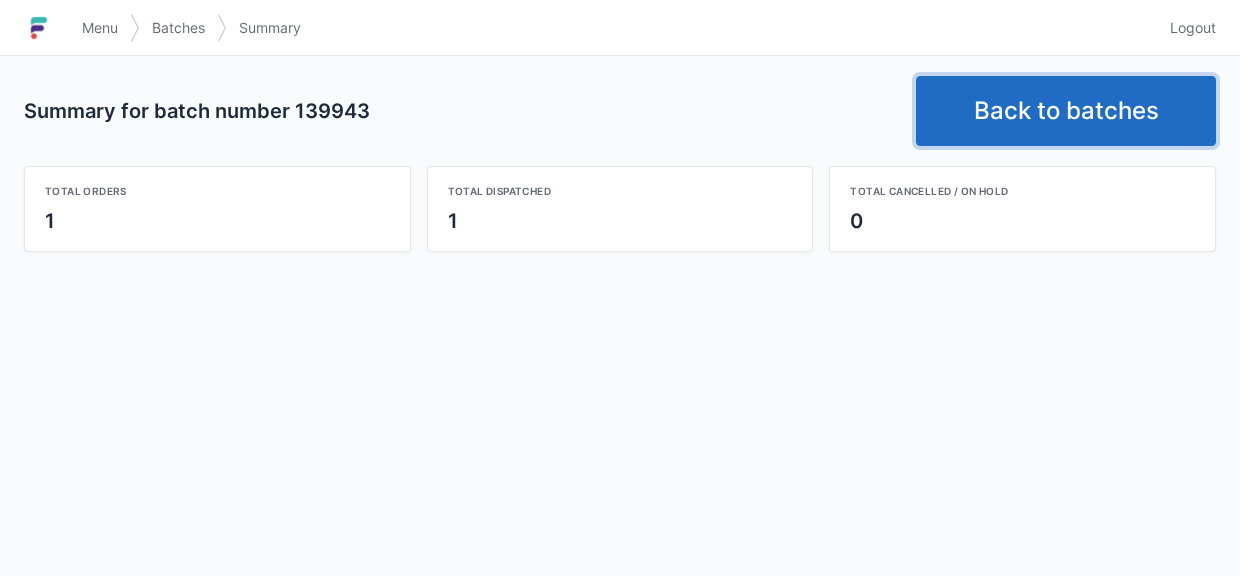 click on "Back to batches" at bounding box center [1066, 111] 